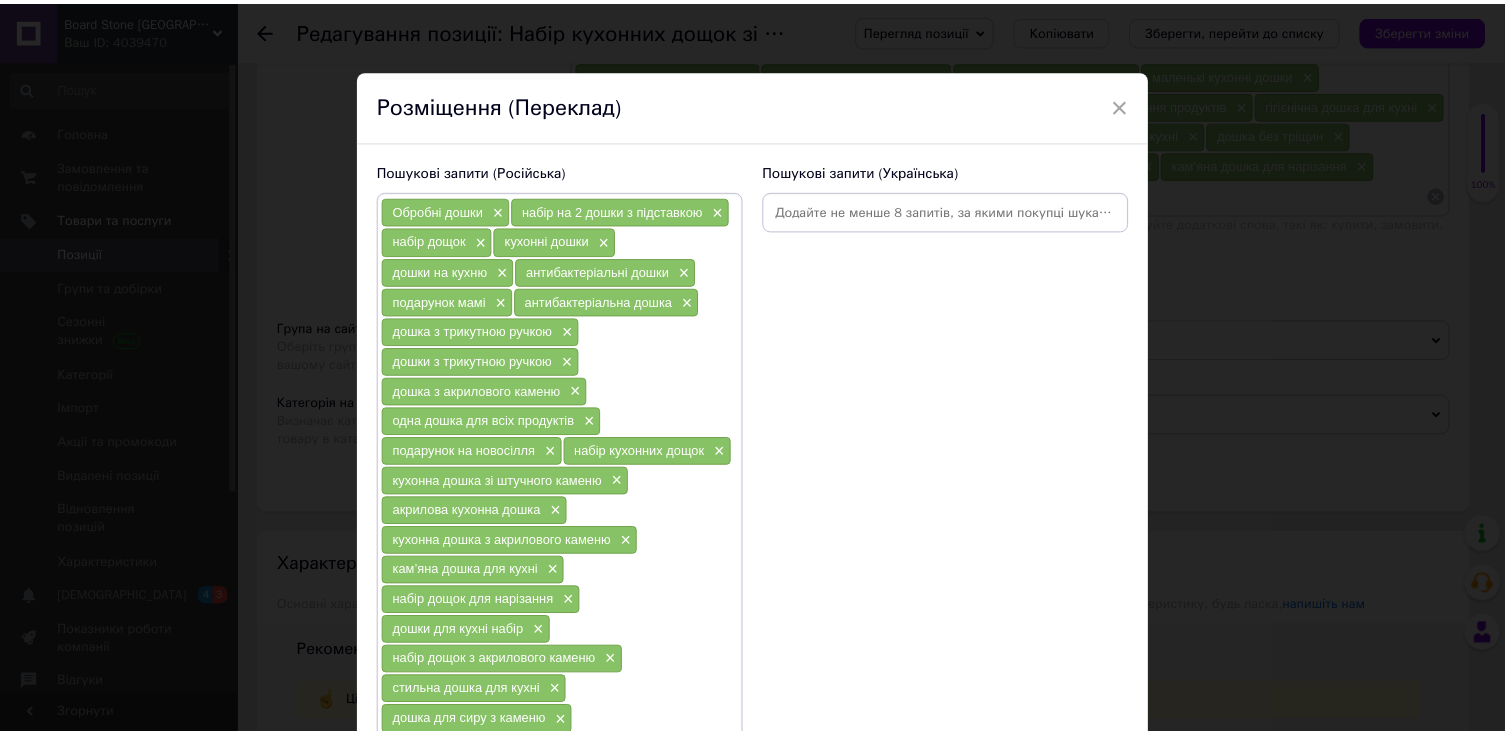 scroll, scrollTop: 71, scrollLeft: 0, axis: vertical 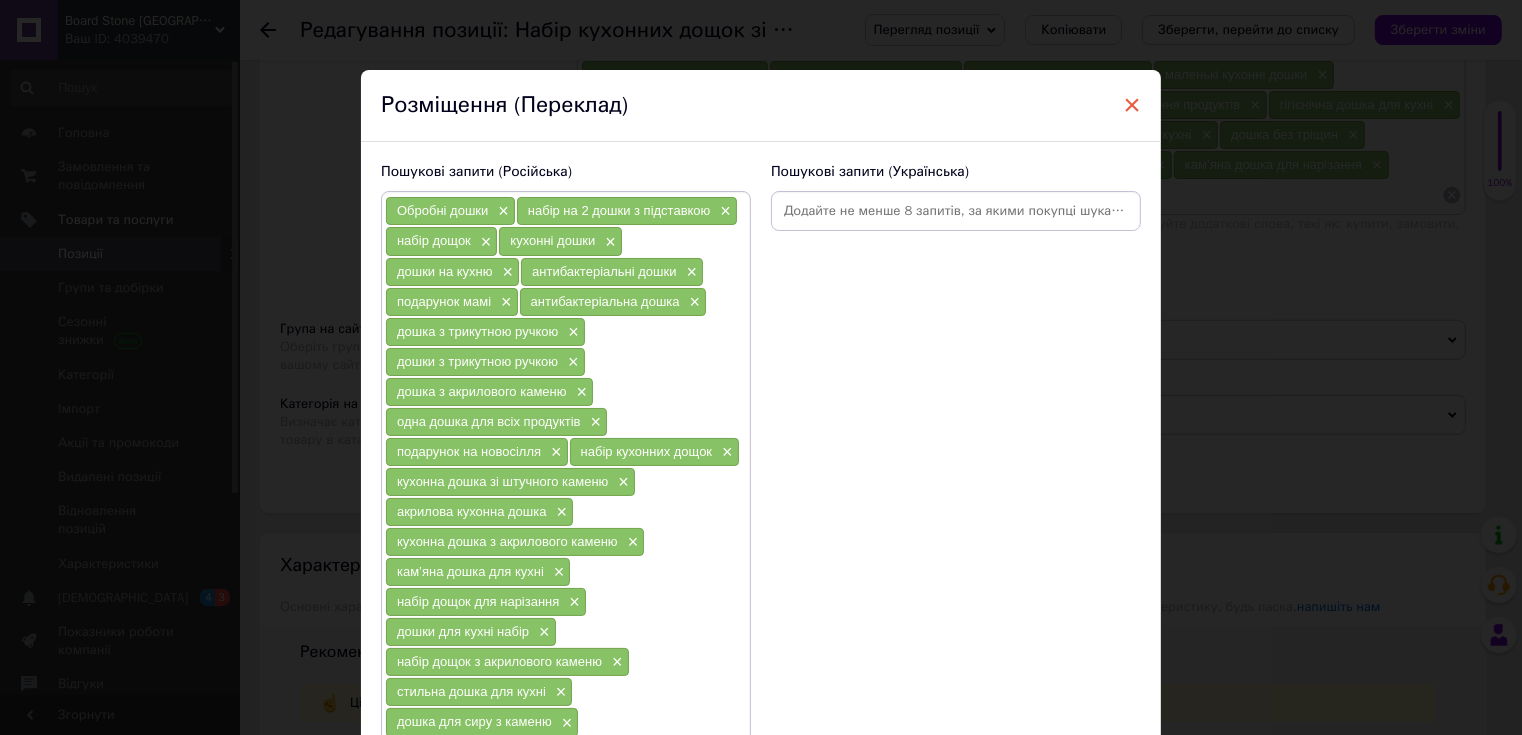 click on "×" at bounding box center [1132, 105] 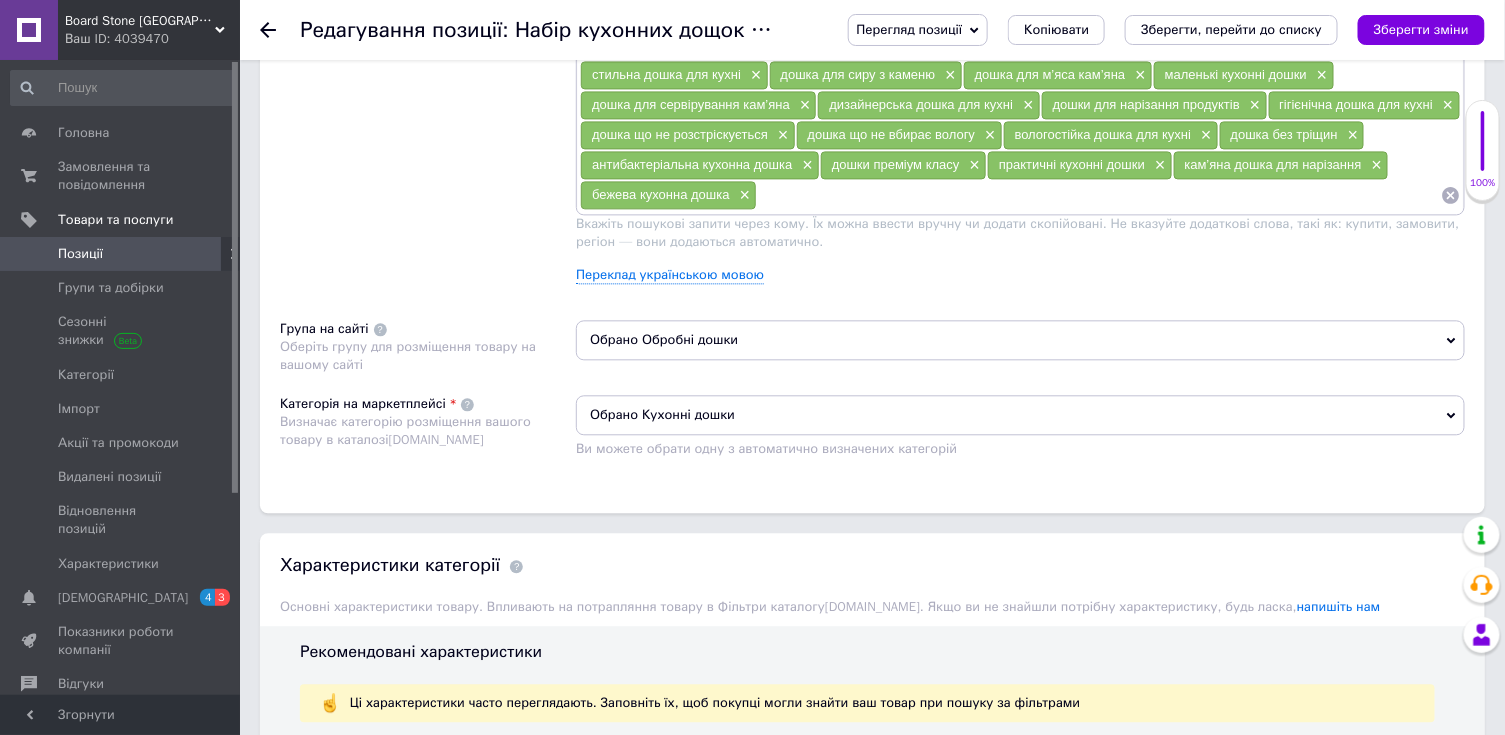 click on "Ваш ID: 4039470" at bounding box center (152, 39) 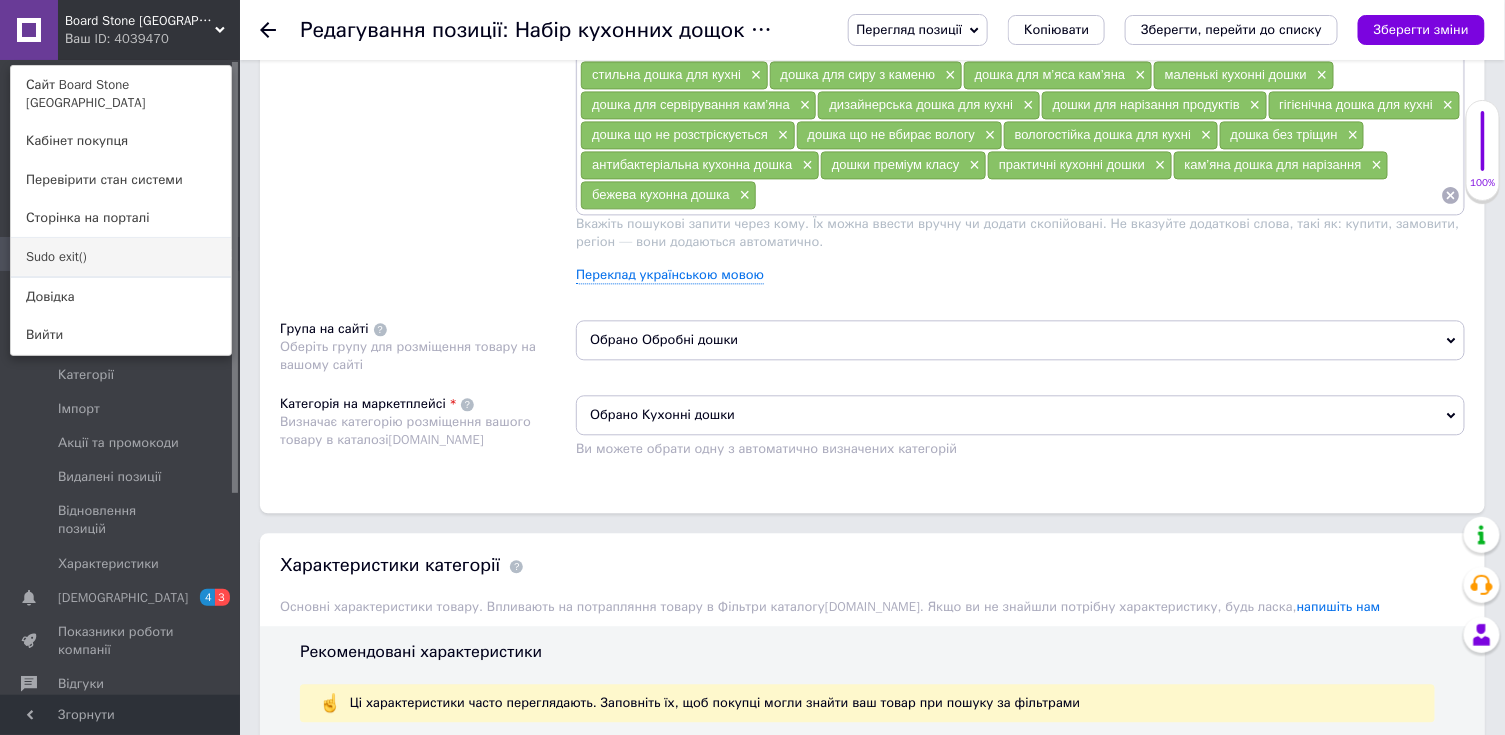 click on "Sudo exit()" at bounding box center (121, 257) 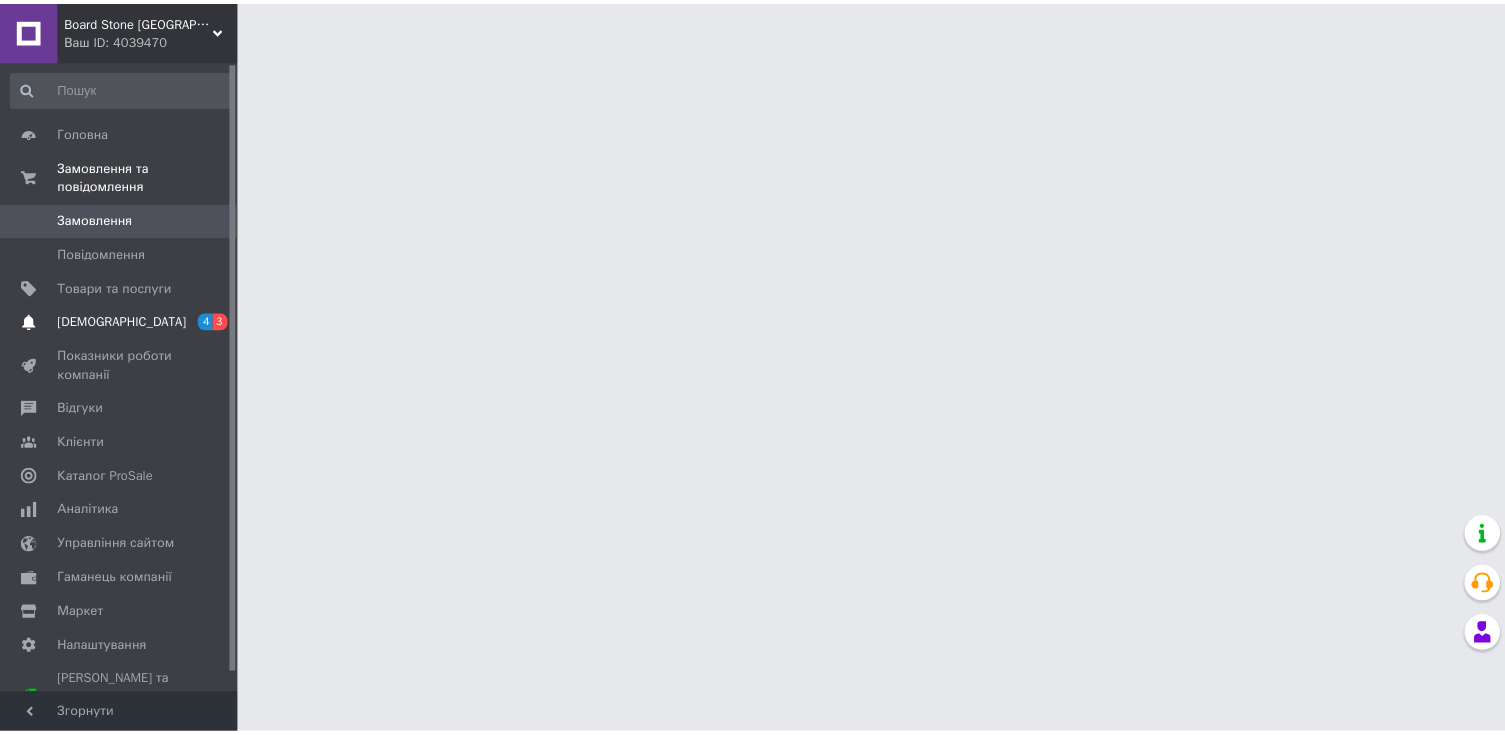 scroll, scrollTop: 0, scrollLeft: 0, axis: both 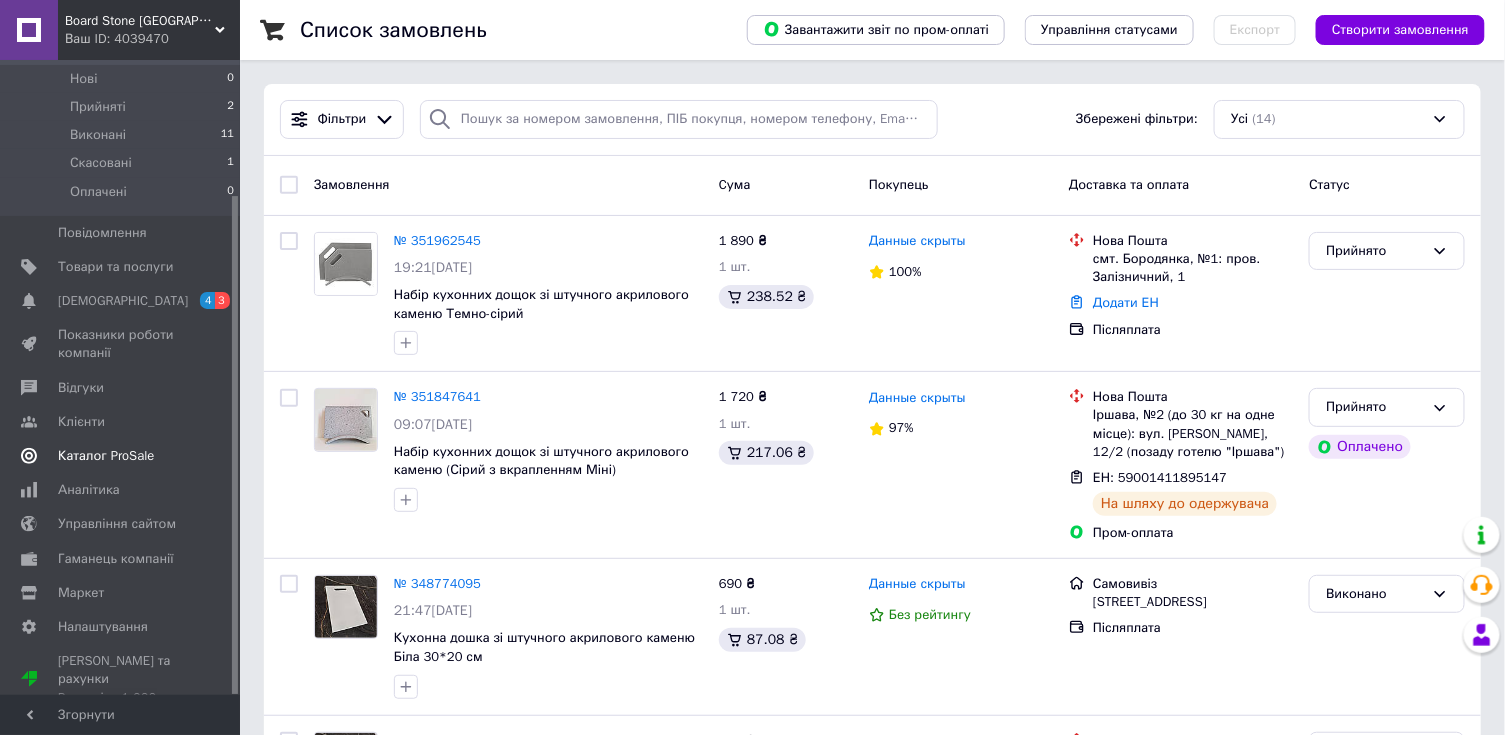 click on "Каталог ProSale" at bounding box center (106, 456) 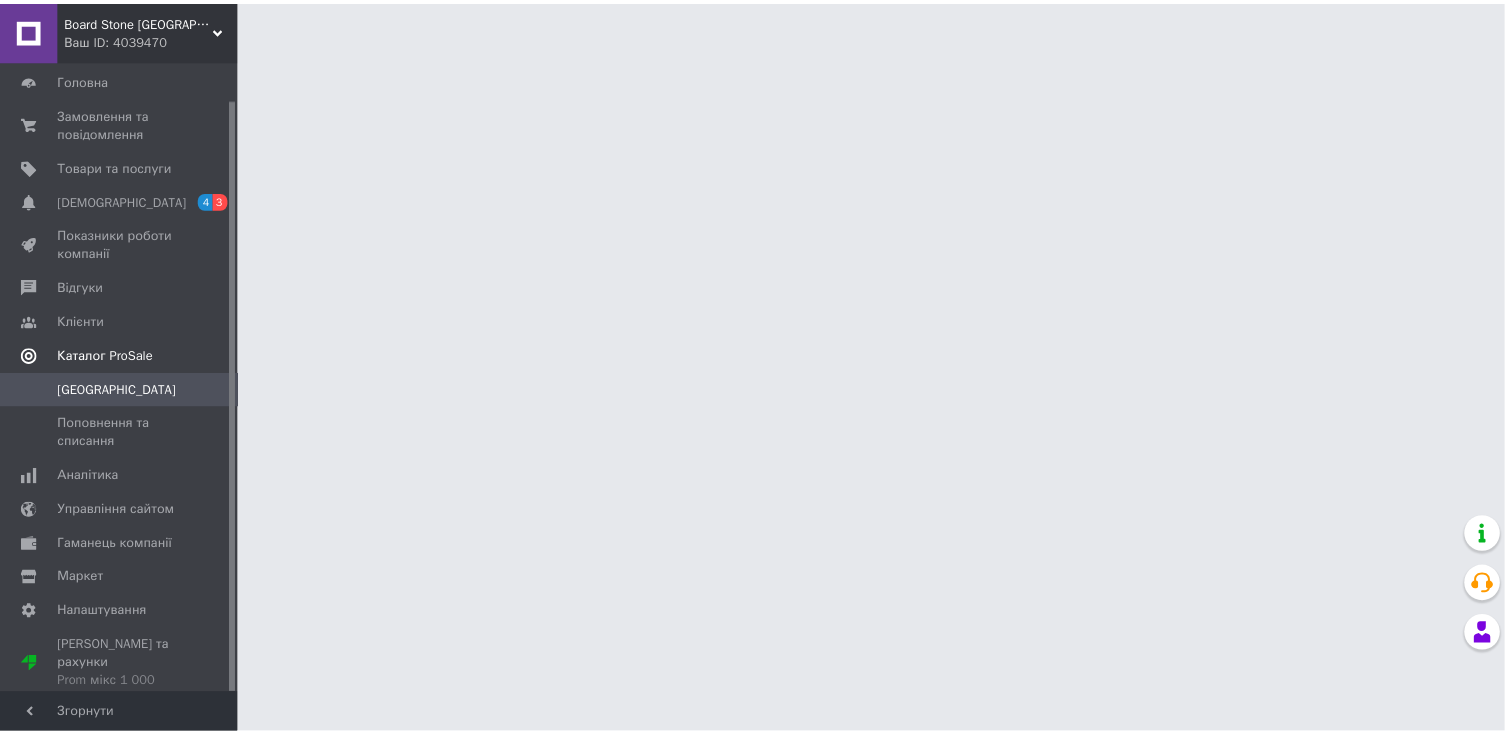 scroll, scrollTop: 40, scrollLeft: 0, axis: vertical 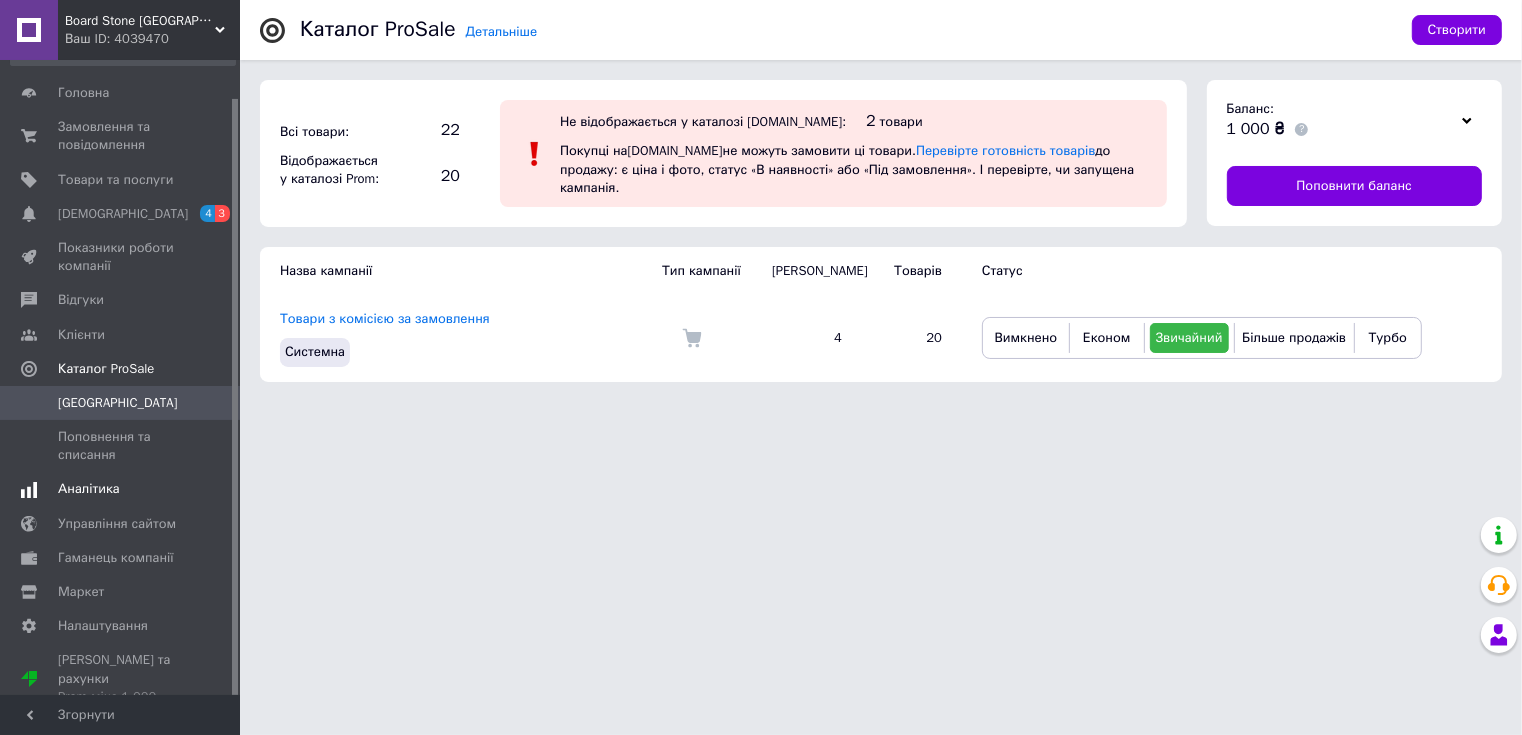 click on "Аналітика" at bounding box center [89, 489] 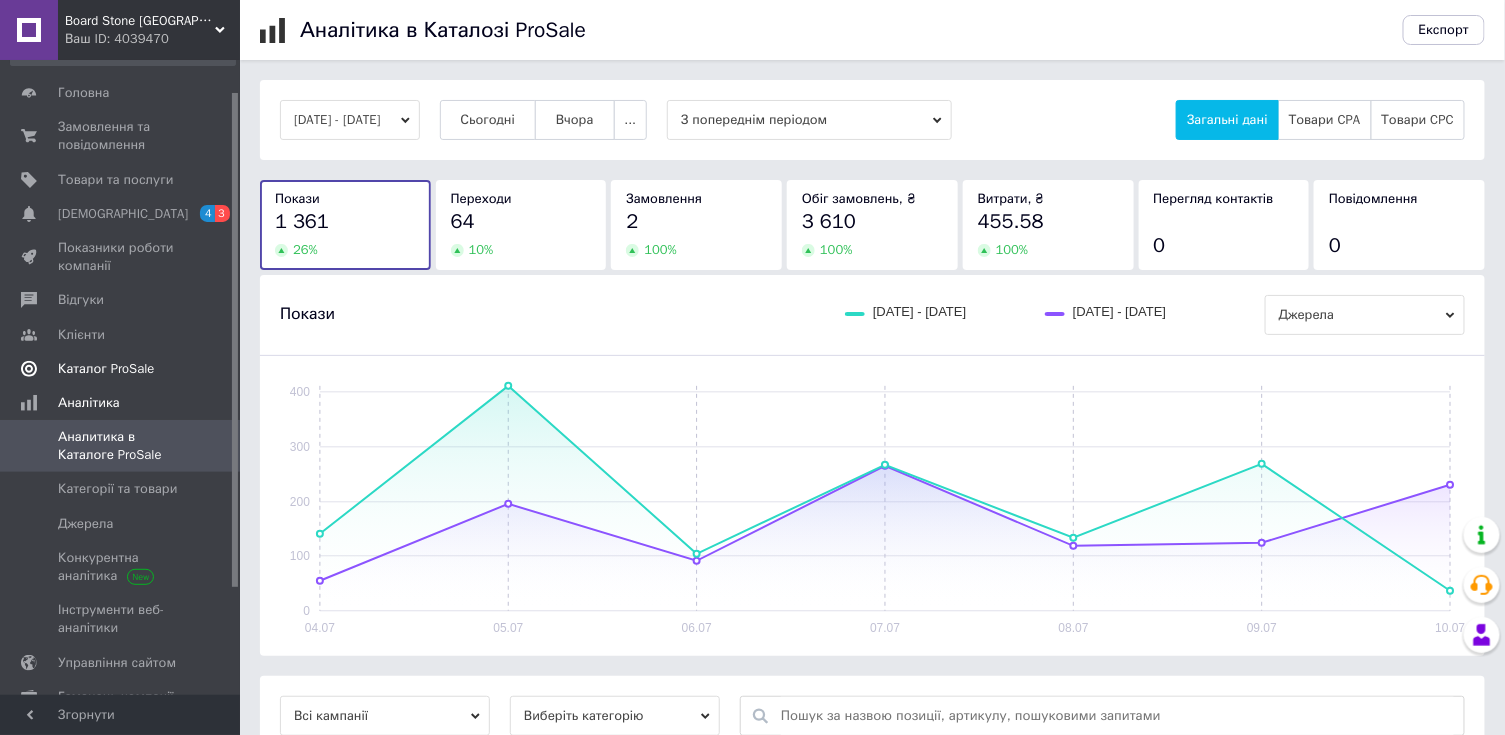 click on "Каталог ProSale" at bounding box center (106, 369) 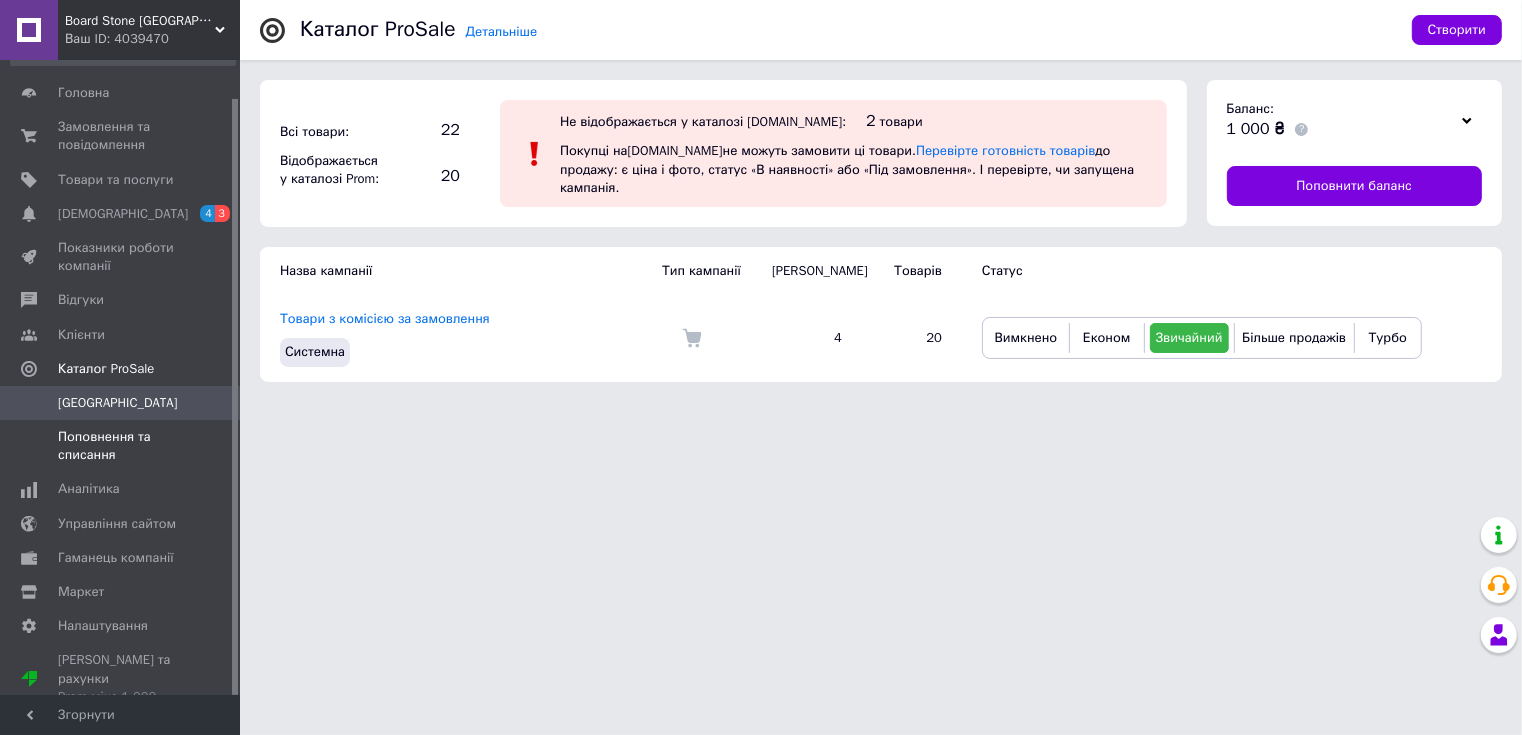 click on "Поповнення та списання" at bounding box center (121, 446) 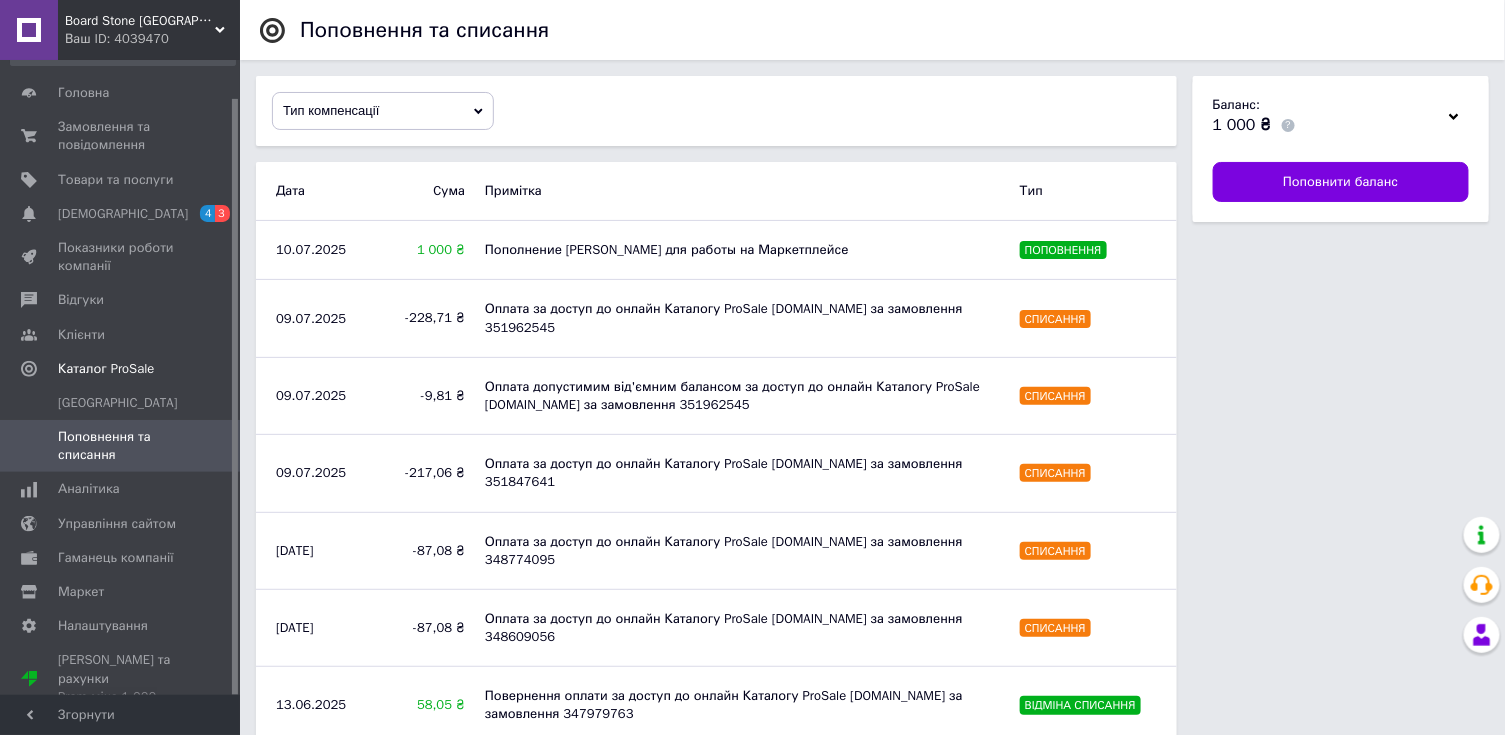 drag, startPoint x: 137, startPoint y: 13, endPoint x: 145, endPoint y: 134, distance: 121.264175 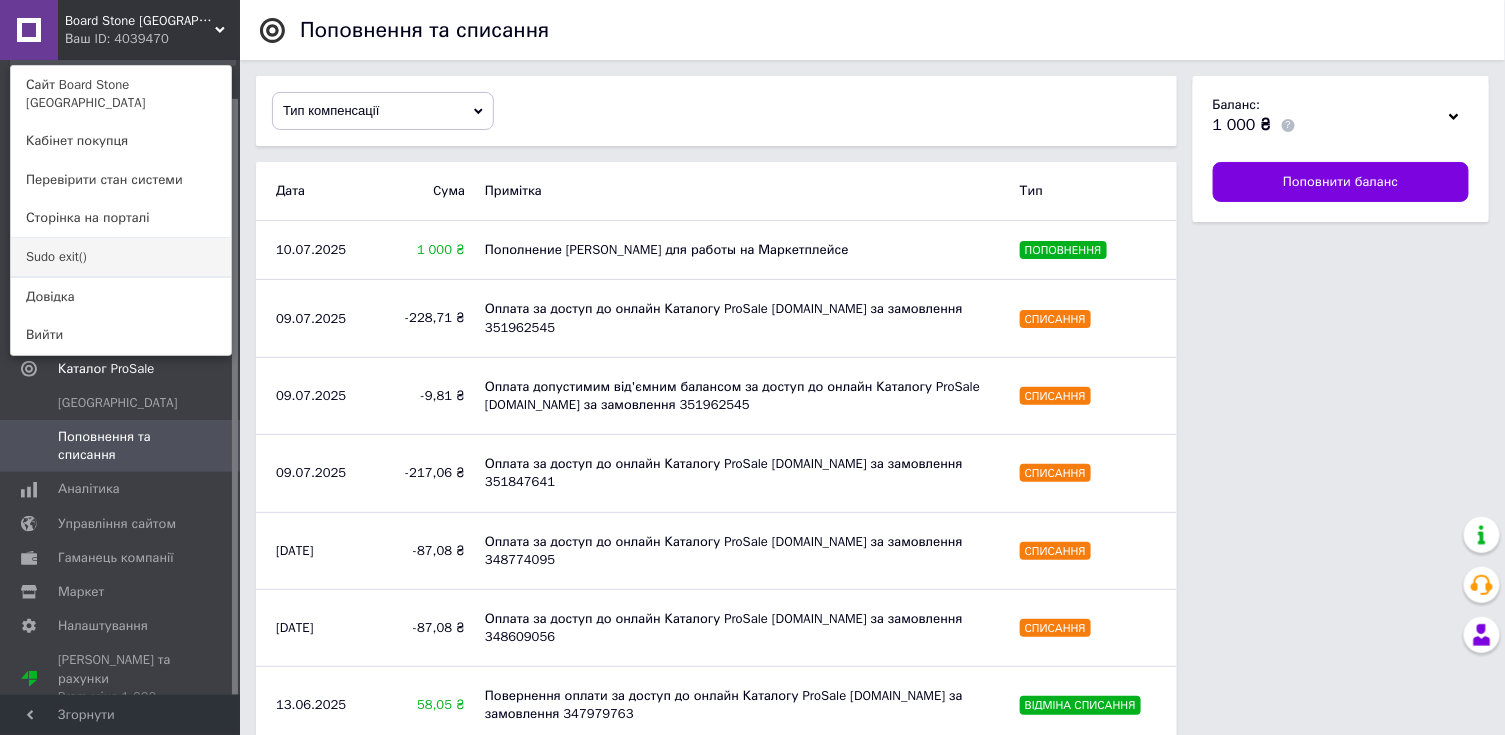 click on "Sudo exit()" at bounding box center [121, 257] 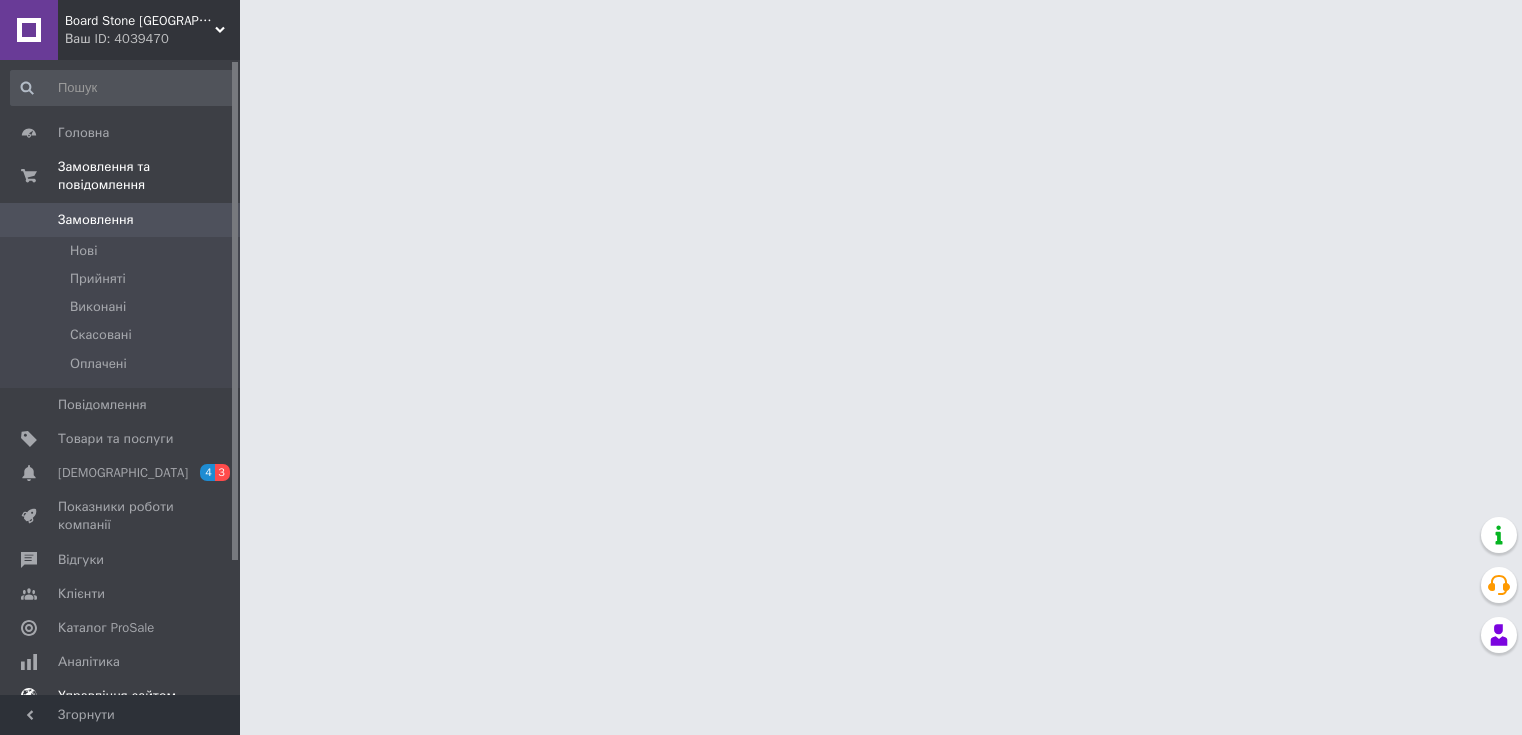 scroll, scrollTop: 0, scrollLeft: 0, axis: both 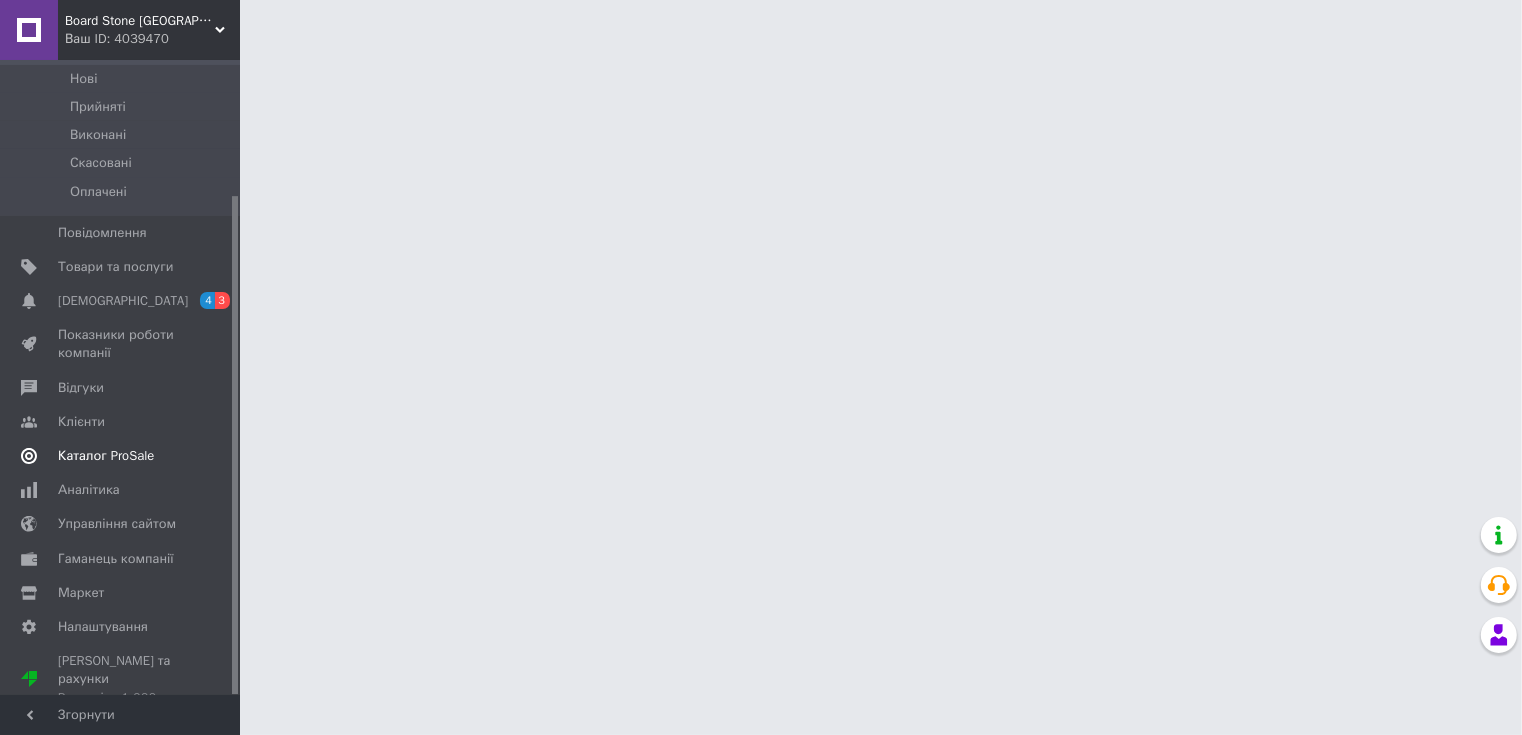 click on "Каталог ProSale" at bounding box center (123, 456) 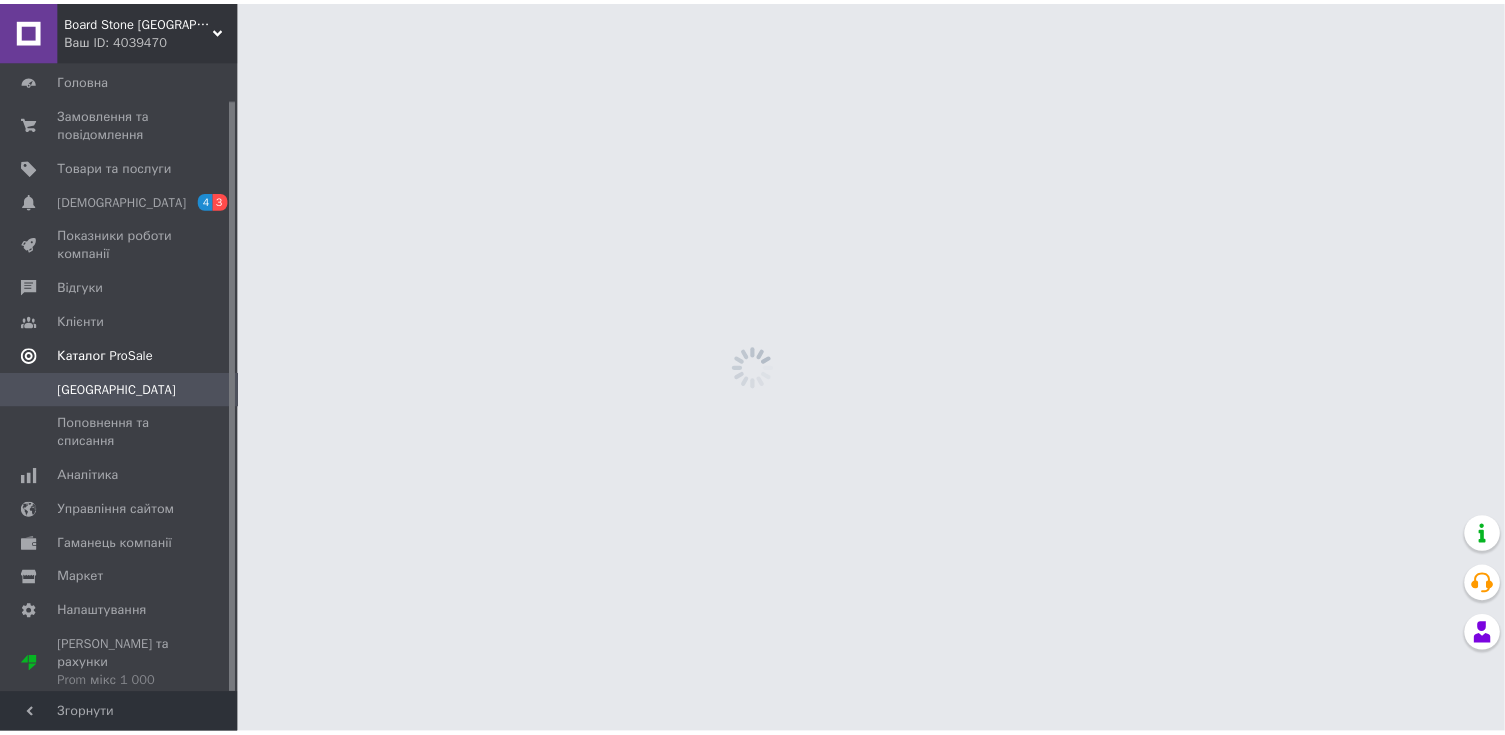 scroll, scrollTop: 40, scrollLeft: 0, axis: vertical 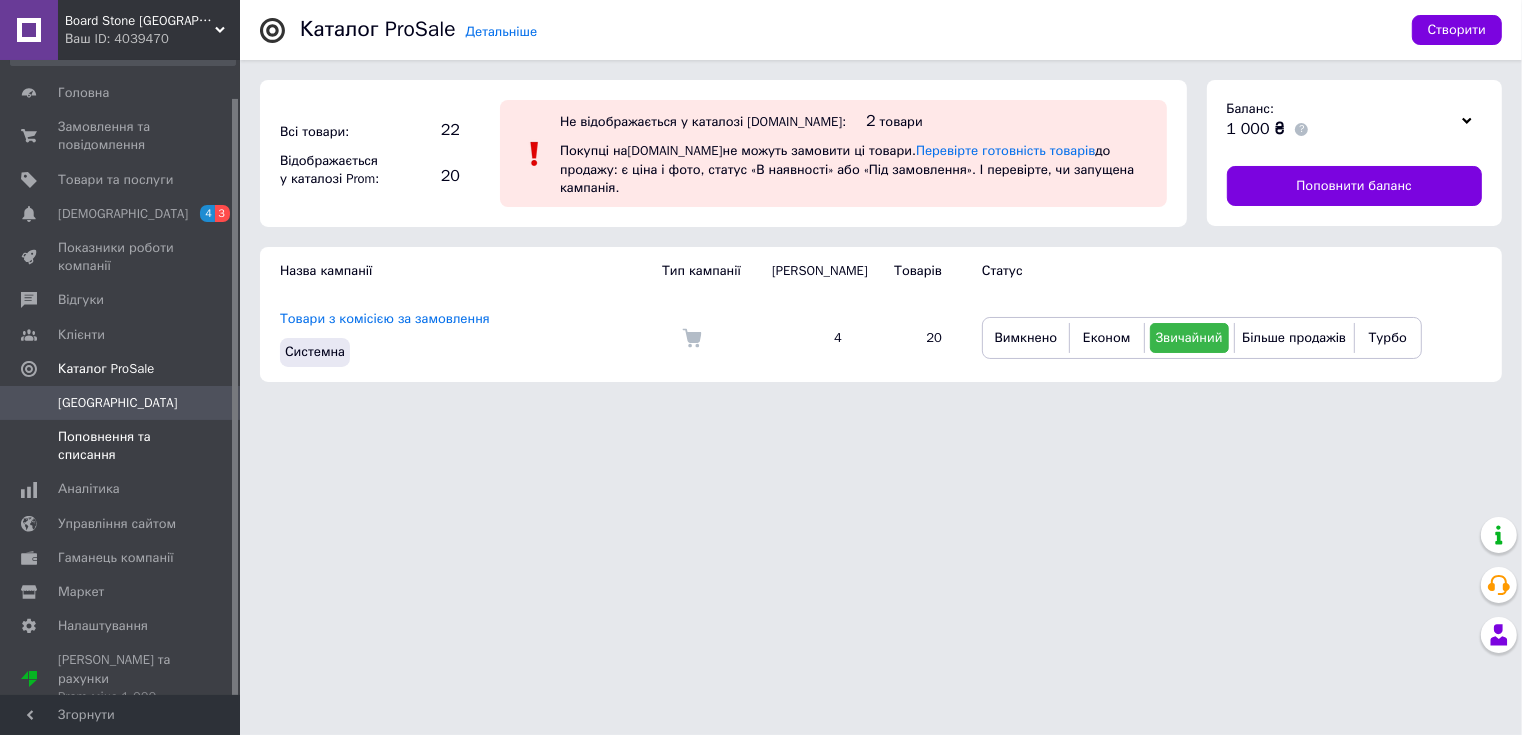 click on "Поповнення та списання" at bounding box center [123, 446] 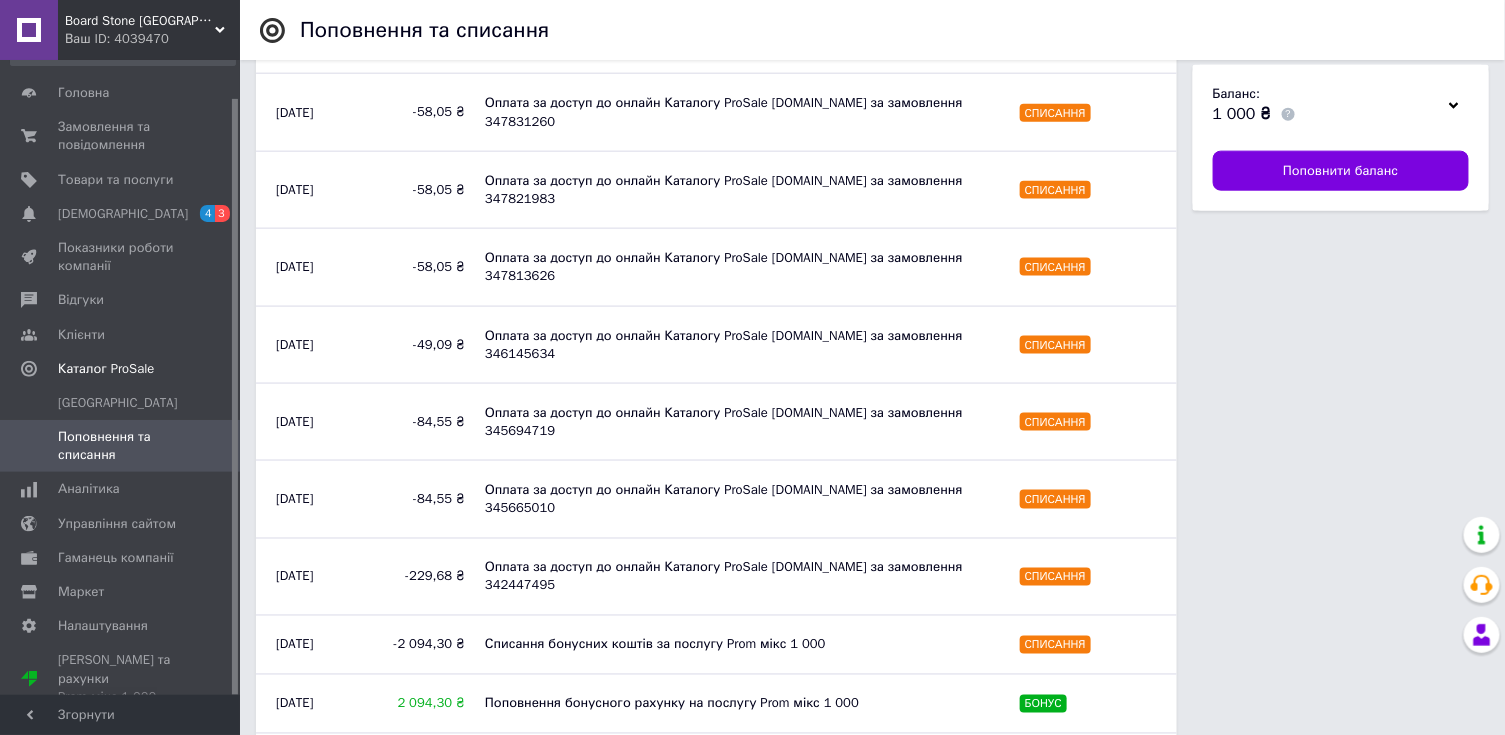 scroll, scrollTop: 831, scrollLeft: 0, axis: vertical 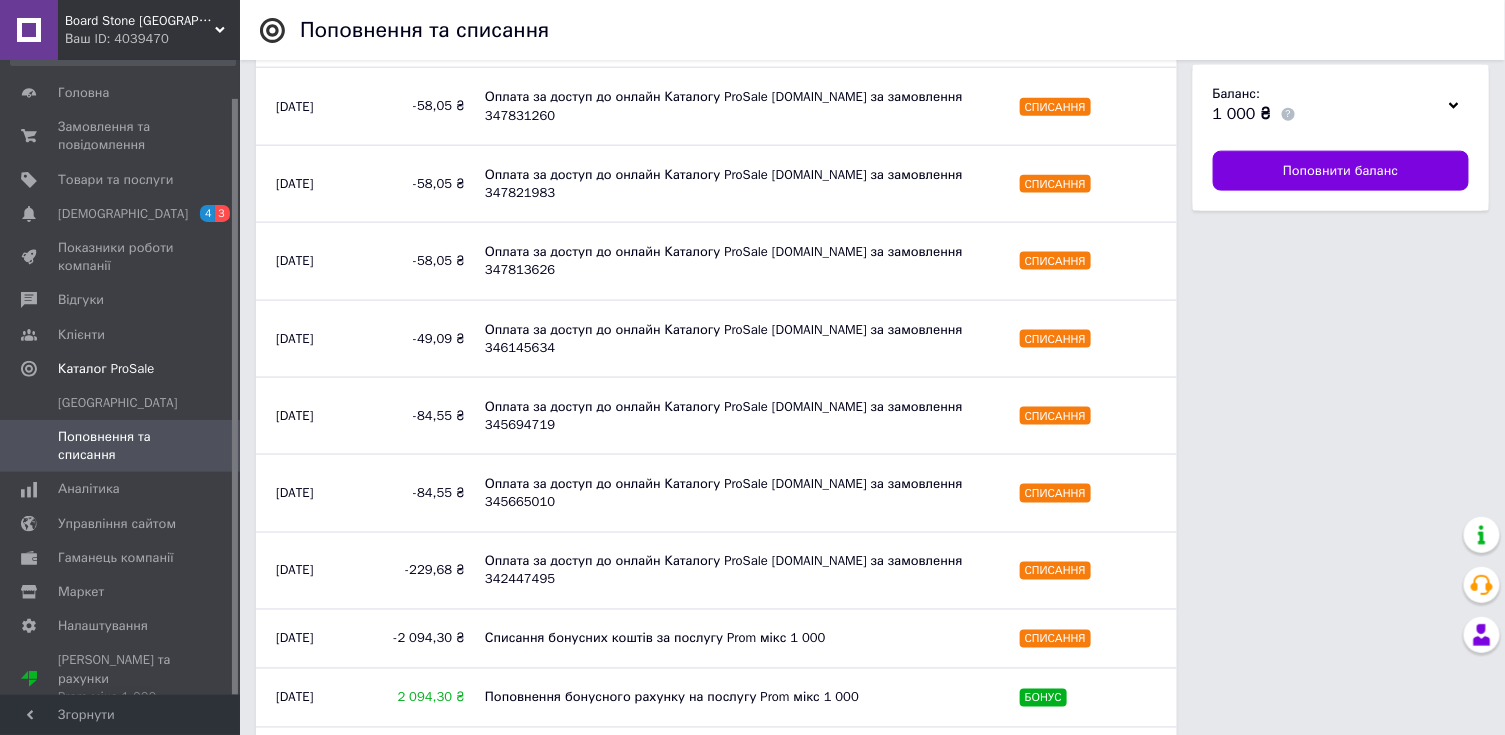 click on "Завантажити ще" at bounding box center (348, 933) 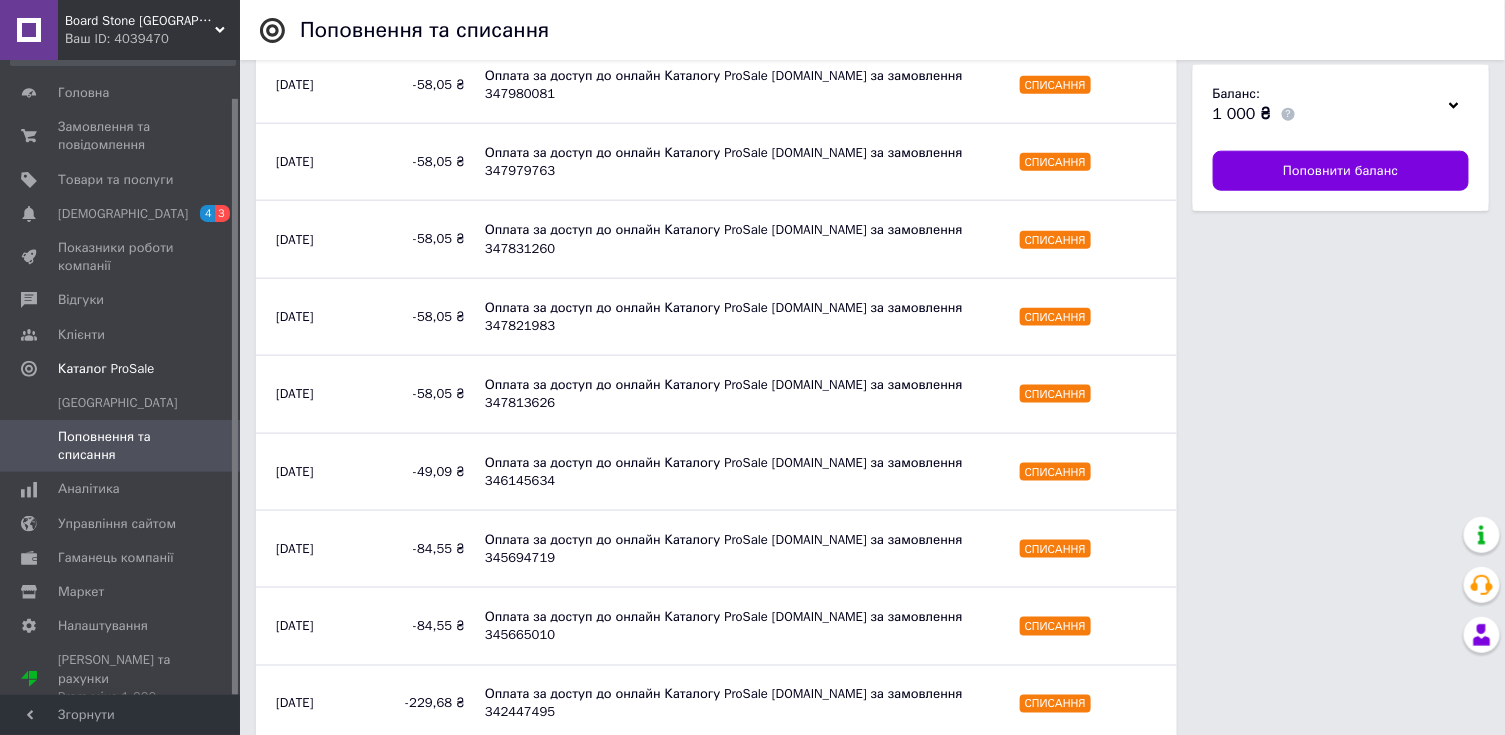 scroll, scrollTop: 782, scrollLeft: 0, axis: vertical 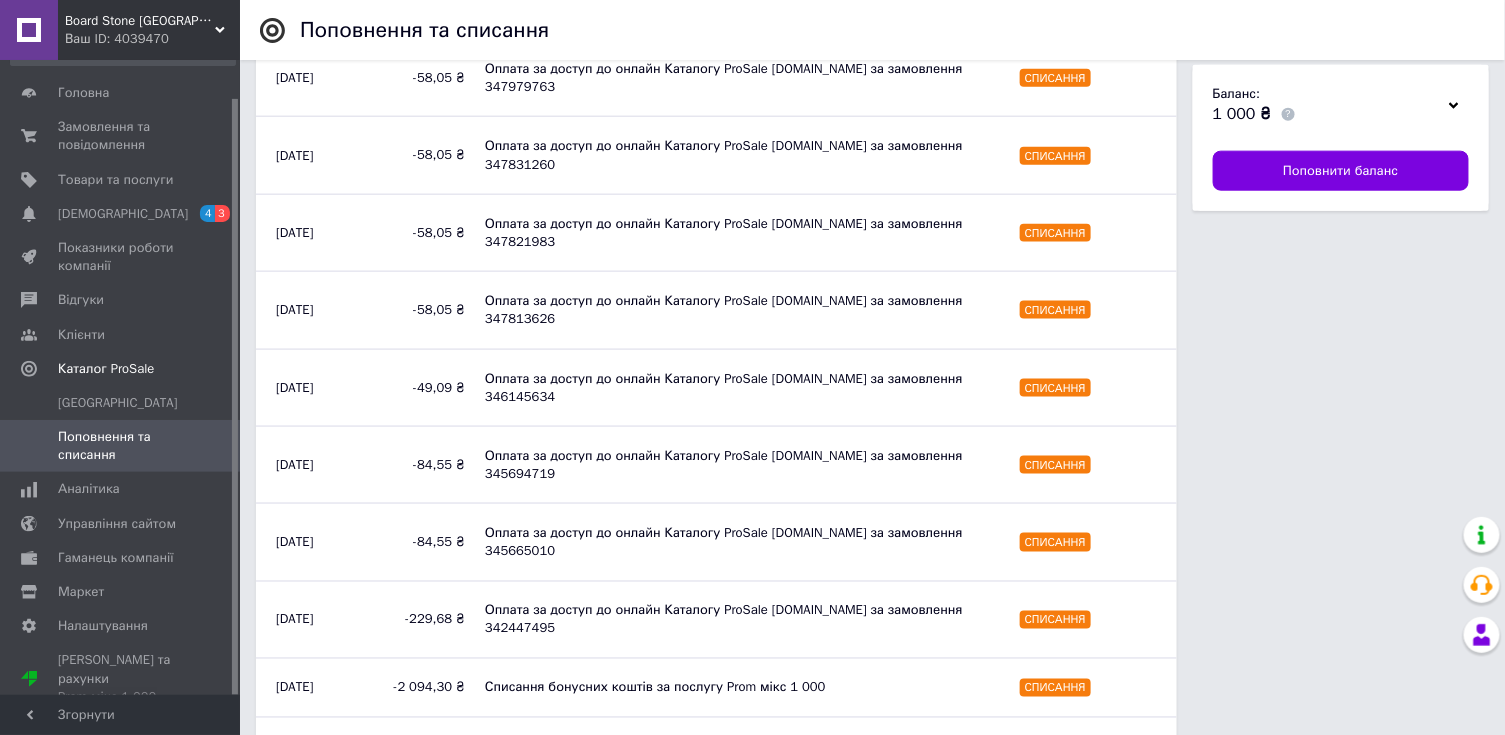 click on "Ваш ID: 4039470" at bounding box center (152, 39) 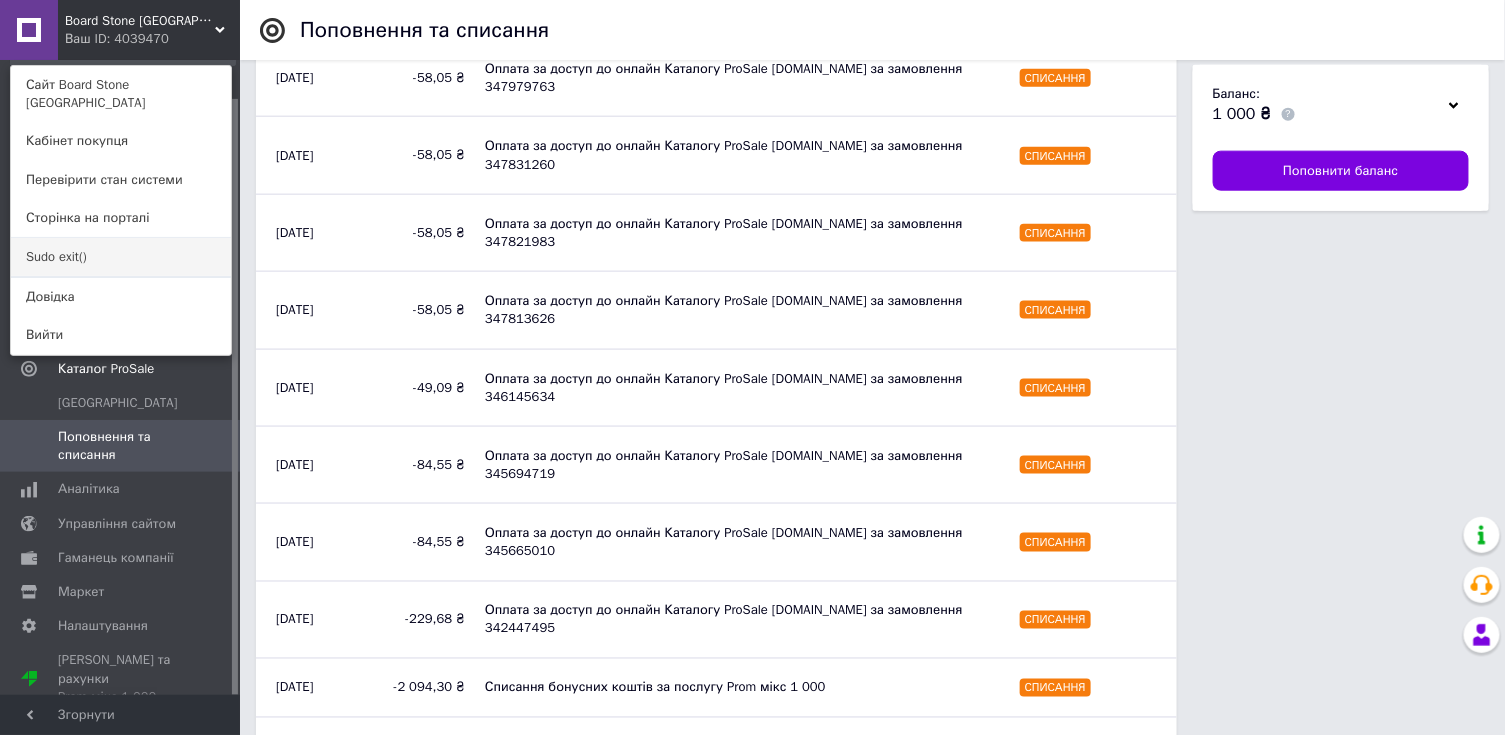 click on "Sudo exit()" at bounding box center [121, 257] 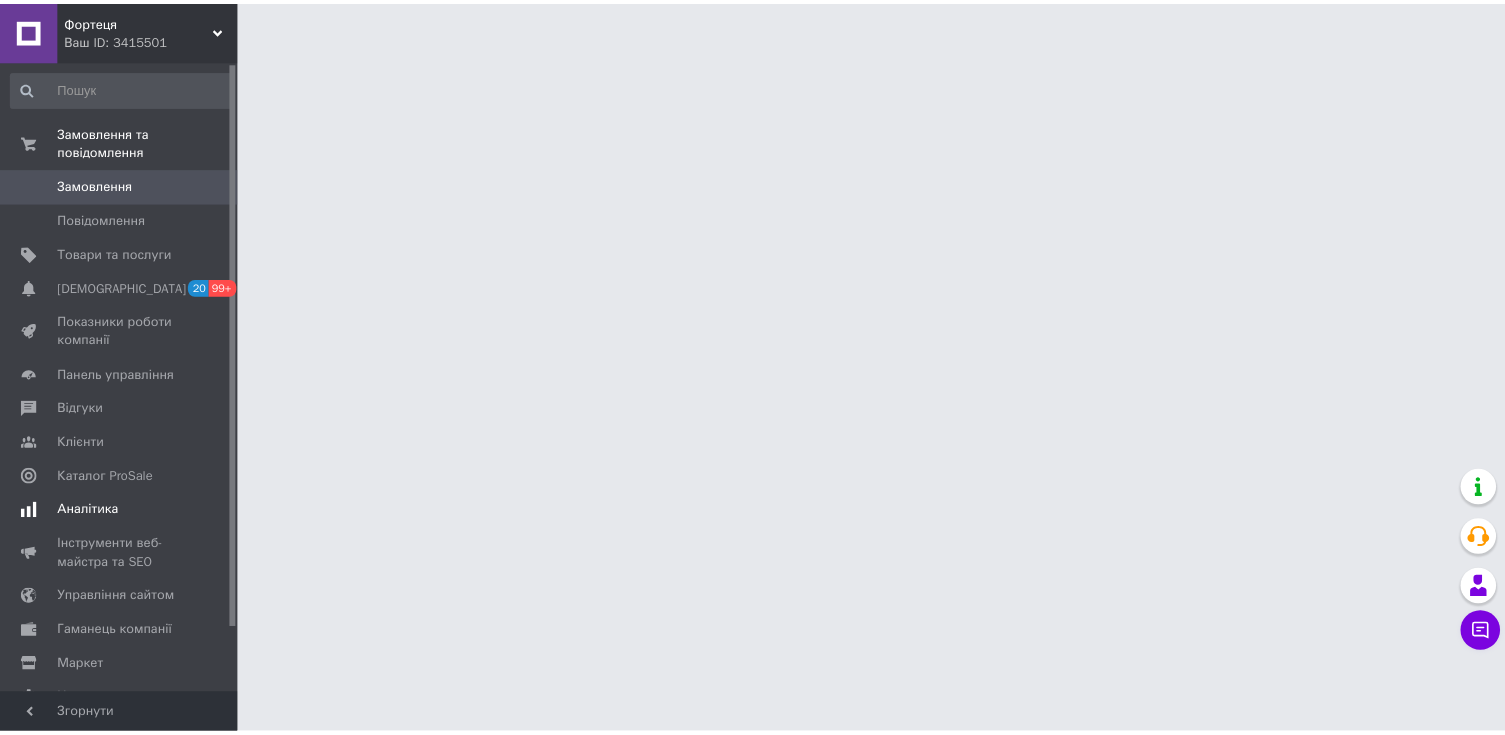 scroll, scrollTop: 0, scrollLeft: 0, axis: both 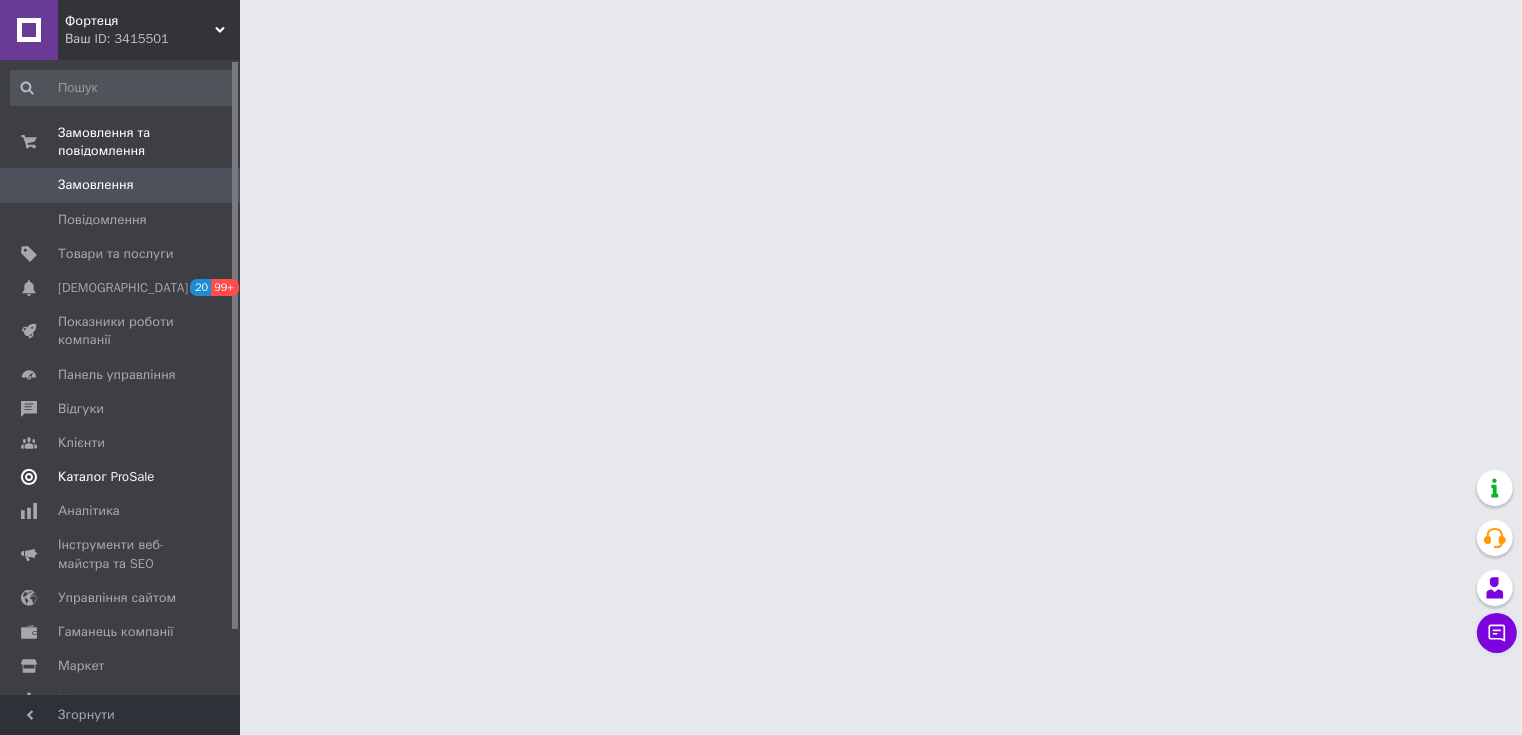 click on "Каталог ProSale" at bounding box center [106, 477] 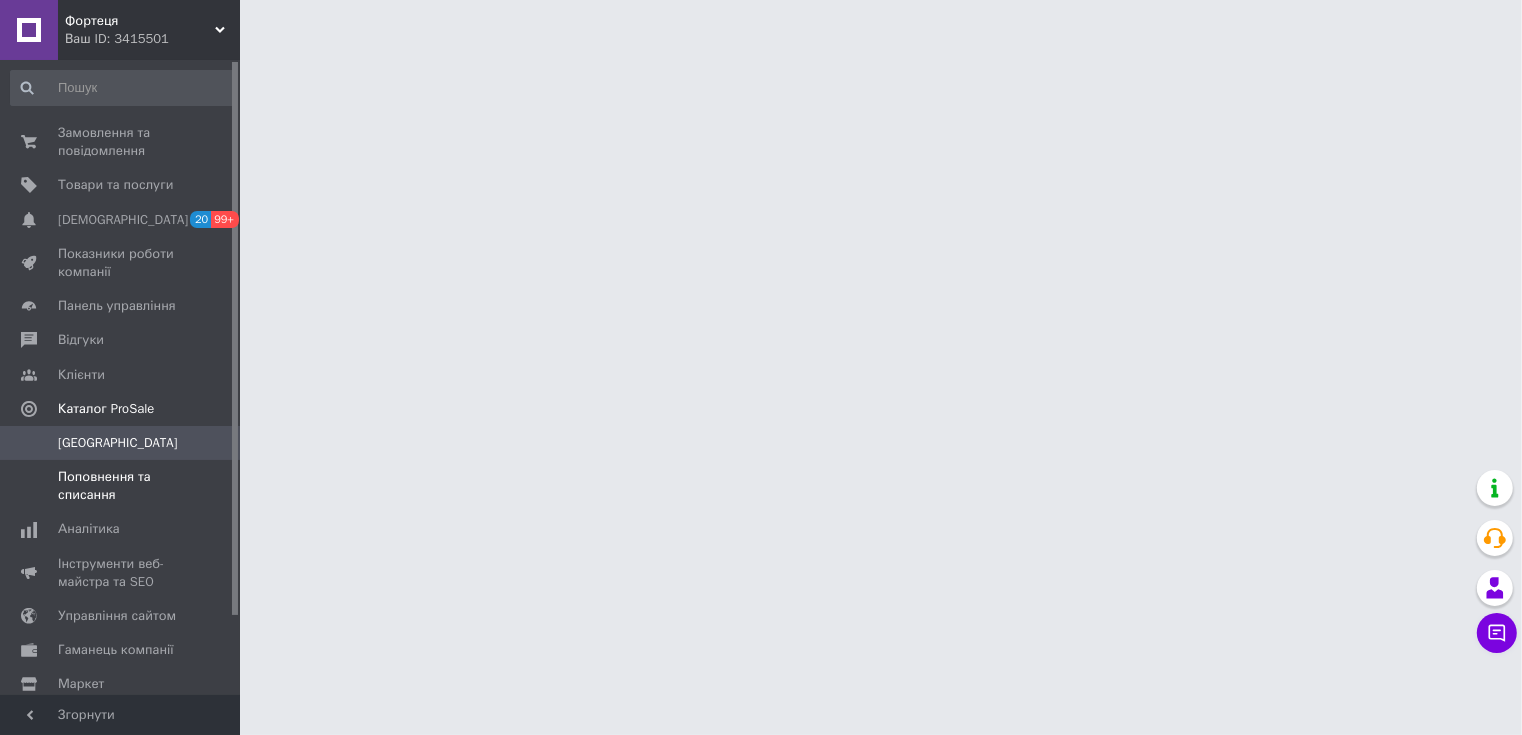click on "Поповнення та списання" at bounding box center [121, 486] 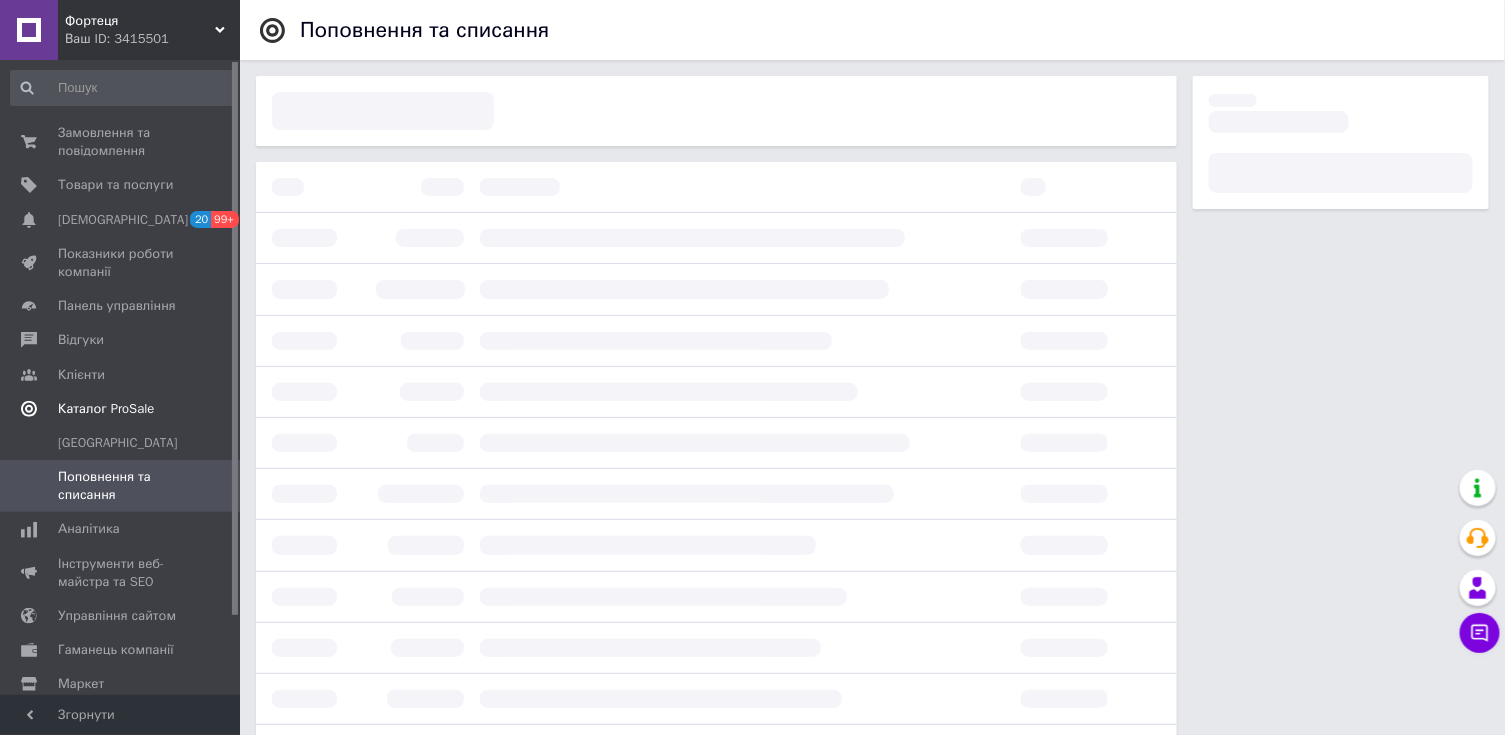 click on "Каталог ProSale" at bounding box center (106, 409) 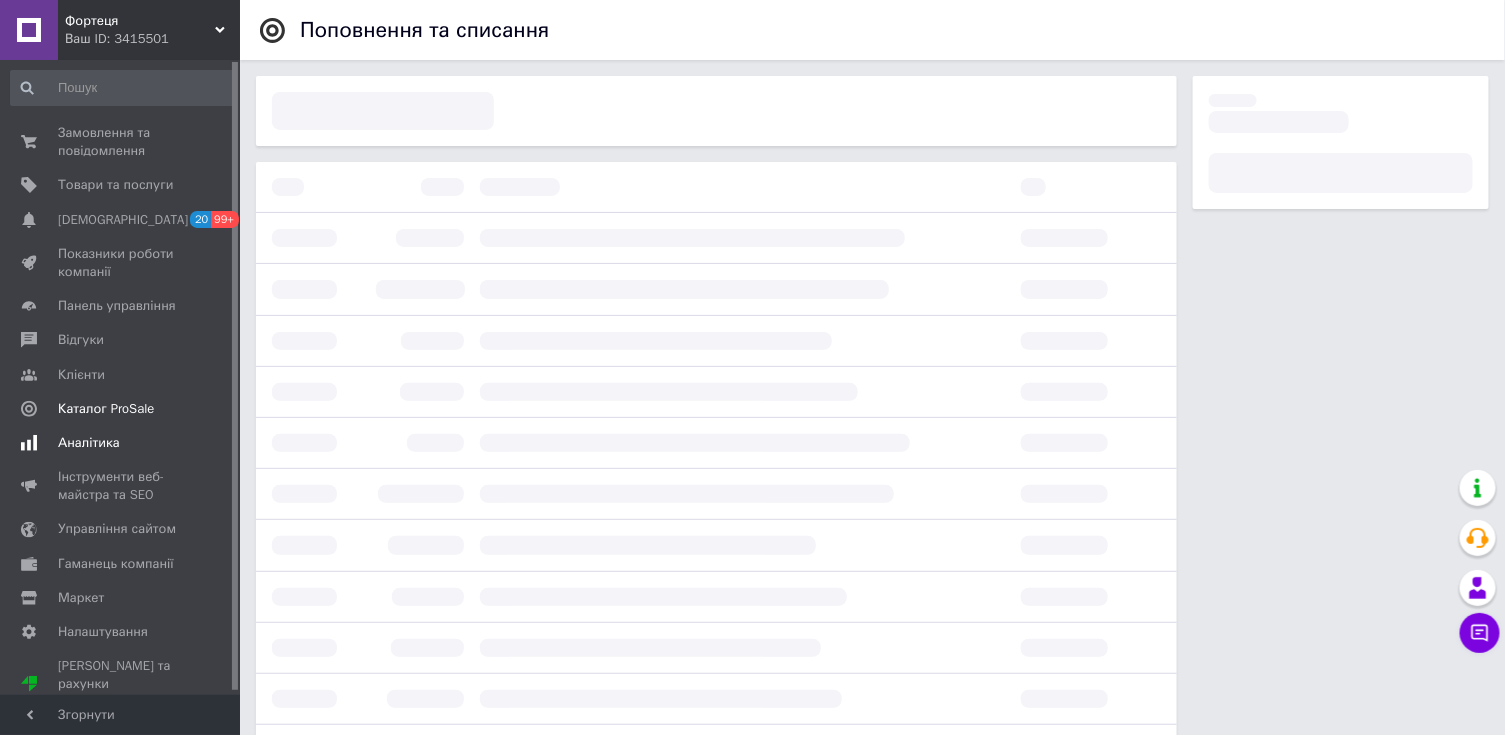 click on "Аналітика" at bounding box center [89, 443] 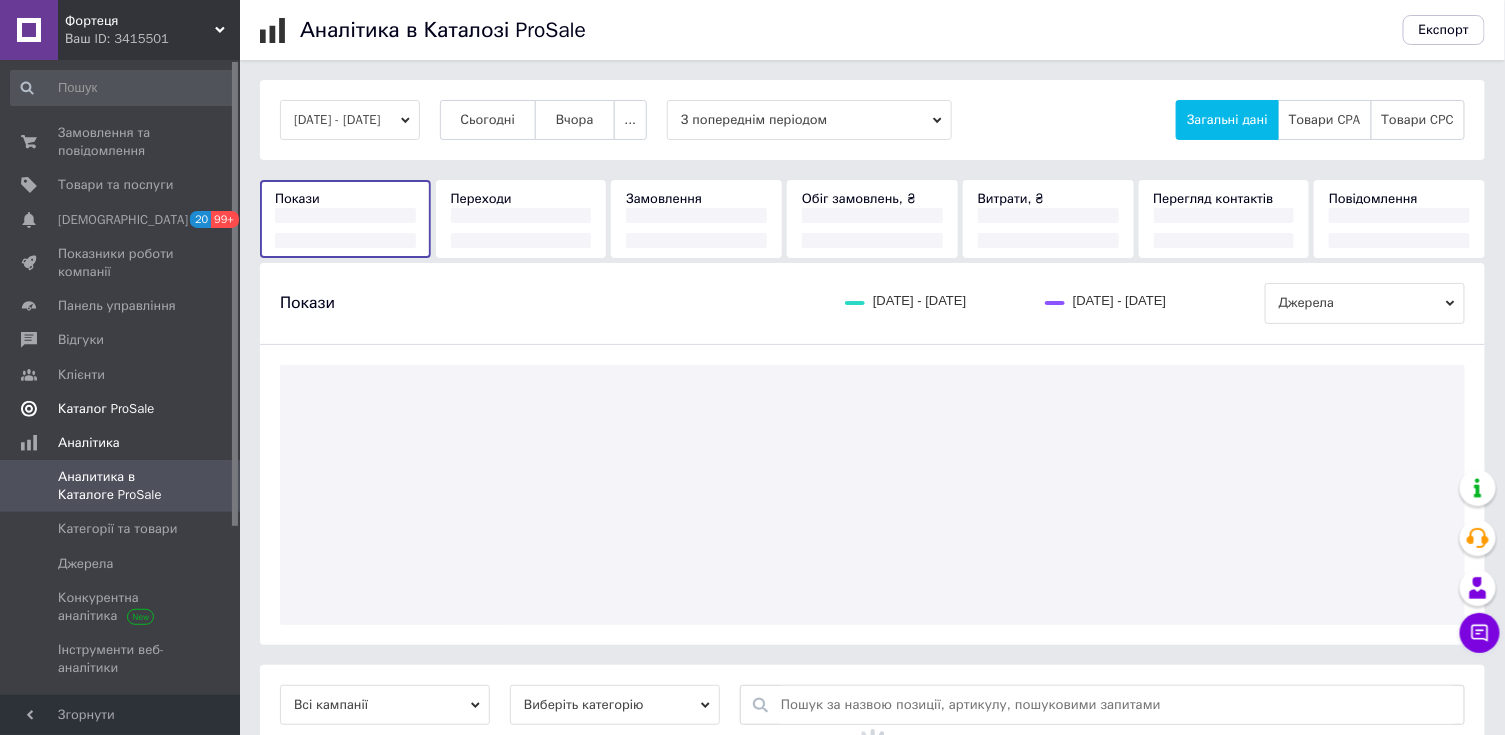 click on "Каталог ProSale" at bounding box center [106, 409] 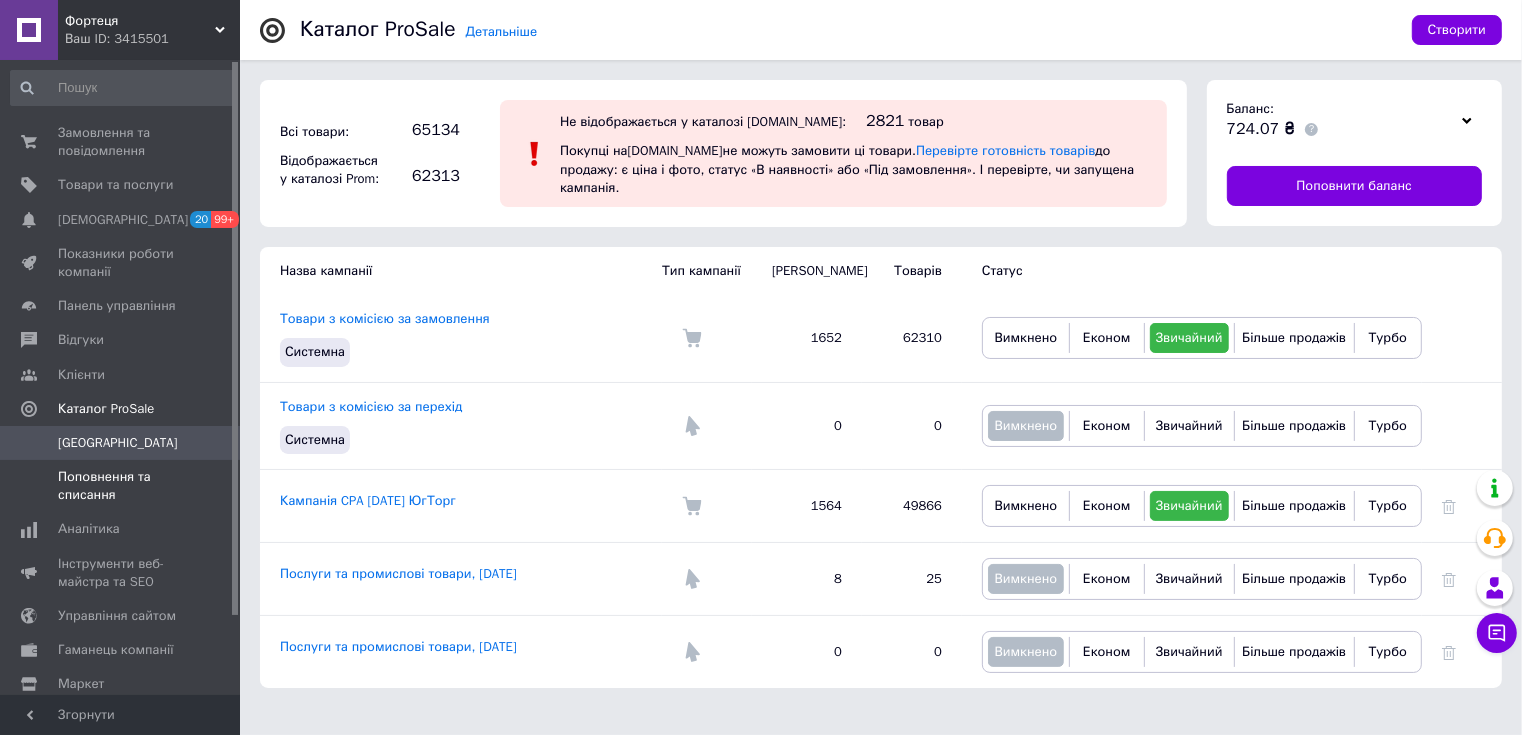 click on "Поповнення та списання" at bounding box center [121, 486] 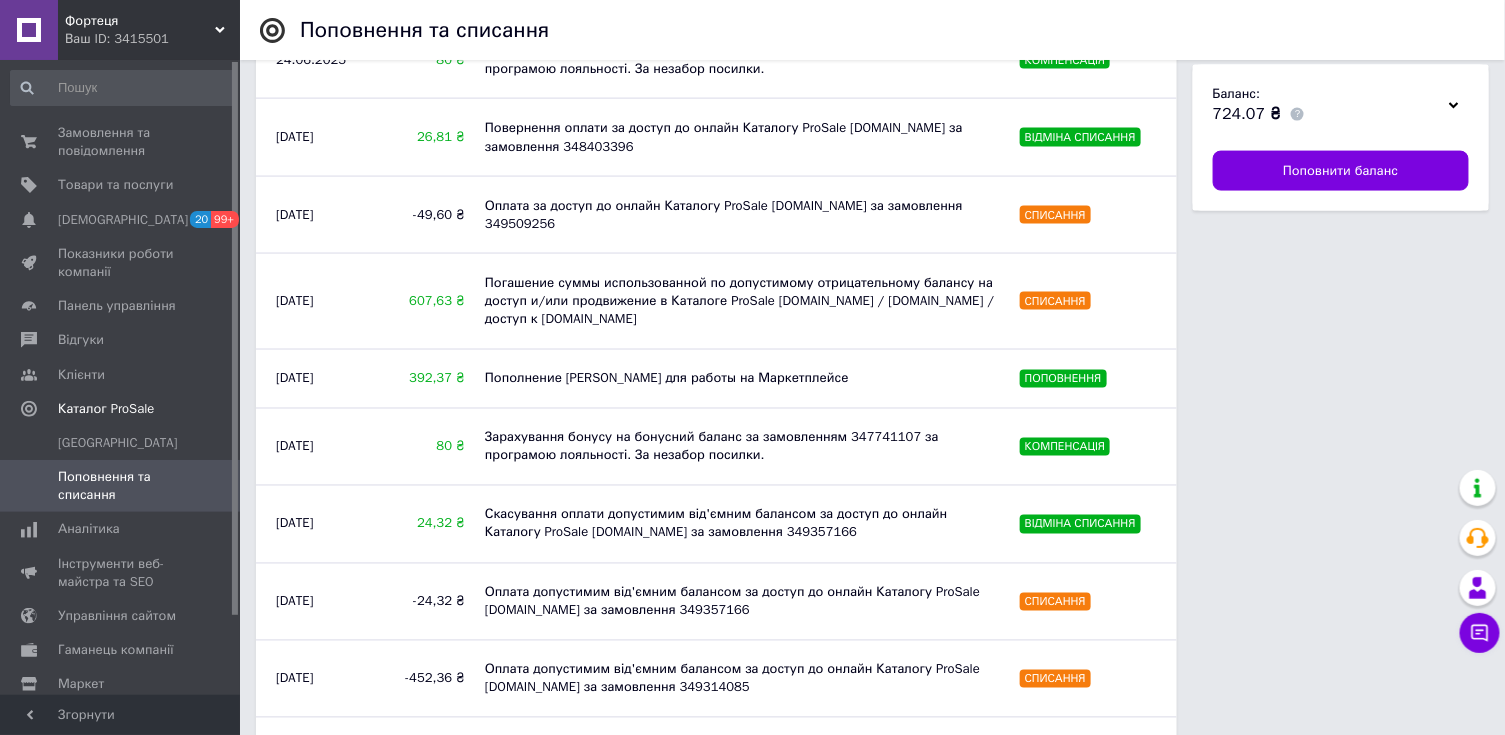 scroll, scrollTop: 976, scrollLeft: 0, axis: vertical 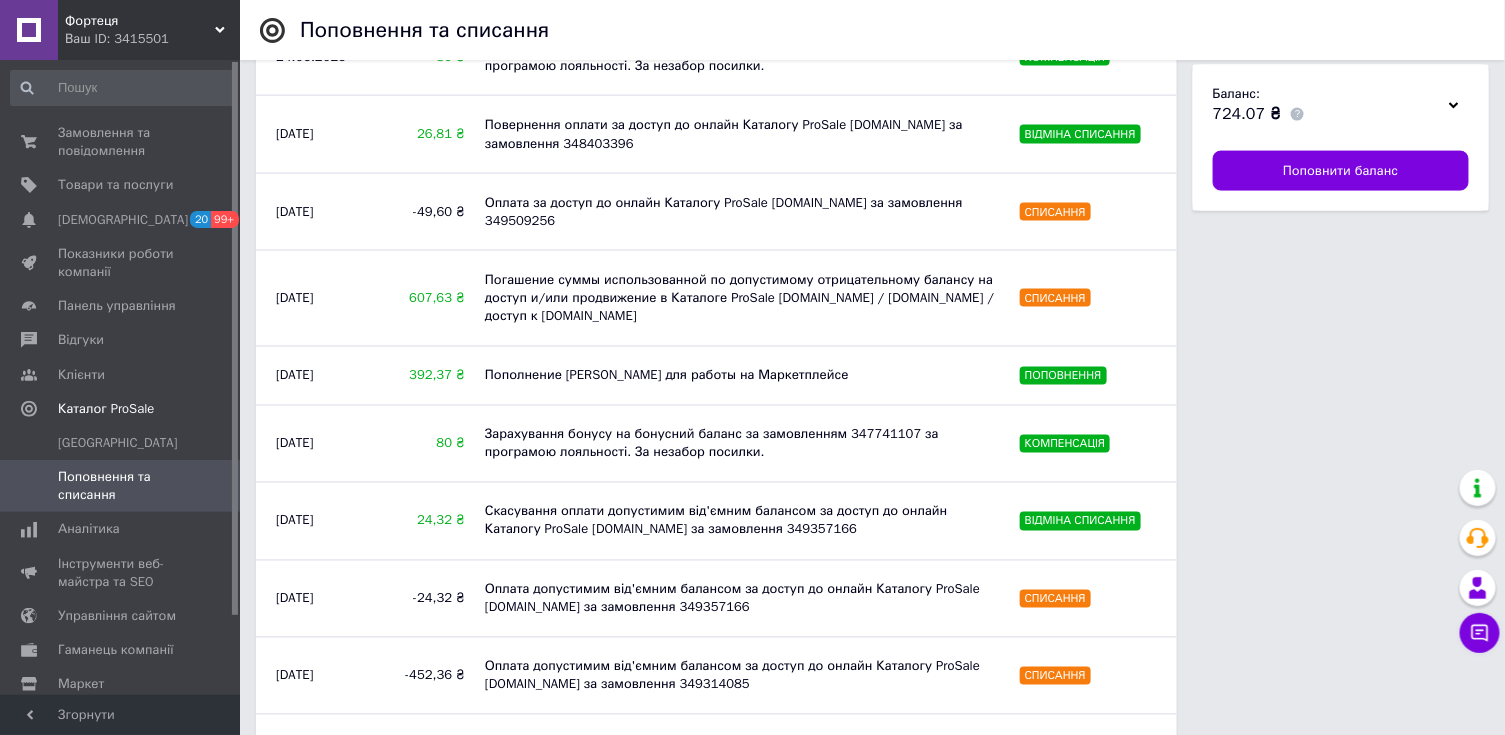 click on "Завантажити ще" at bounding box center (348, 897) 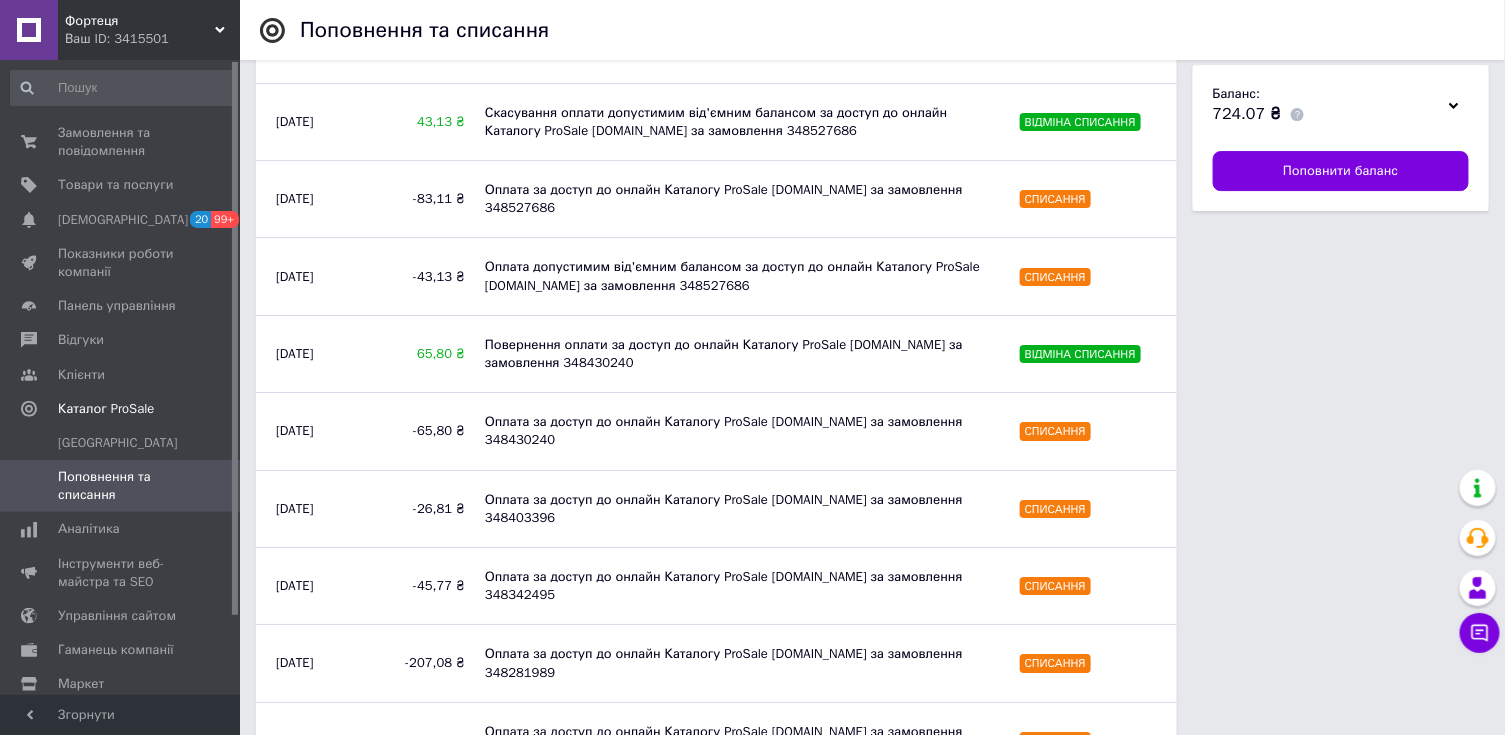 scroll, scrollTop: 2310, scrollLeft: 0, axis: vertical 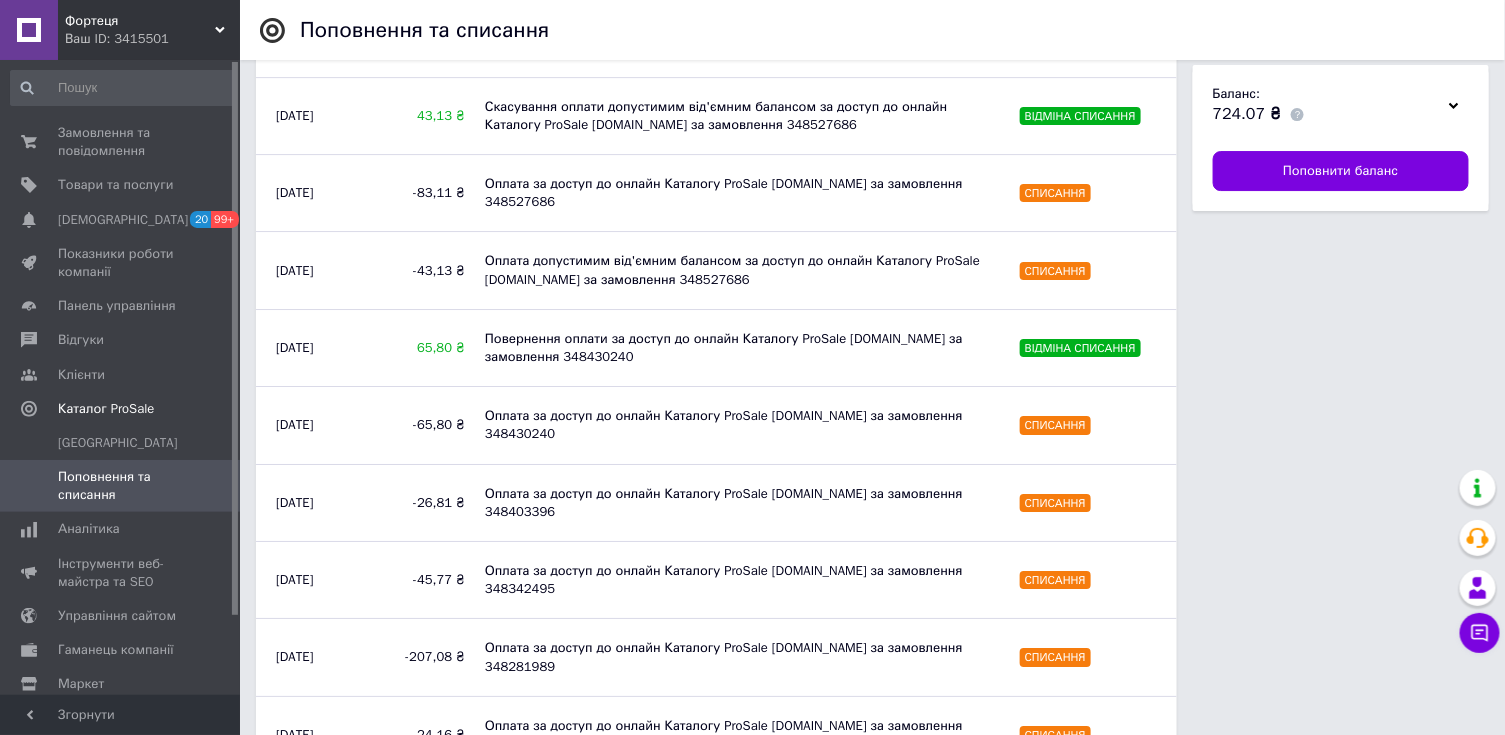click on "Ваш ID: 3415501" at bounding box center (152, 39) 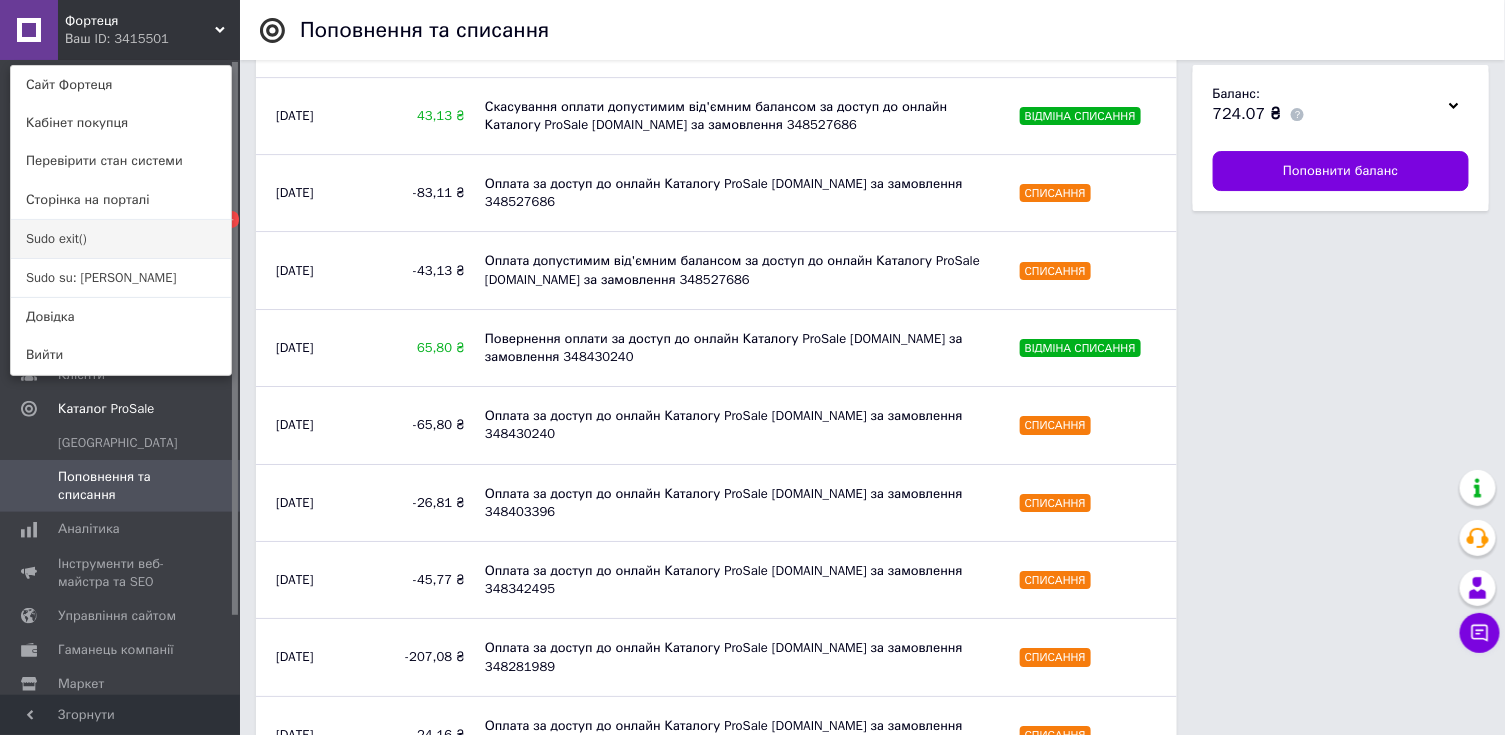 click on "Sudo exit()" at bounding box center (121, 239) 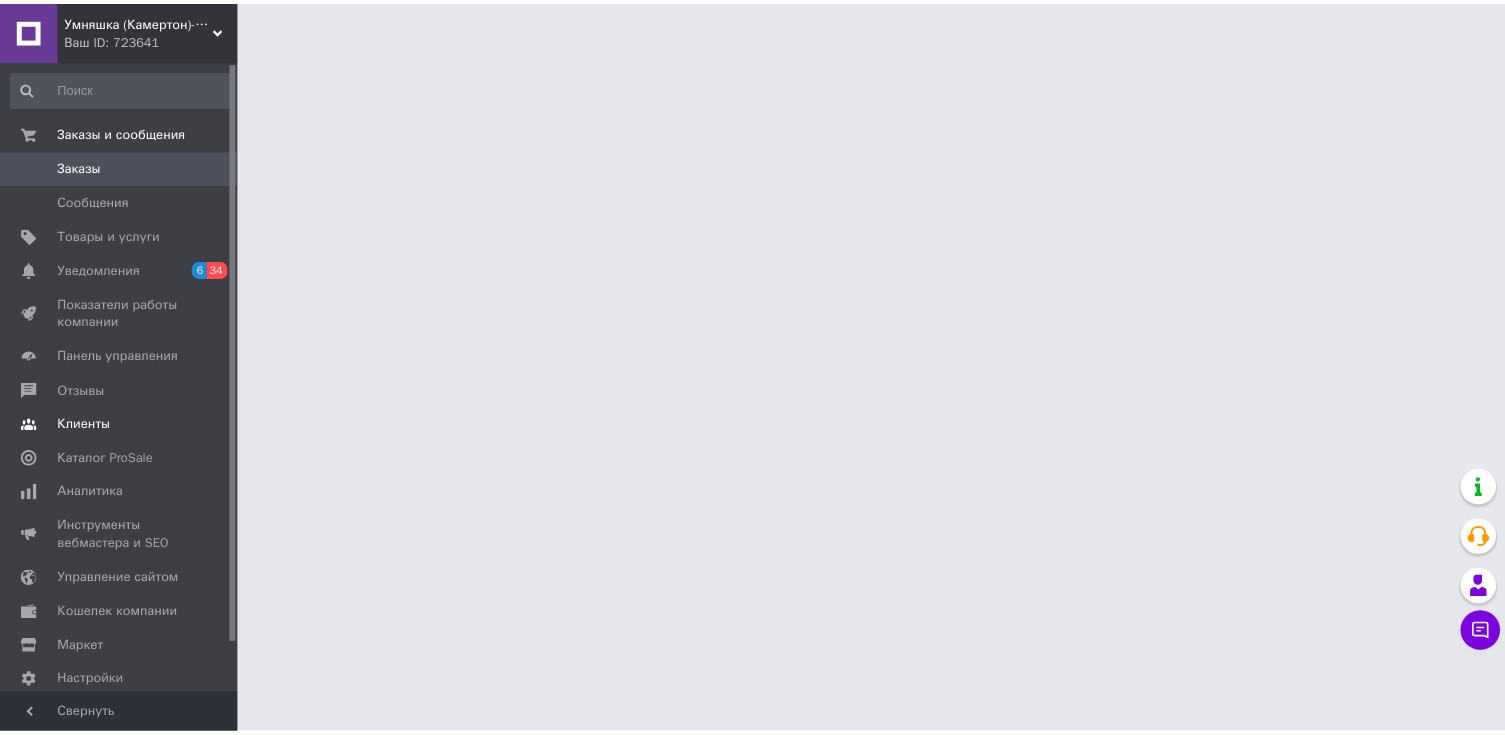scroll, scrollTop: 0, scrollLeft: 0, axis: both 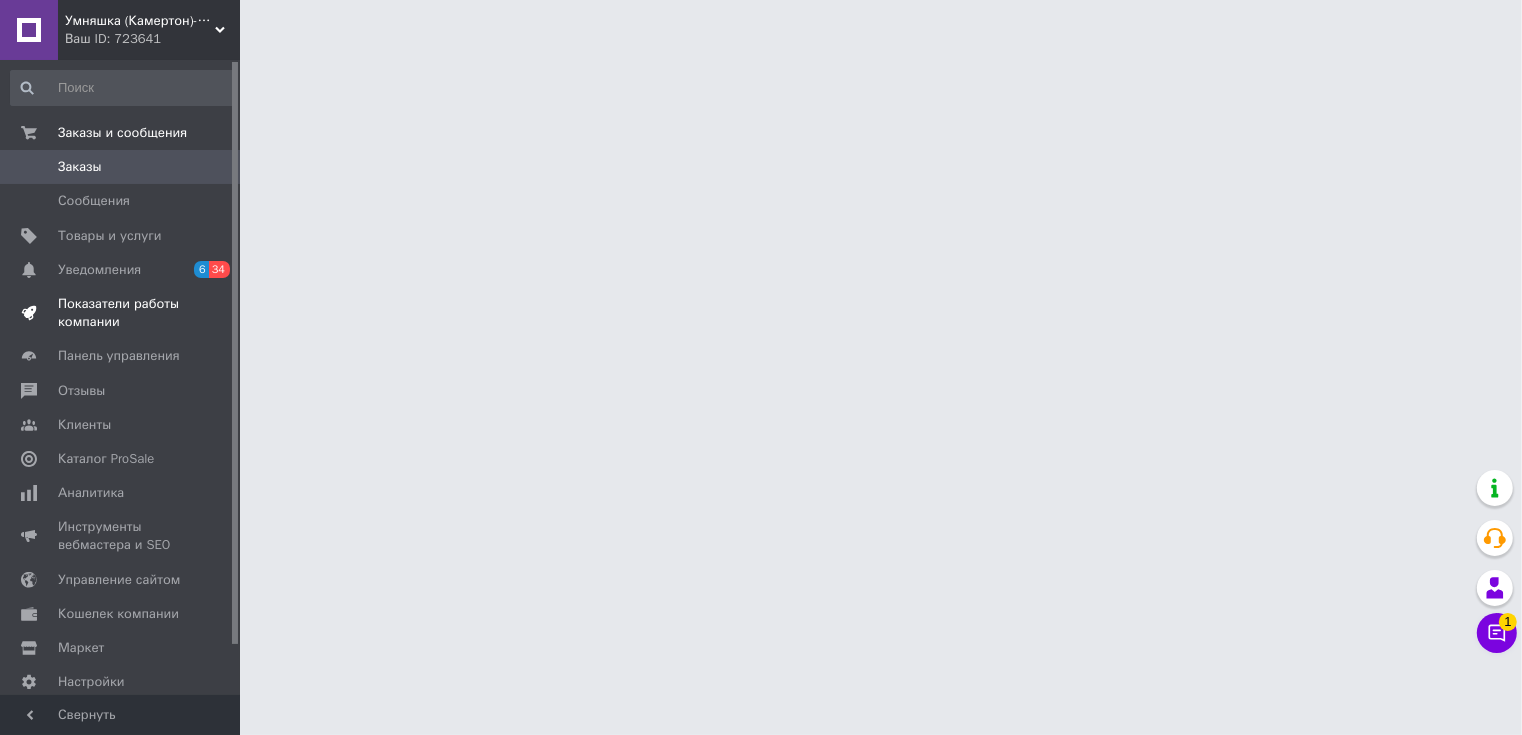 click on "Показатели работы компании" at bounding box center (121, 313) 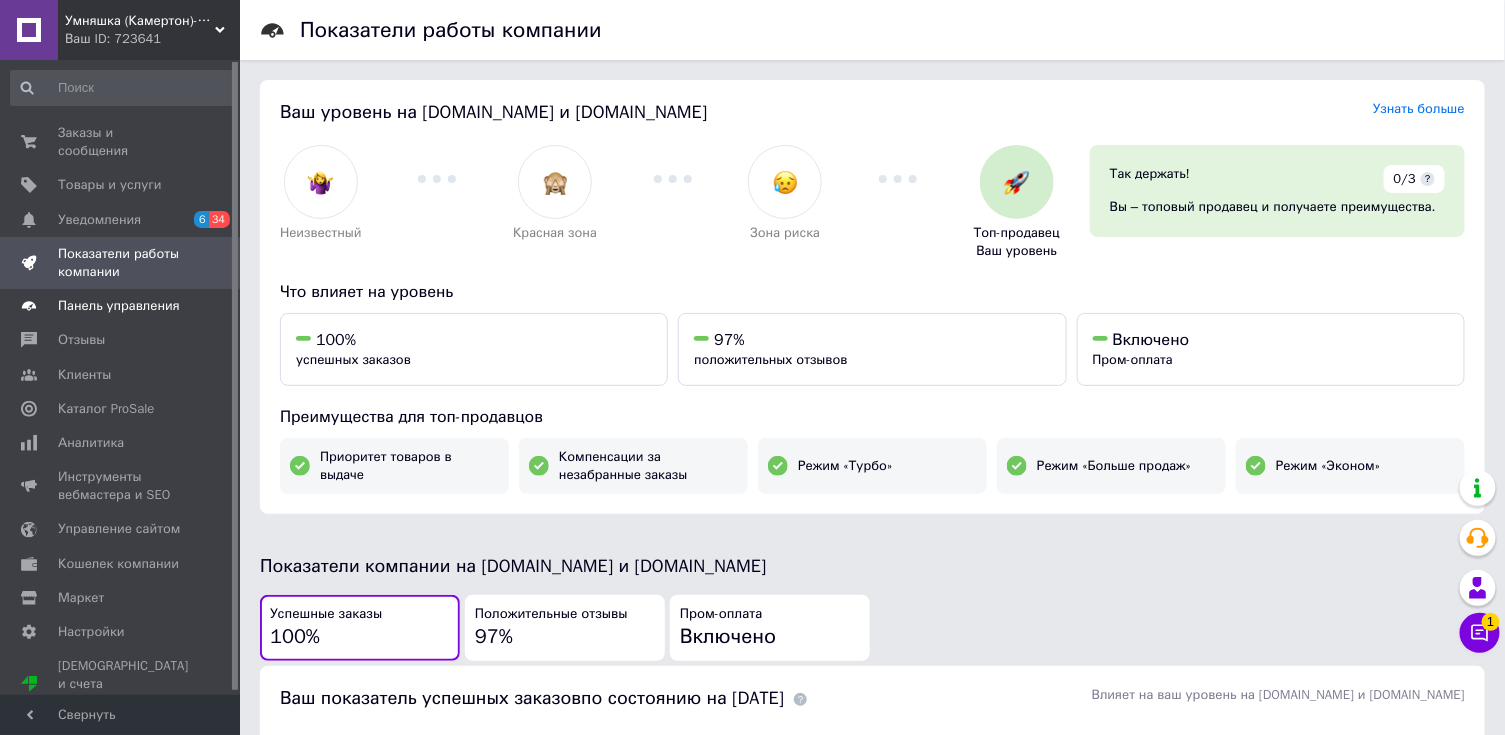 click on "Панель управления" at bounding box center [119, 306] 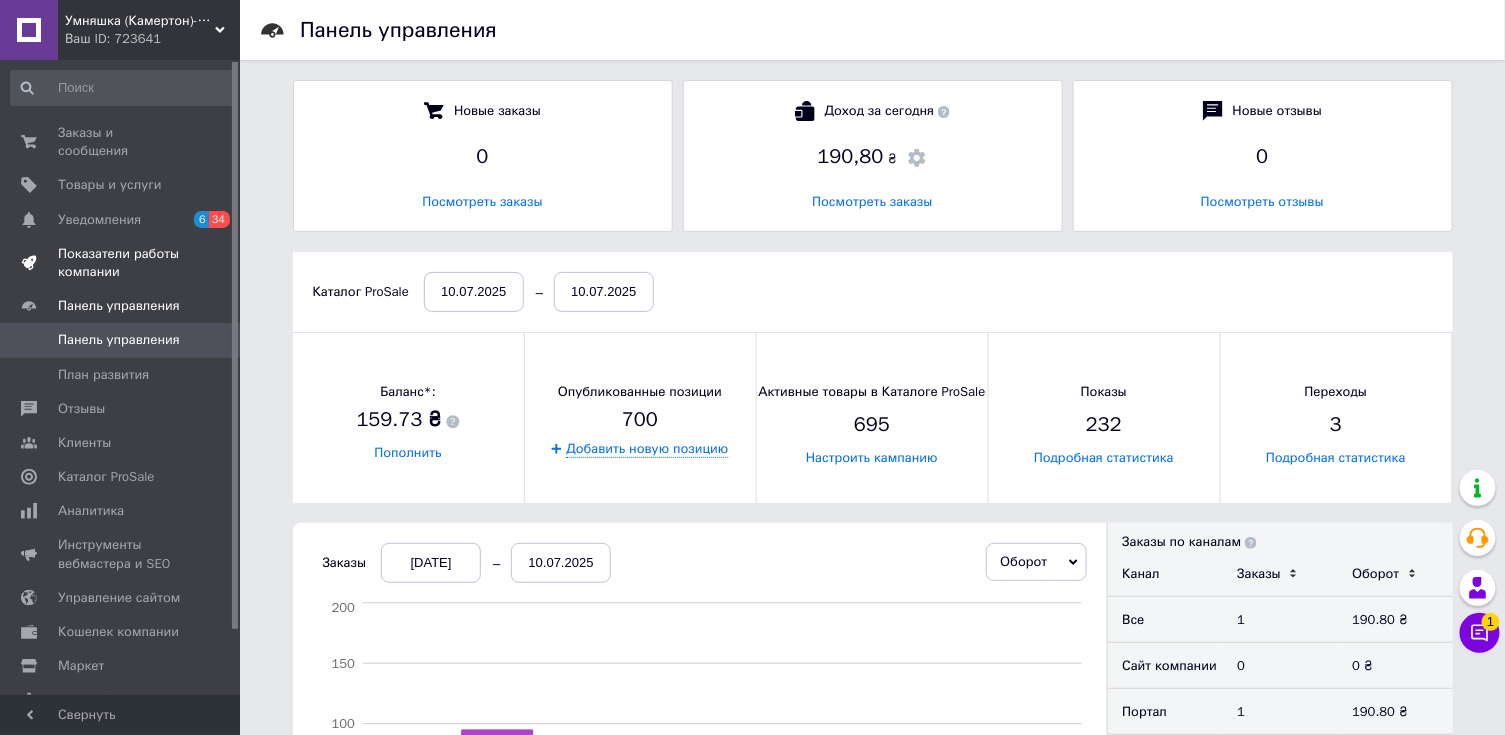 scroll, scrollTop: 10, scrollLeft: 10, axis: both 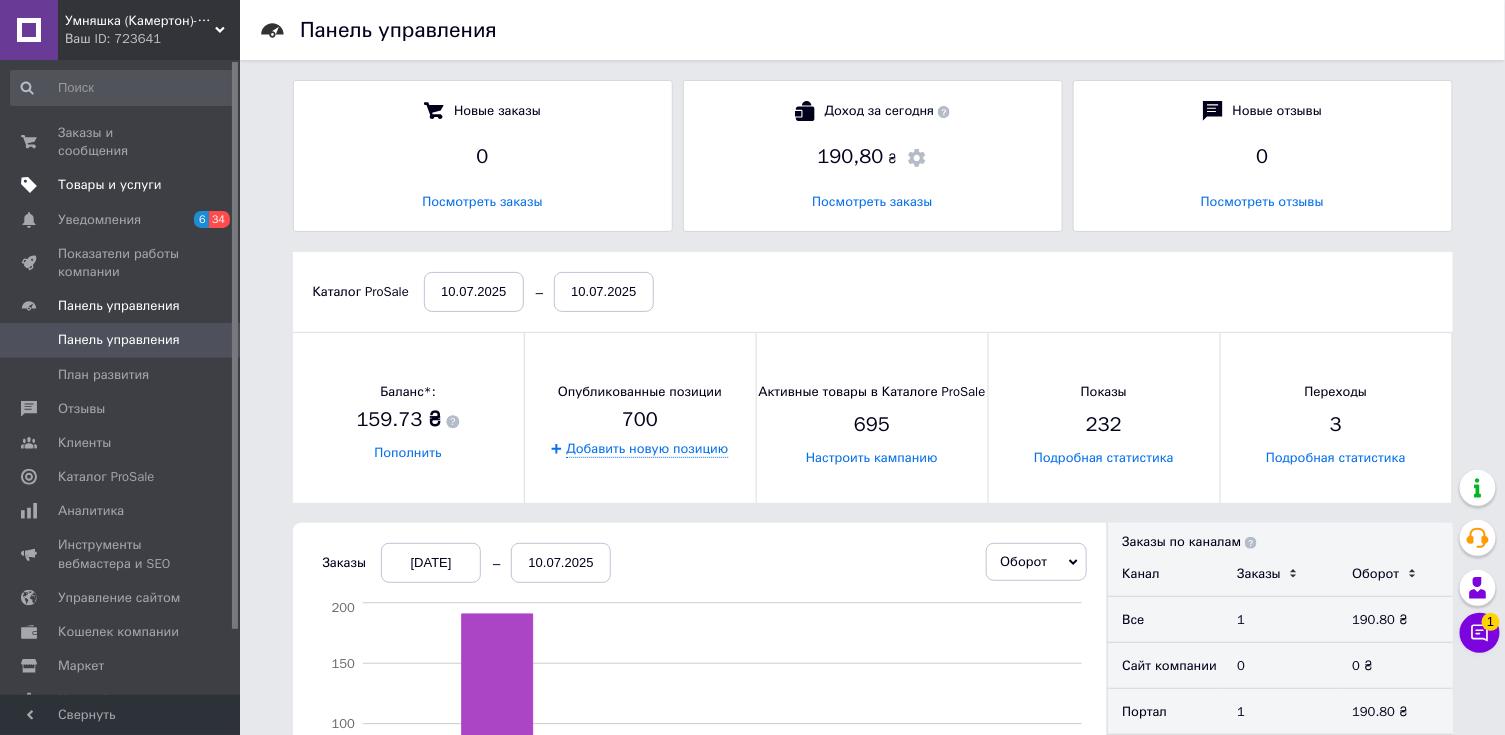 click on "Товары и услуги" at bounding box center (110, 185) 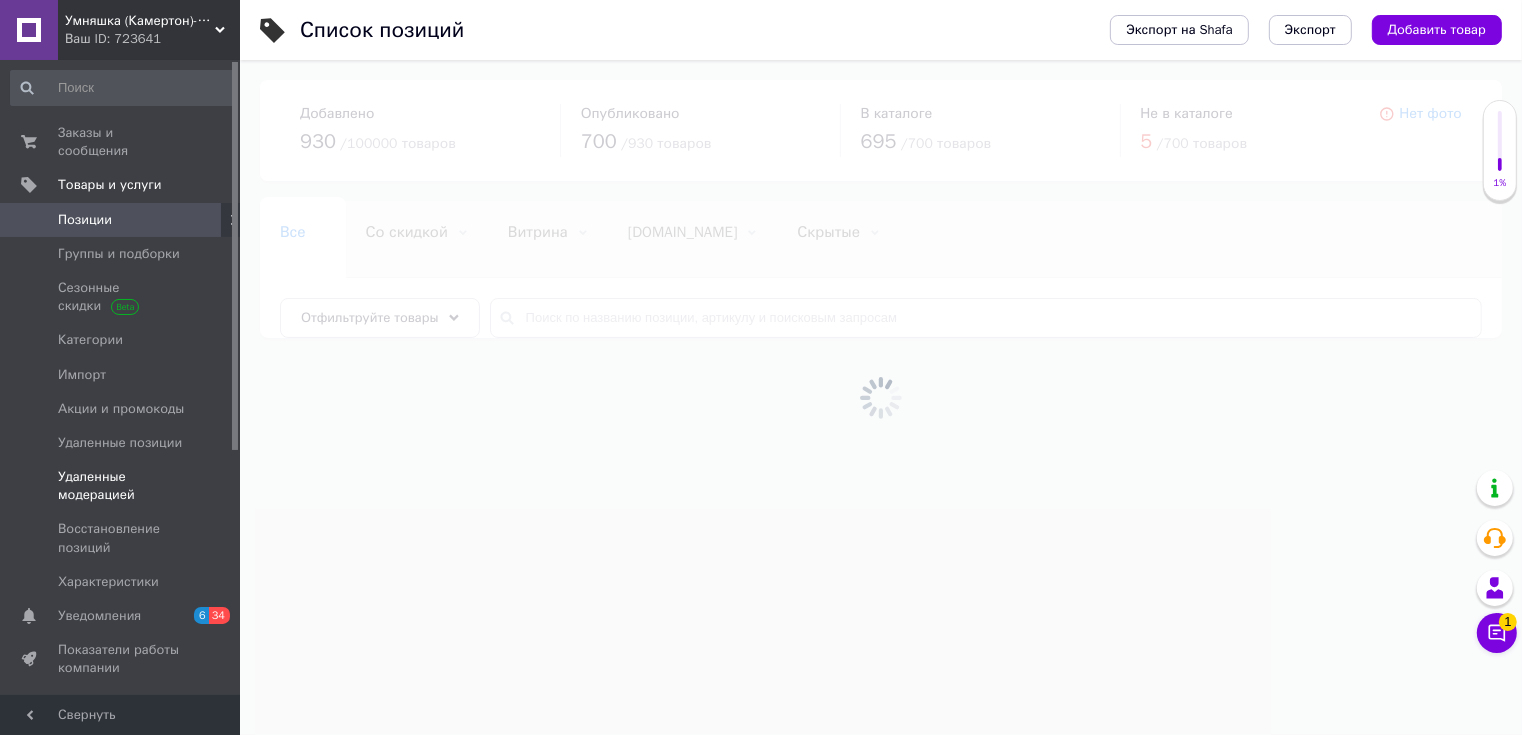 click on "Удаленные модерацией" at bounding box center (121, 486) 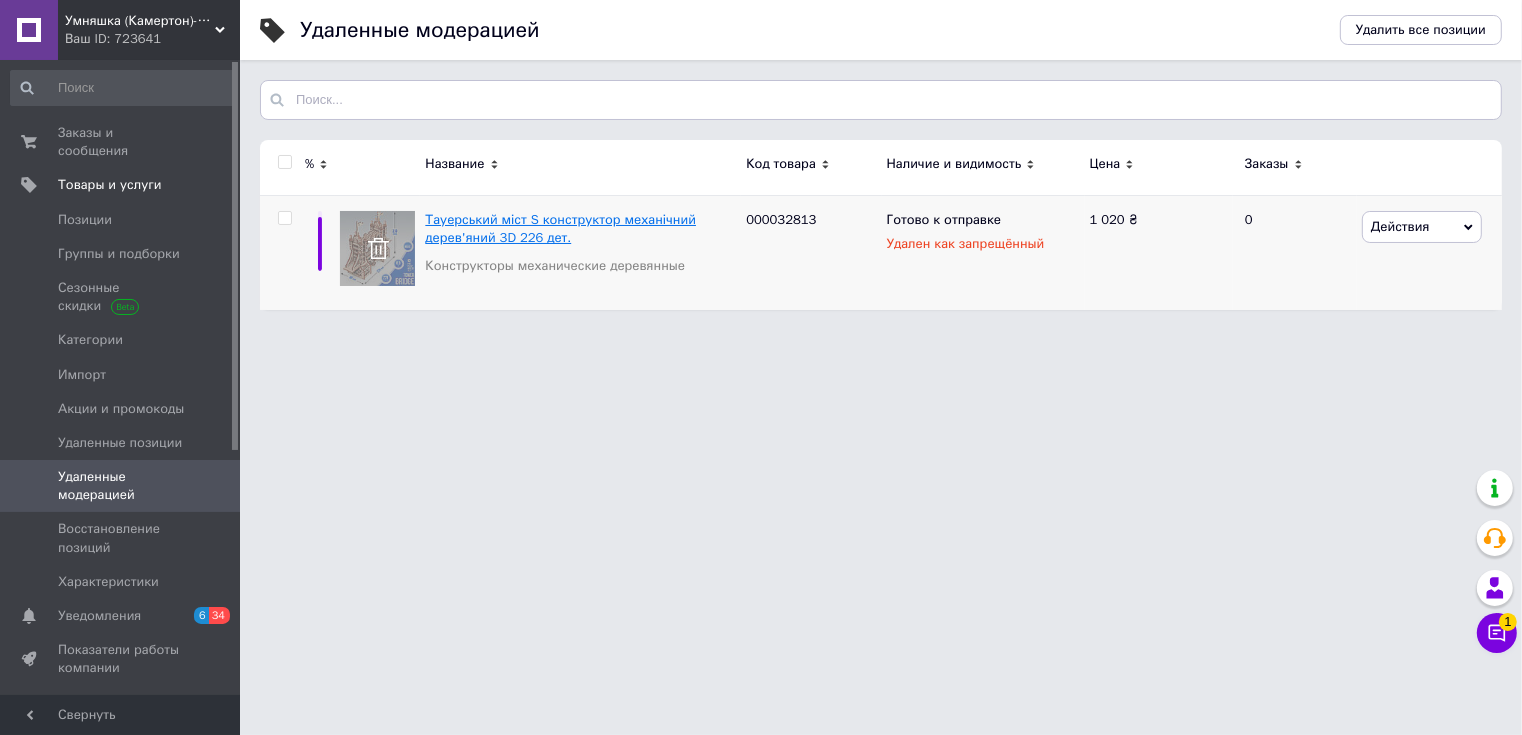 click on "Тауерський міст S конструктор механічний дерев'яний 3D 226 дет." at bounding box center [560, 228] 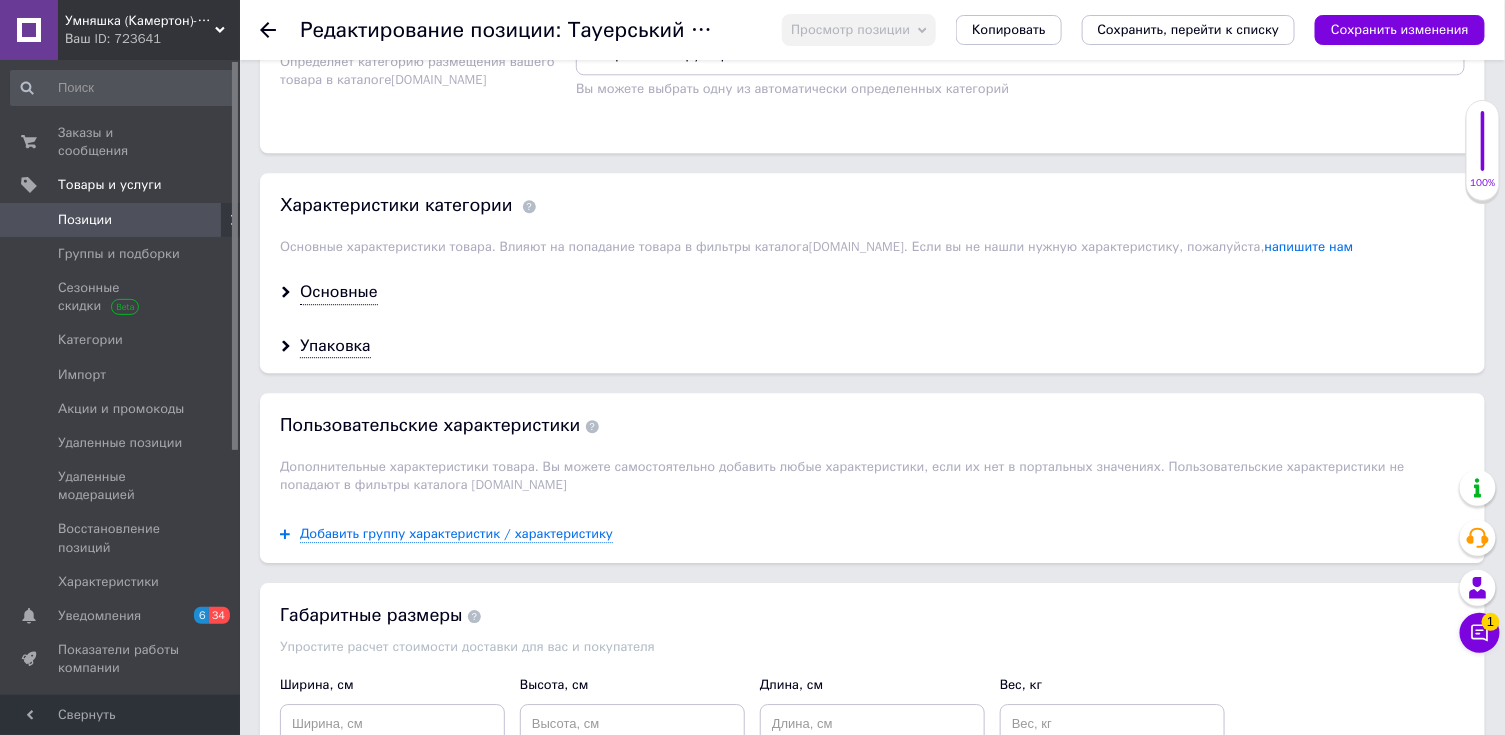 scroll, scrollTop: 1866, scrollLeft: 0, axis: vertical 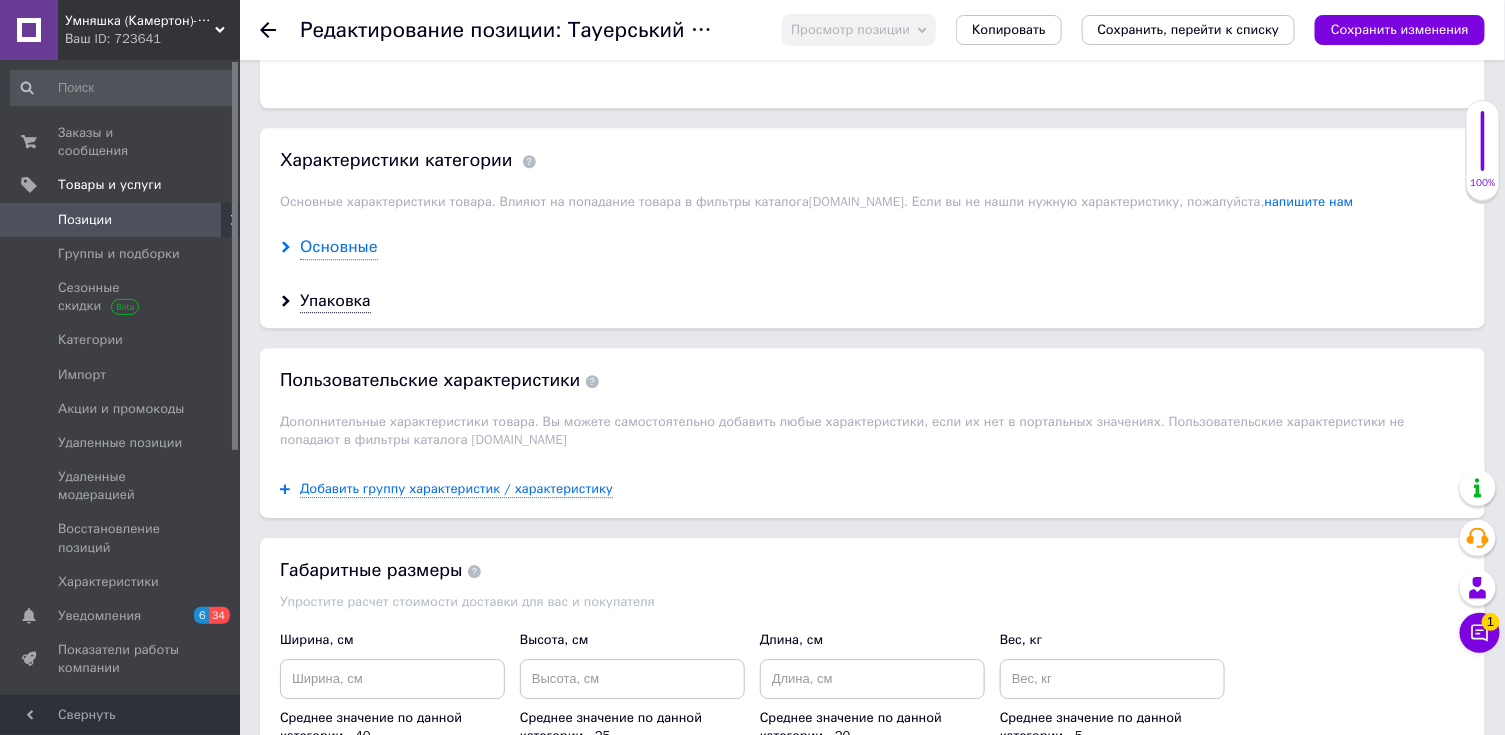 click on "Основные" at bounding box center [339, 247] 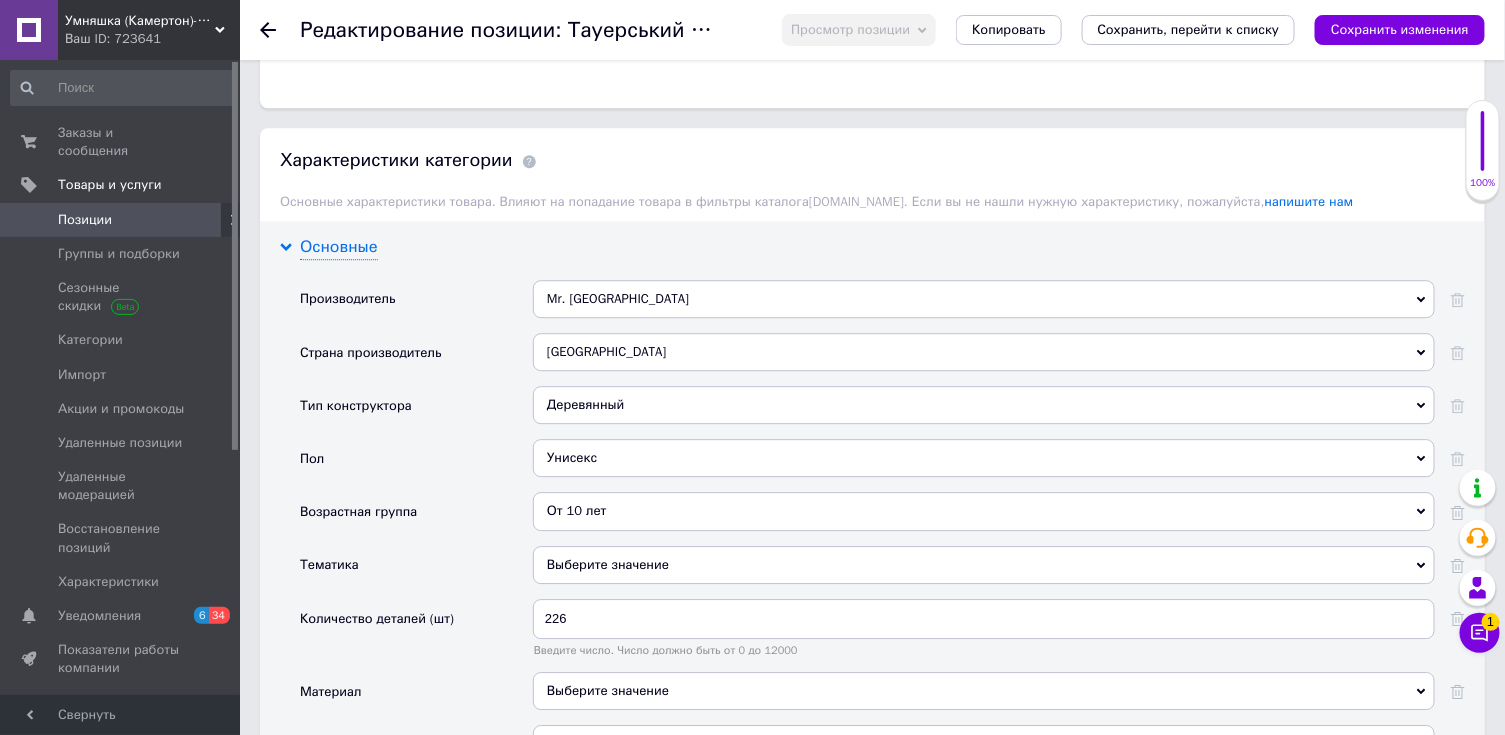 scroll, scrollTop: 2000, scrollLeft: 0, axis: vertical 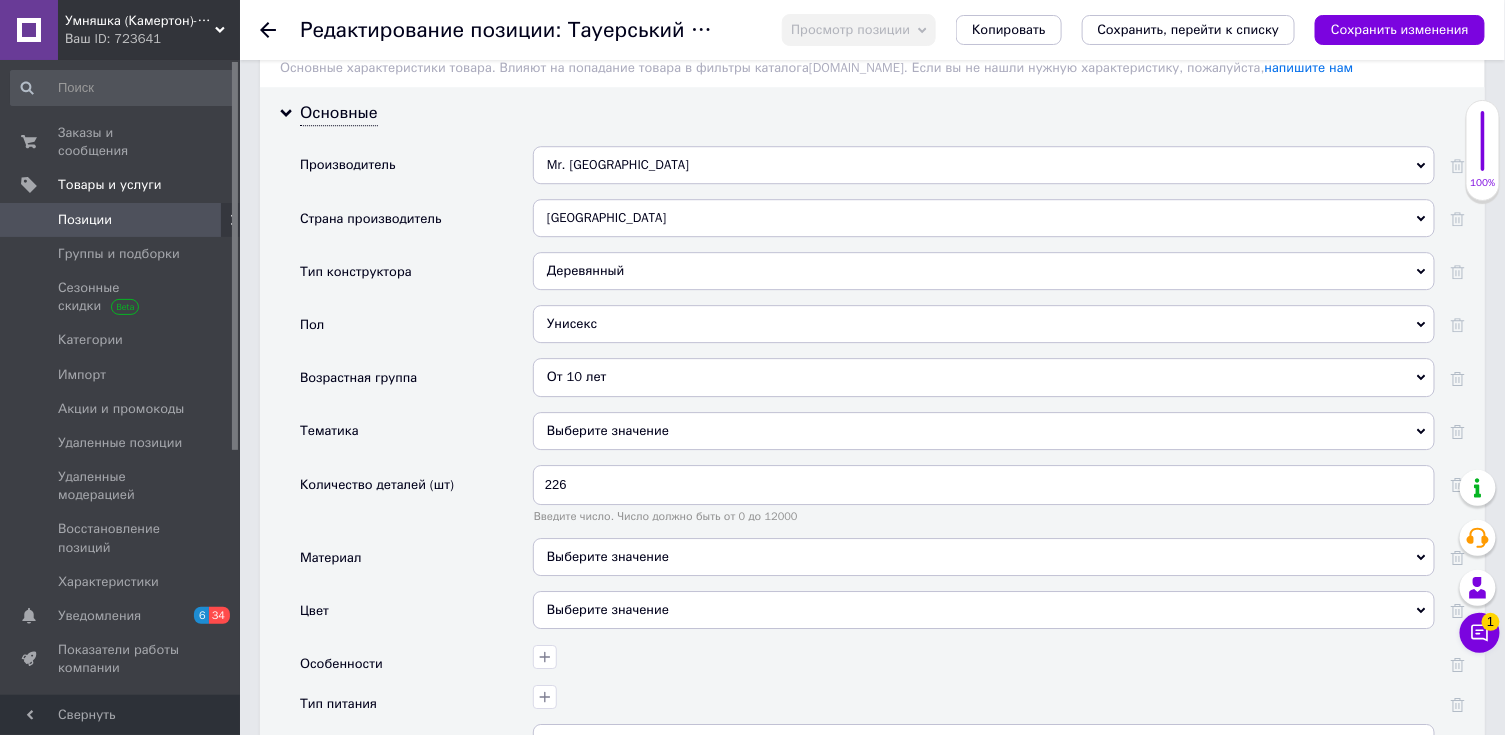 drag, startPoint x: 663, startPoint y: 330, endPoint x: 552, endPoint y: 310, distance: 112.78741 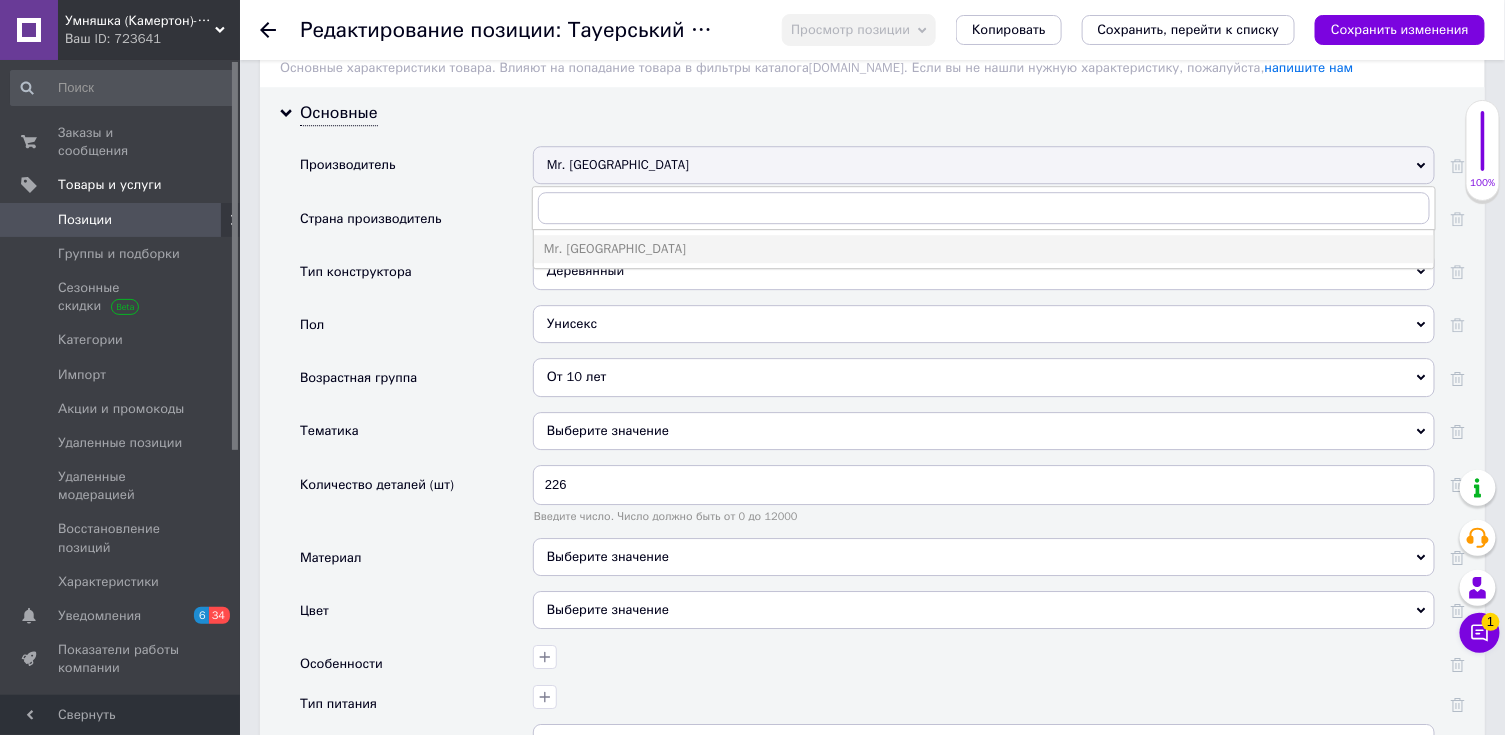 drag, startPoint x: 547, startPoint y: 324, endPoint x: 588, endPoint y: 324, distance: 41 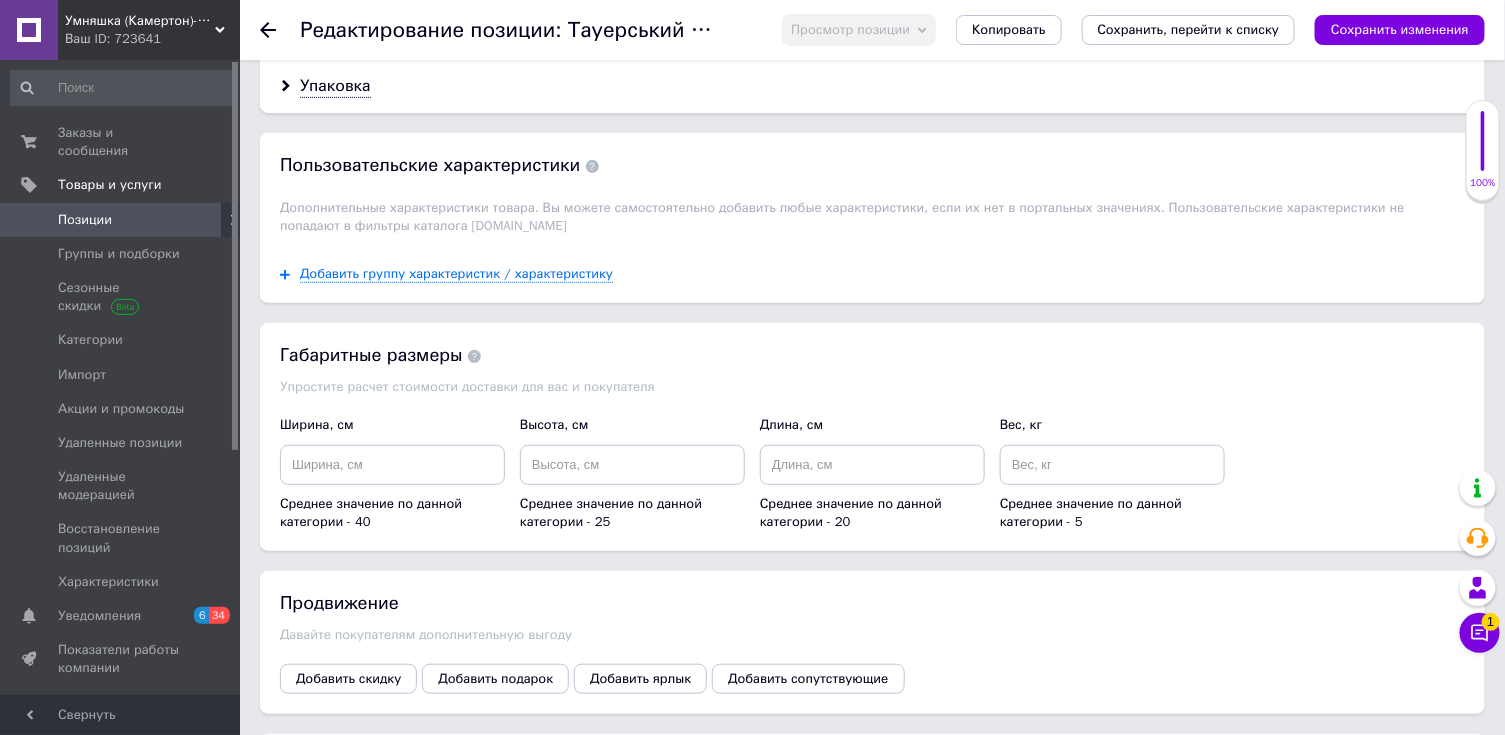 scroll, scrollTop: 2933, scrollLeft: 0, axis: vertical 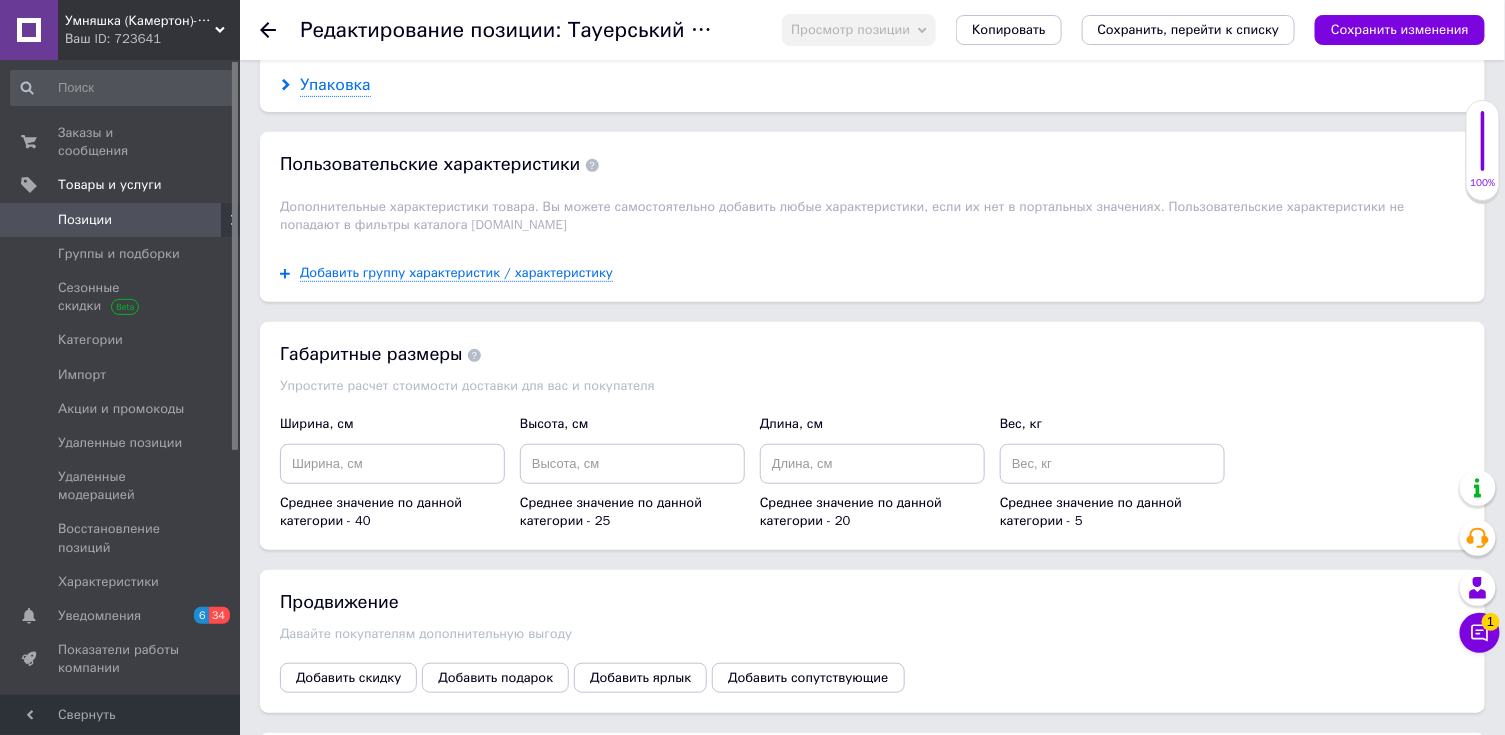 click on "Упаковка" at bounding box center (335, 85) 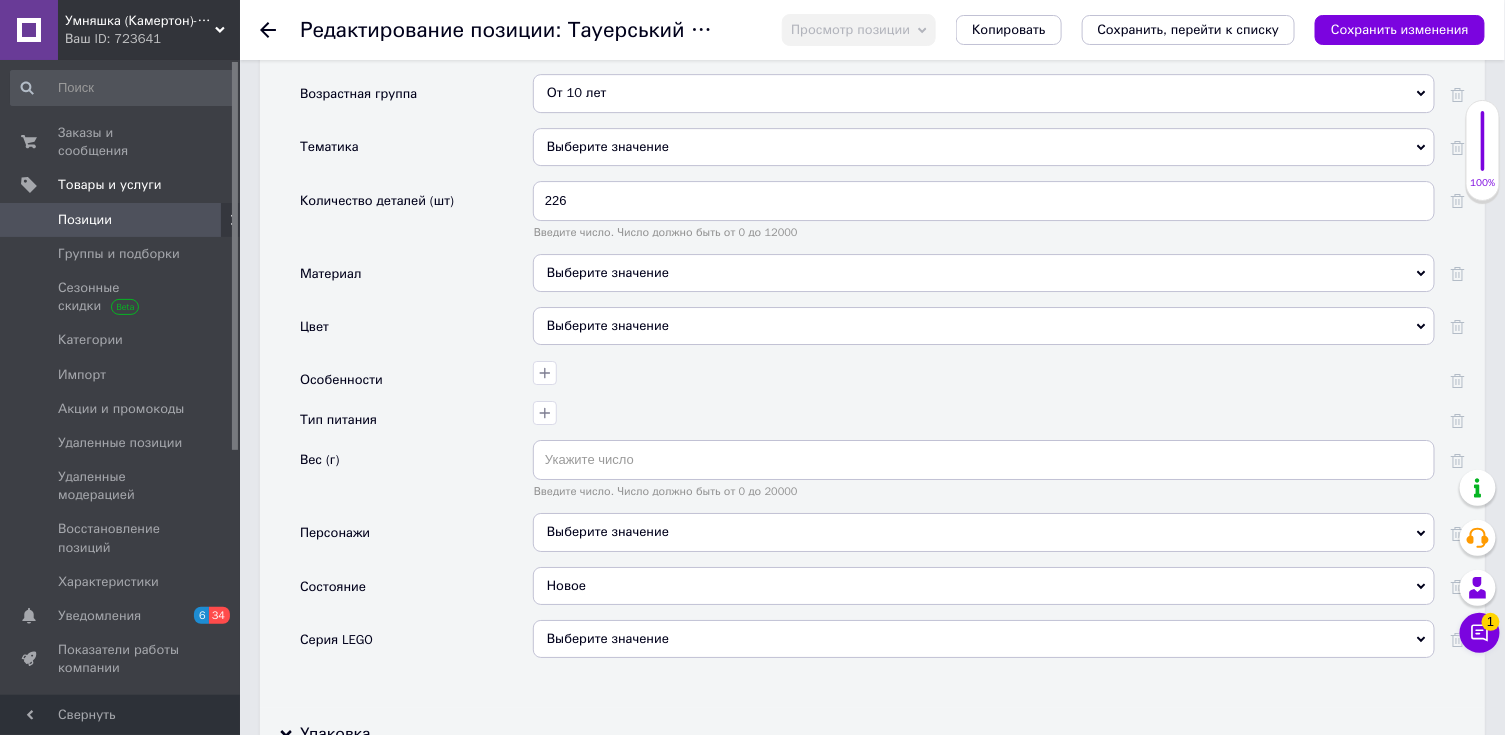 scroll, scrollTop: 2133, scrollLeft: 0, axis: vertical 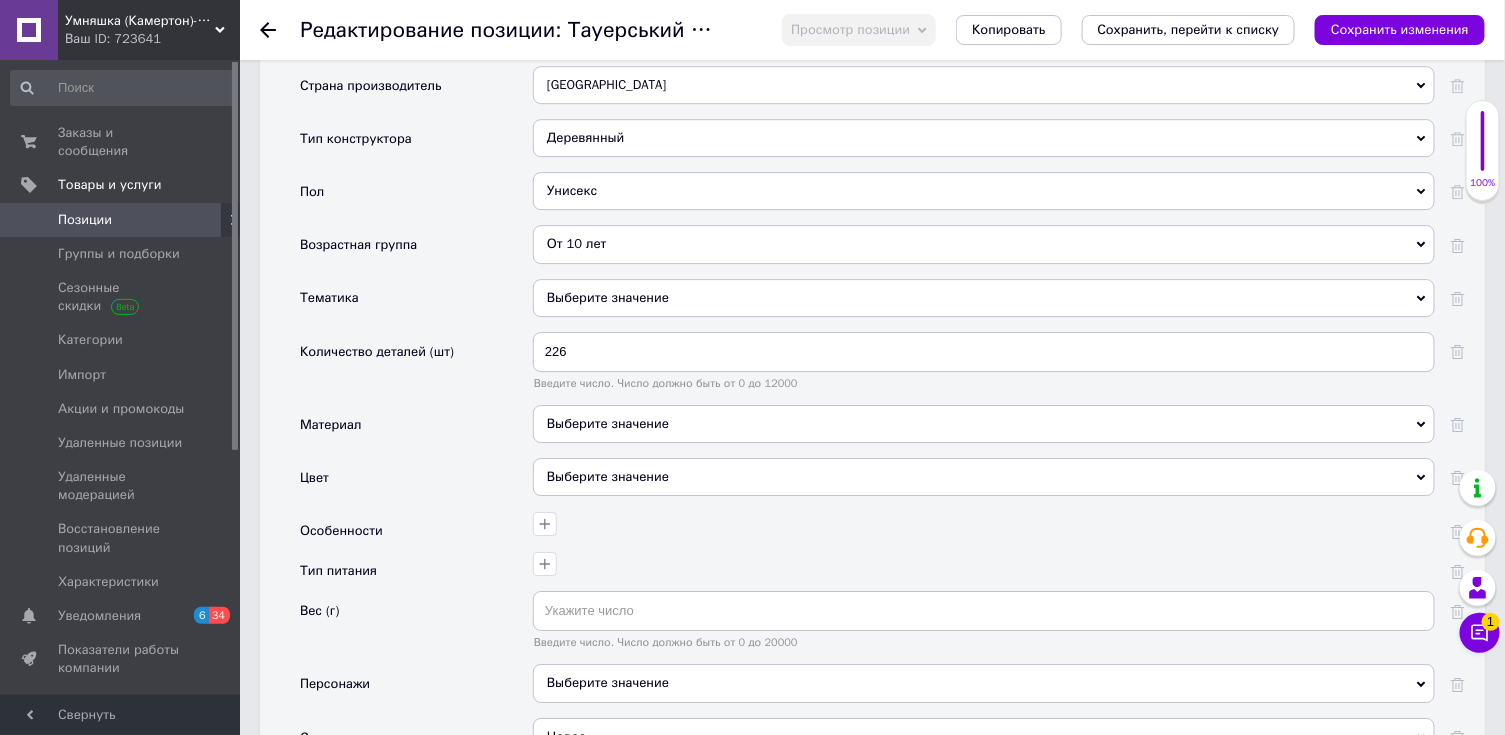 drag, startPoint x: 111, startPoint y: 28, endPoint x: 121, endPoint y: 68, distance: 41.231056 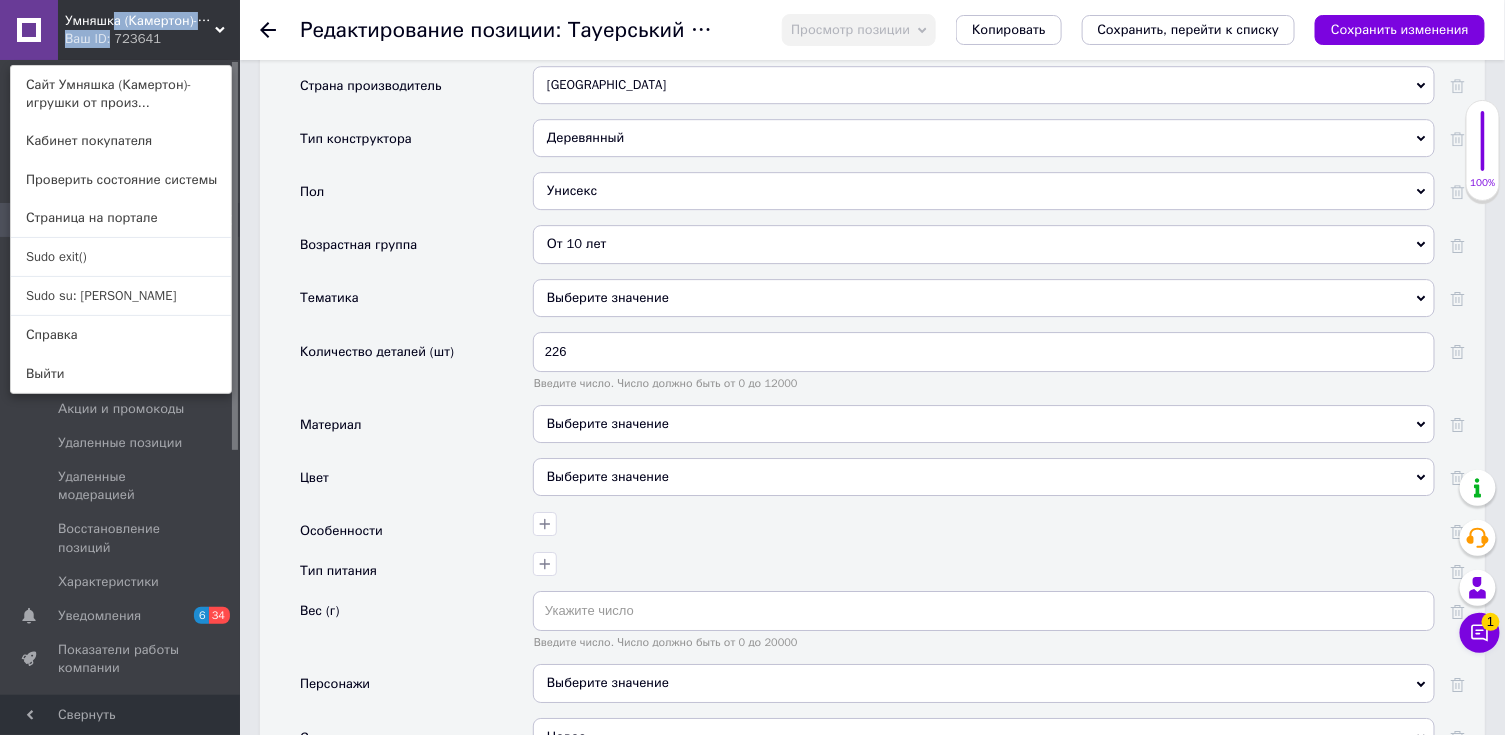 drag, startPoint x: 96, startPoint y: 260, endPoint x: 211, endPoint y: 233, distance: 118.12705 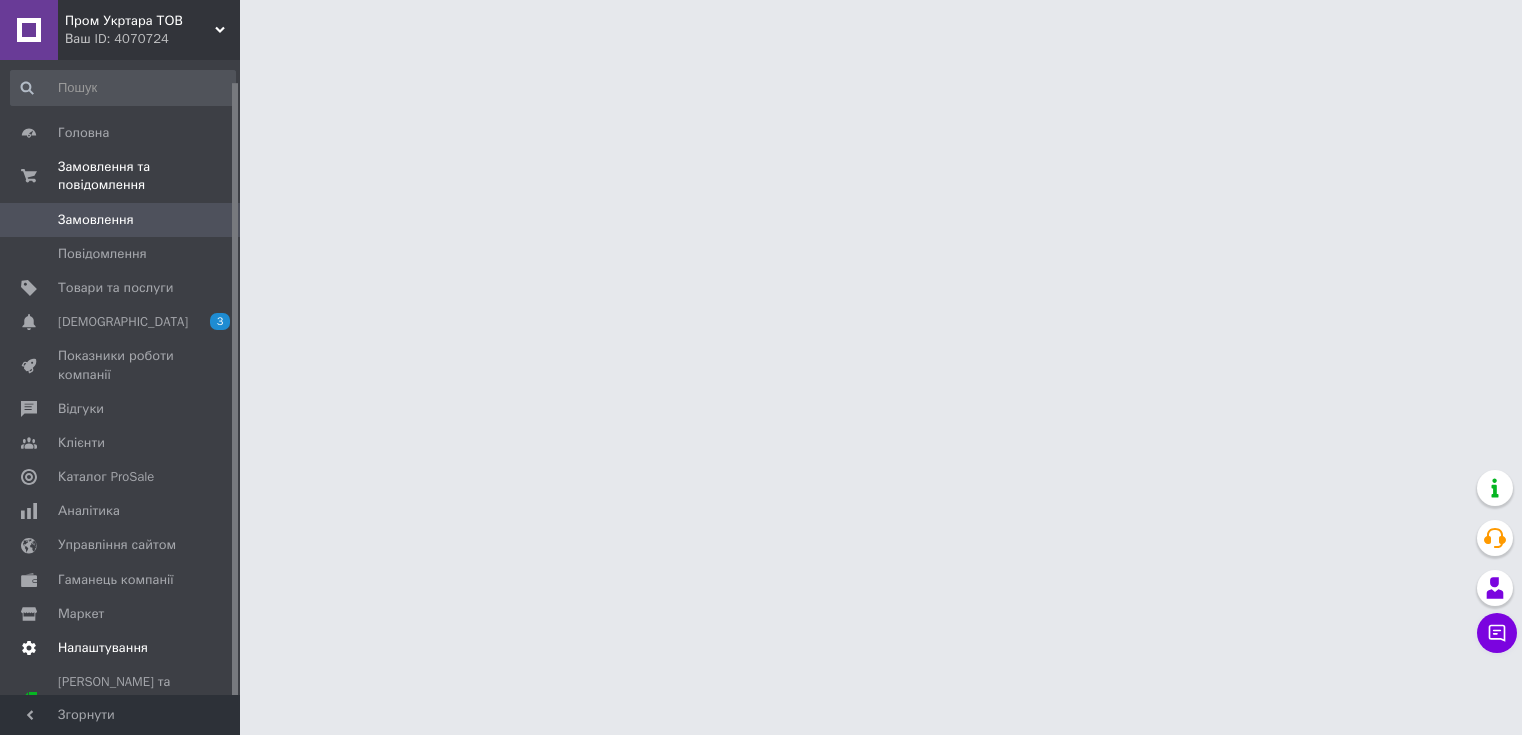 scroll, scrollTop: 0, scrollLeft: 0, axis: both 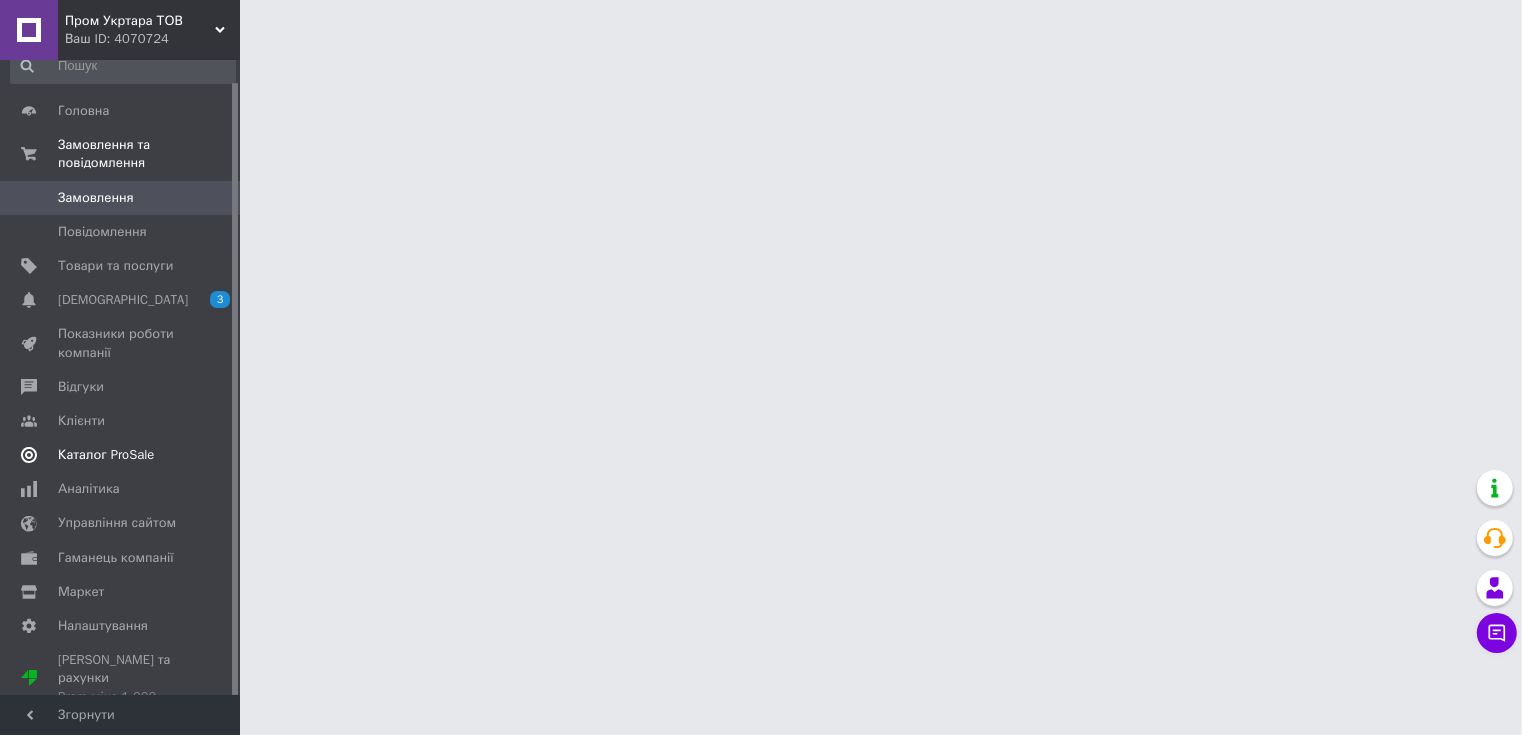 click on "Каталог ProSale" at bounding box center (106, 455) 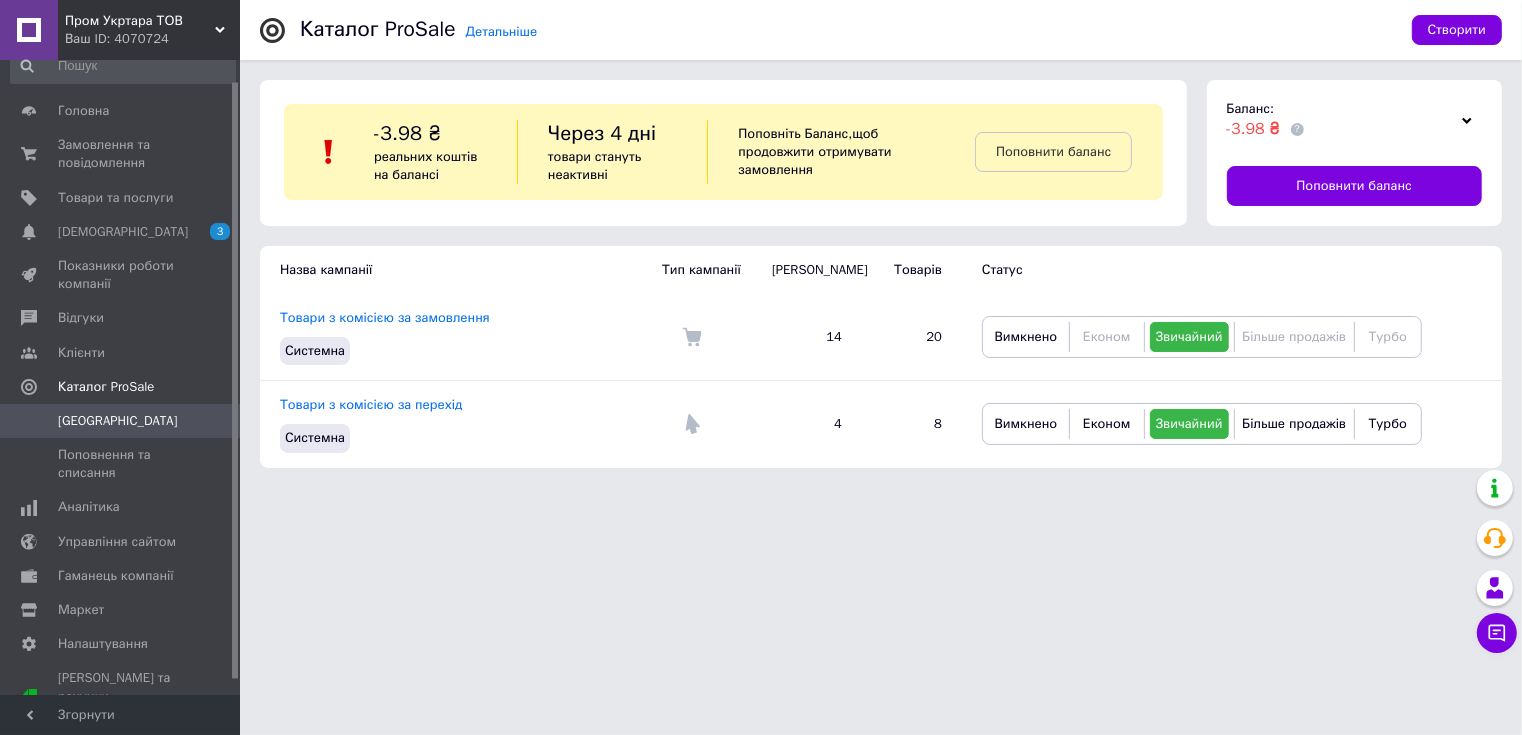 click on "Пром Укртара ТОВ" at bounding box center [140, 21] 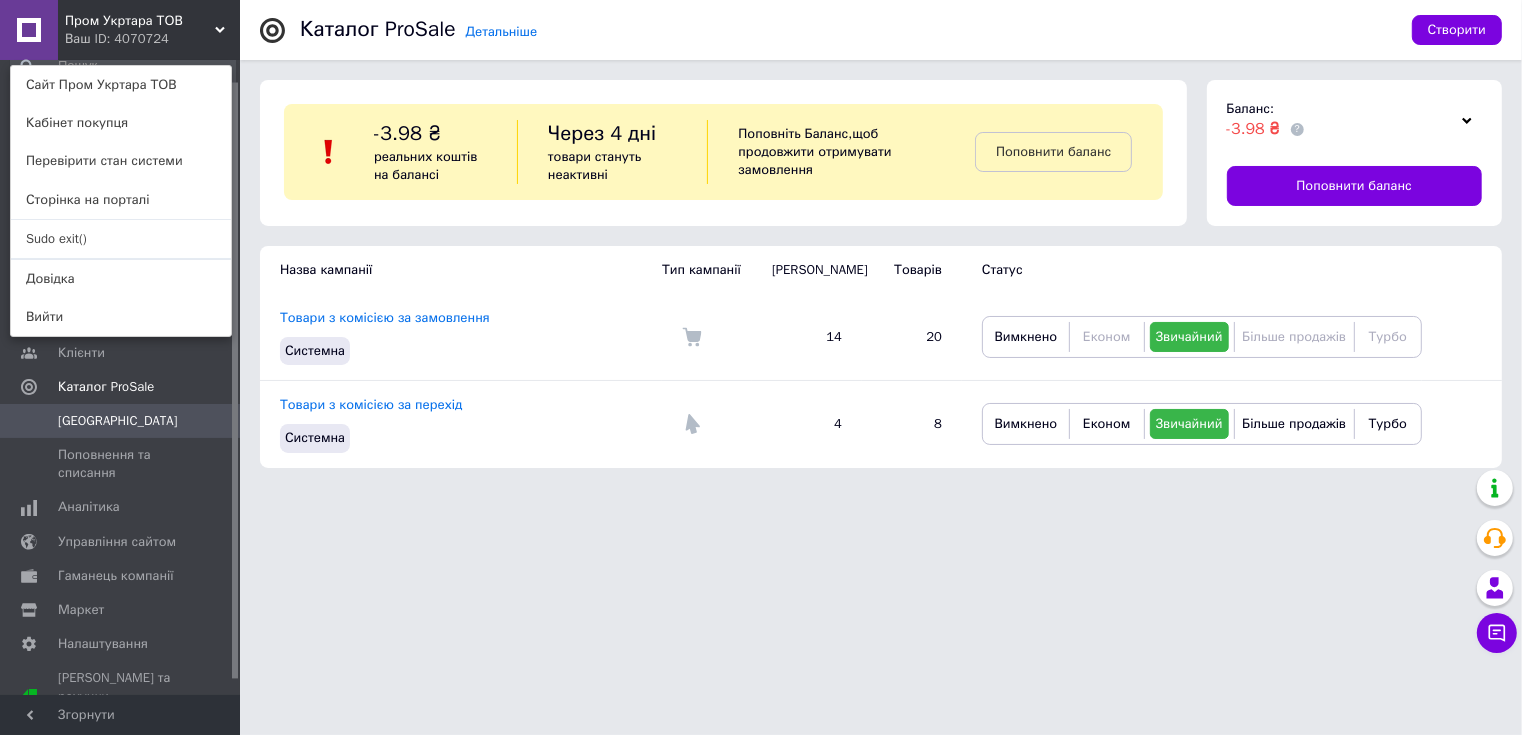drag, startPoint x: 132, startPoint y: 250, endPoint x: 308, endPoint y: 160, distance: 197.6765 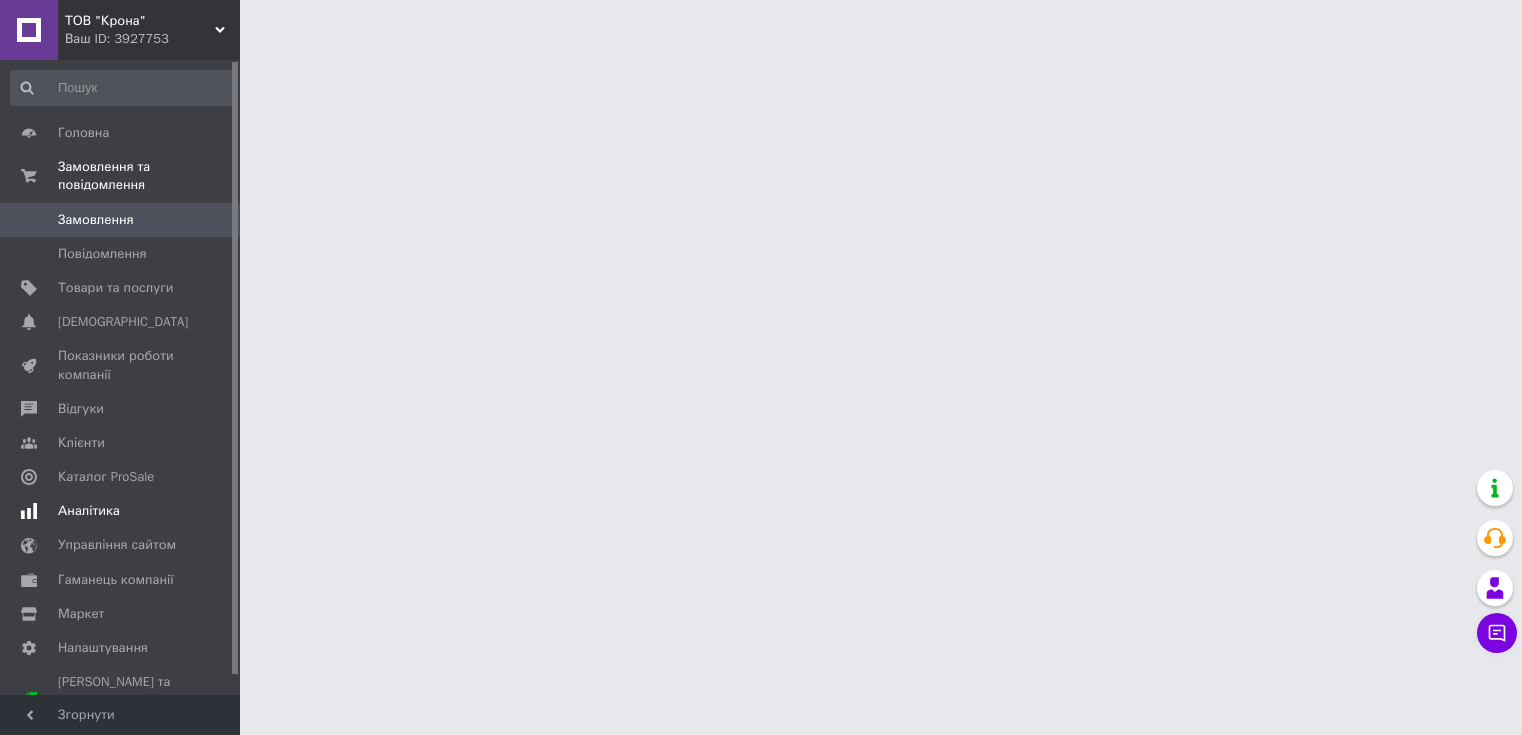scroll, scrollTop: 0, scrollLeft: 0, axis: both 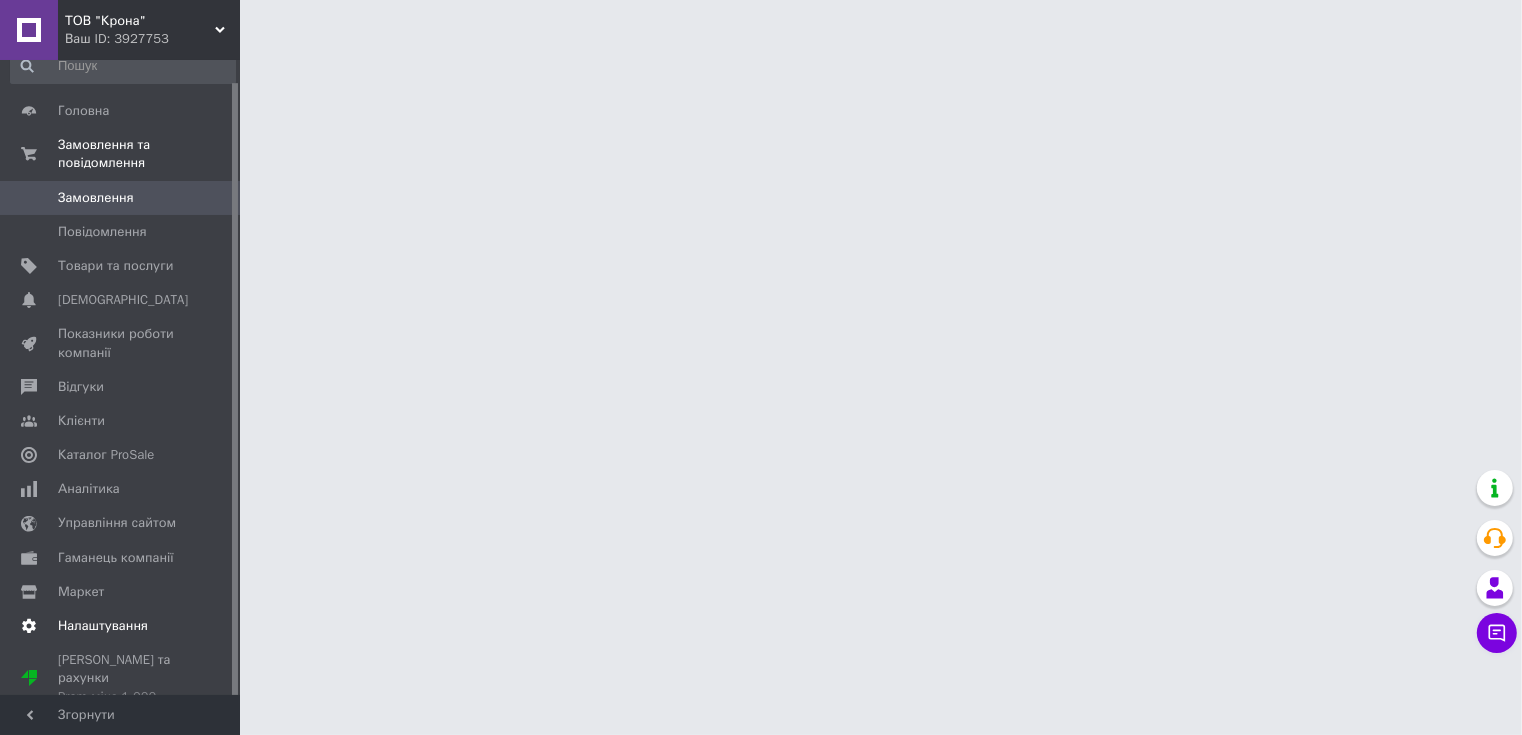 click on "Налаштування" at bounding box center (103, 626) 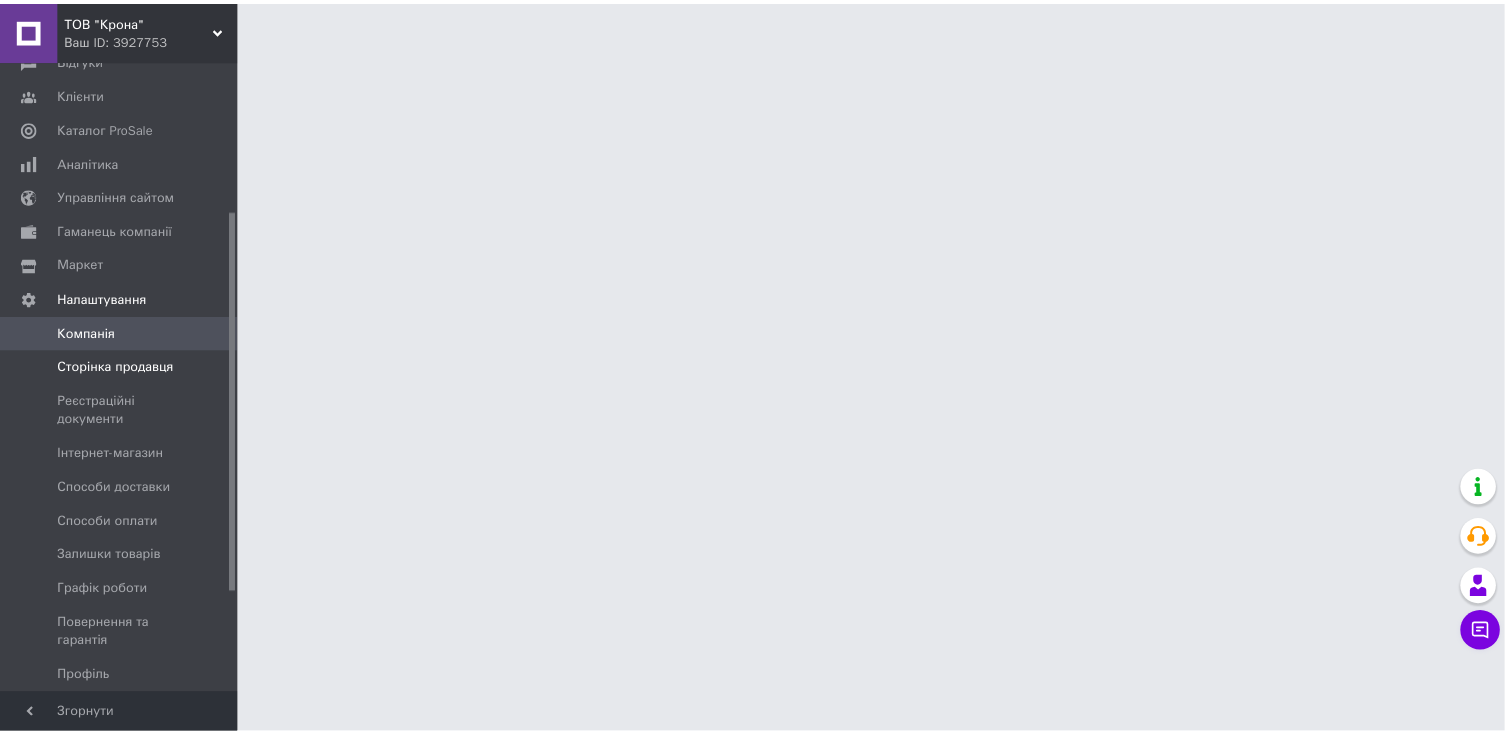 scroll, scrollTop: 288, scrollLeft: 0, axis: vertical 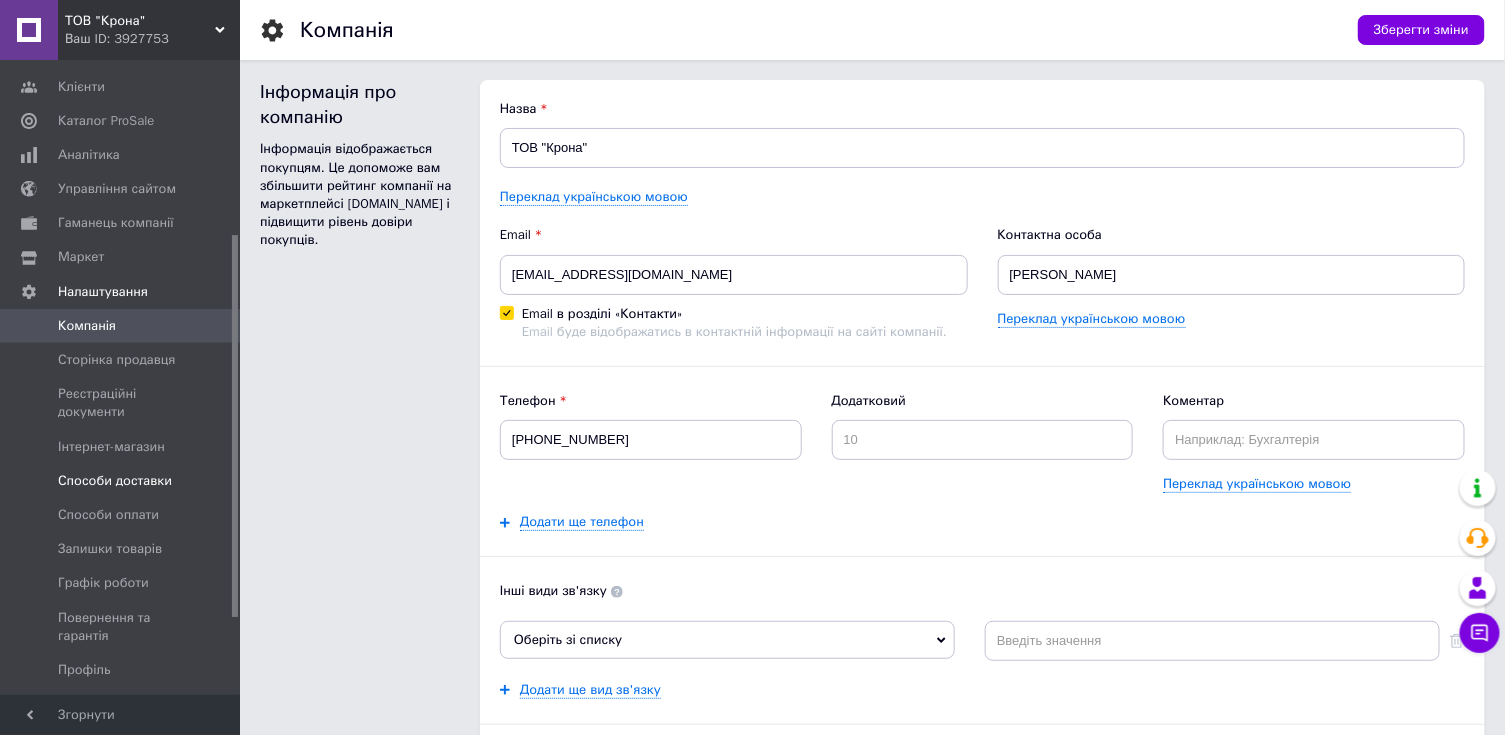 click on "Способи доставки" at bounding box center [115, 481] 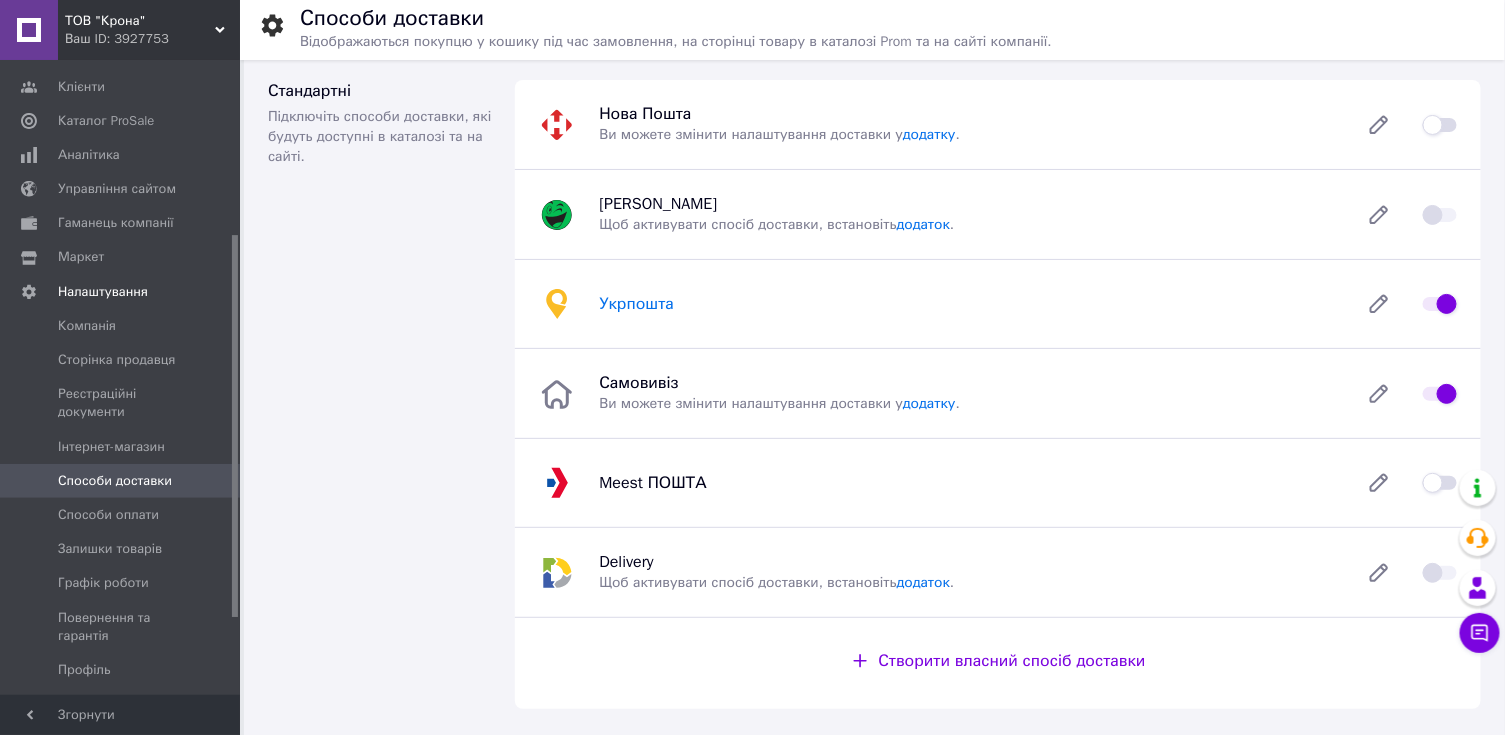click on "Укрпошта" at bounding box center [636, 304] 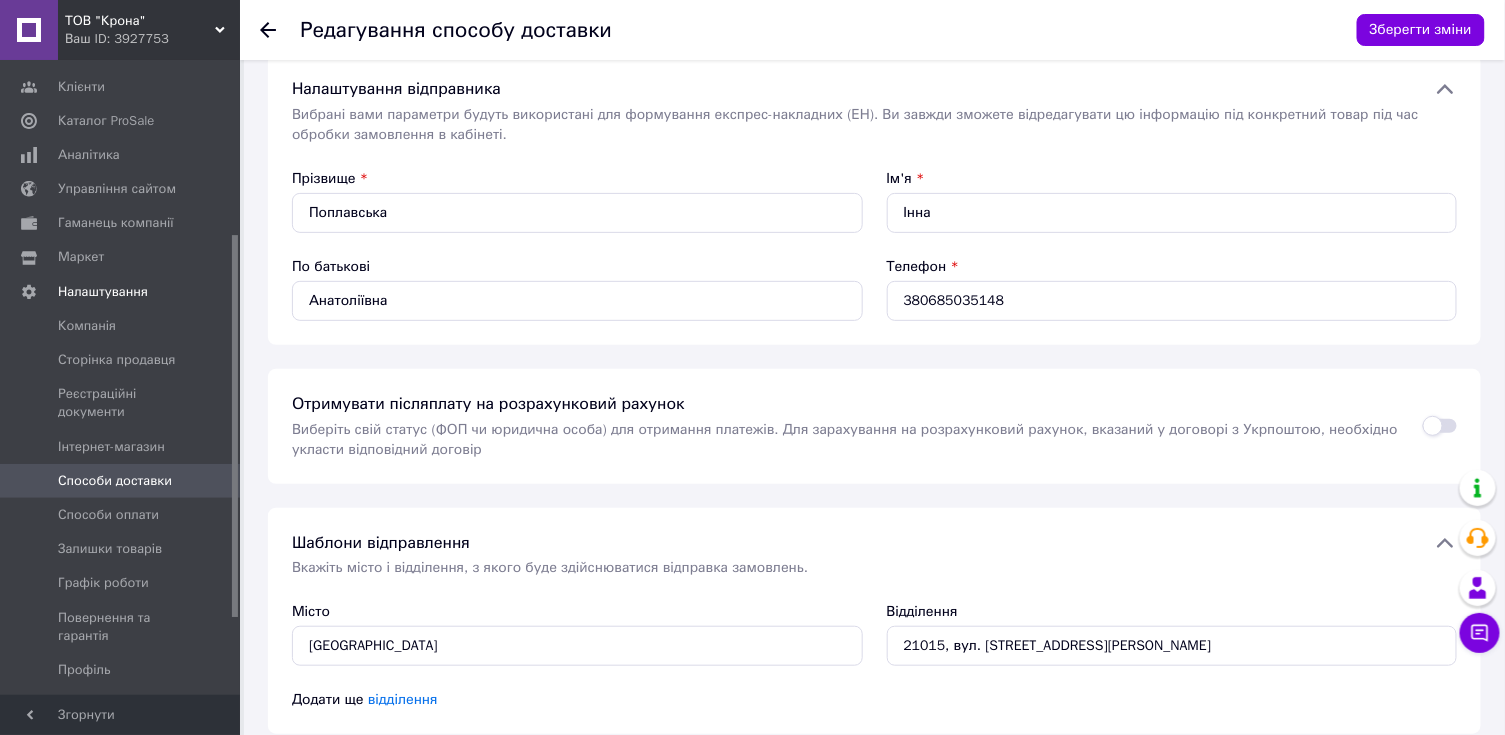 scroll, scrollTop: 133, scrollLeft: 0, axis: vertical 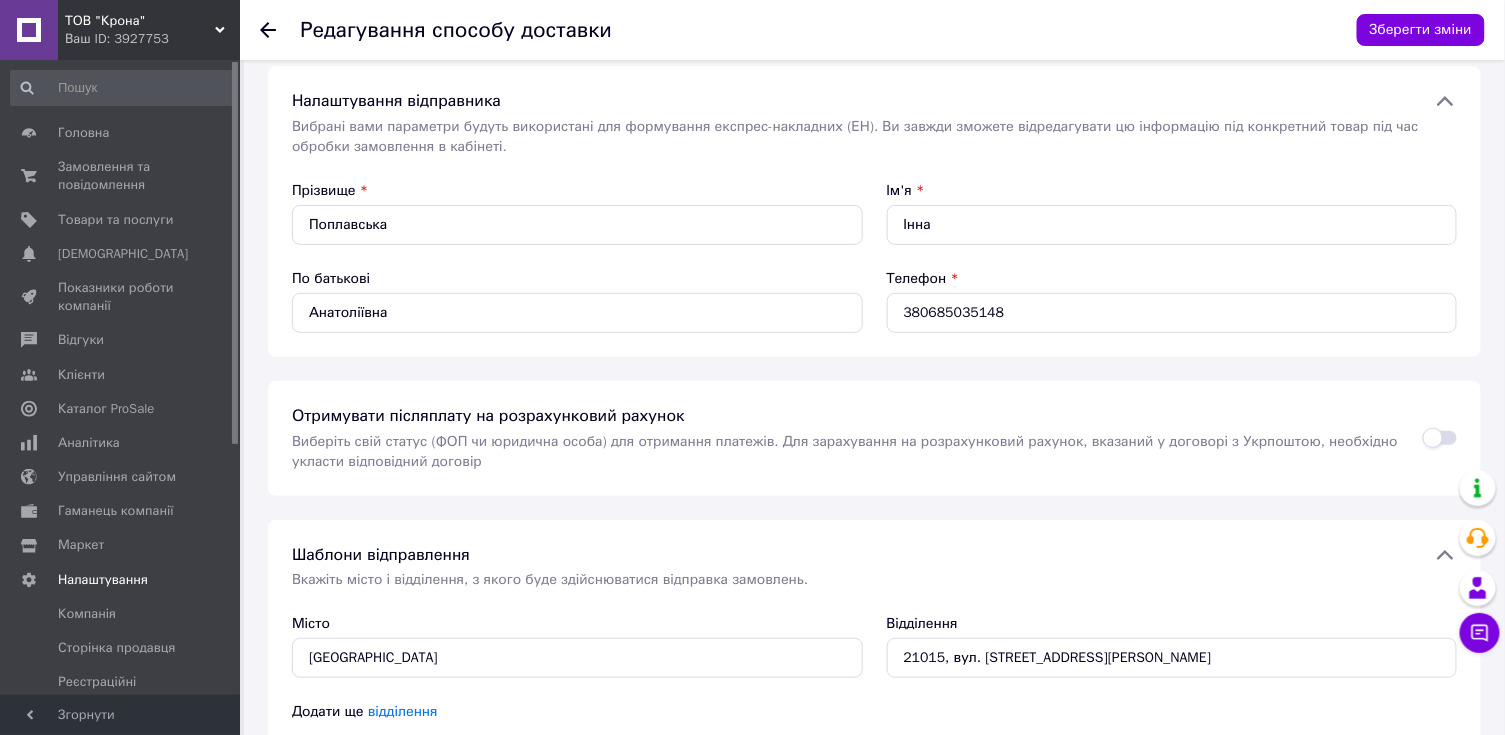 click on "Ваш ID: 3927753" at bounding box center (152, 39) 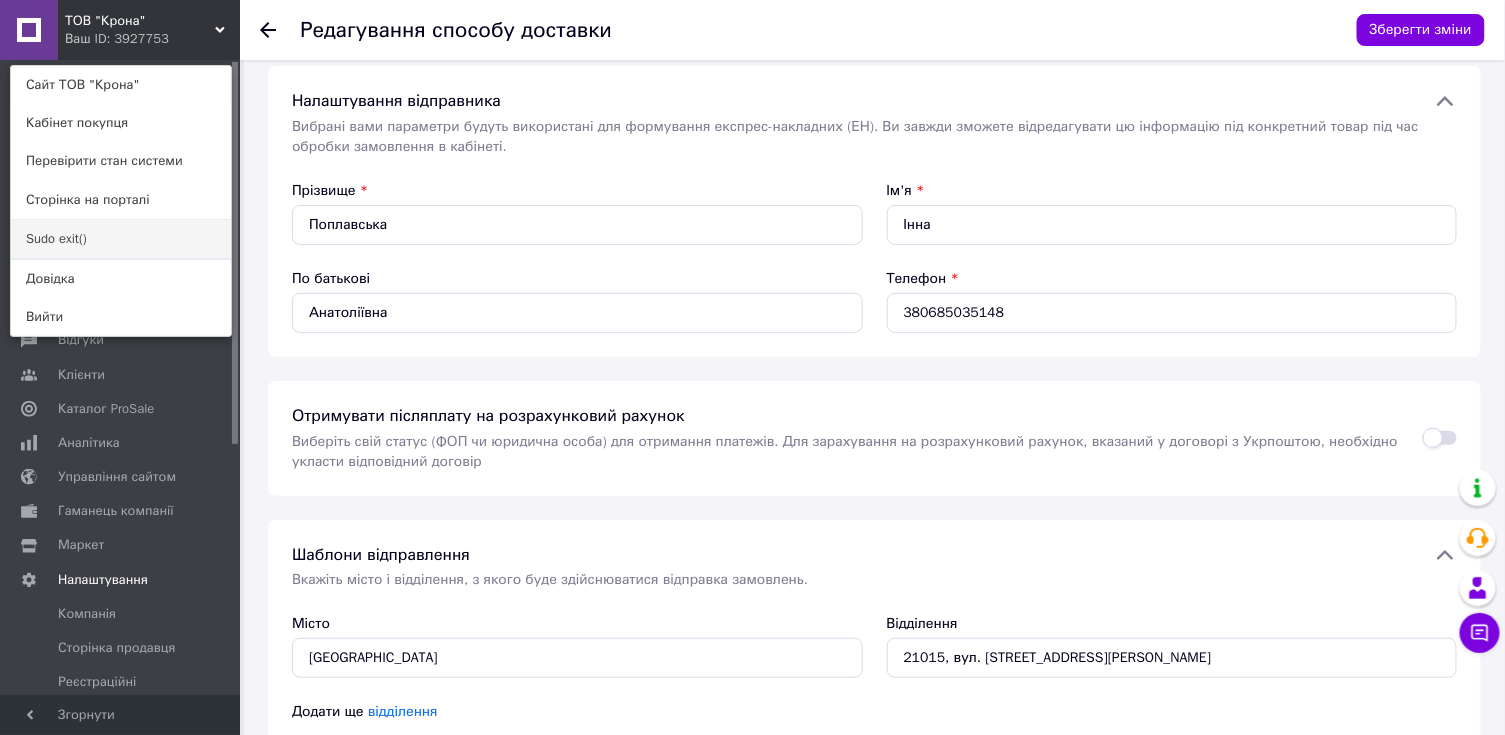 drag, startPoint x: 116, startPoint y: 240, endPoint x: 576, endPoint y: 108, distance: 478.5645 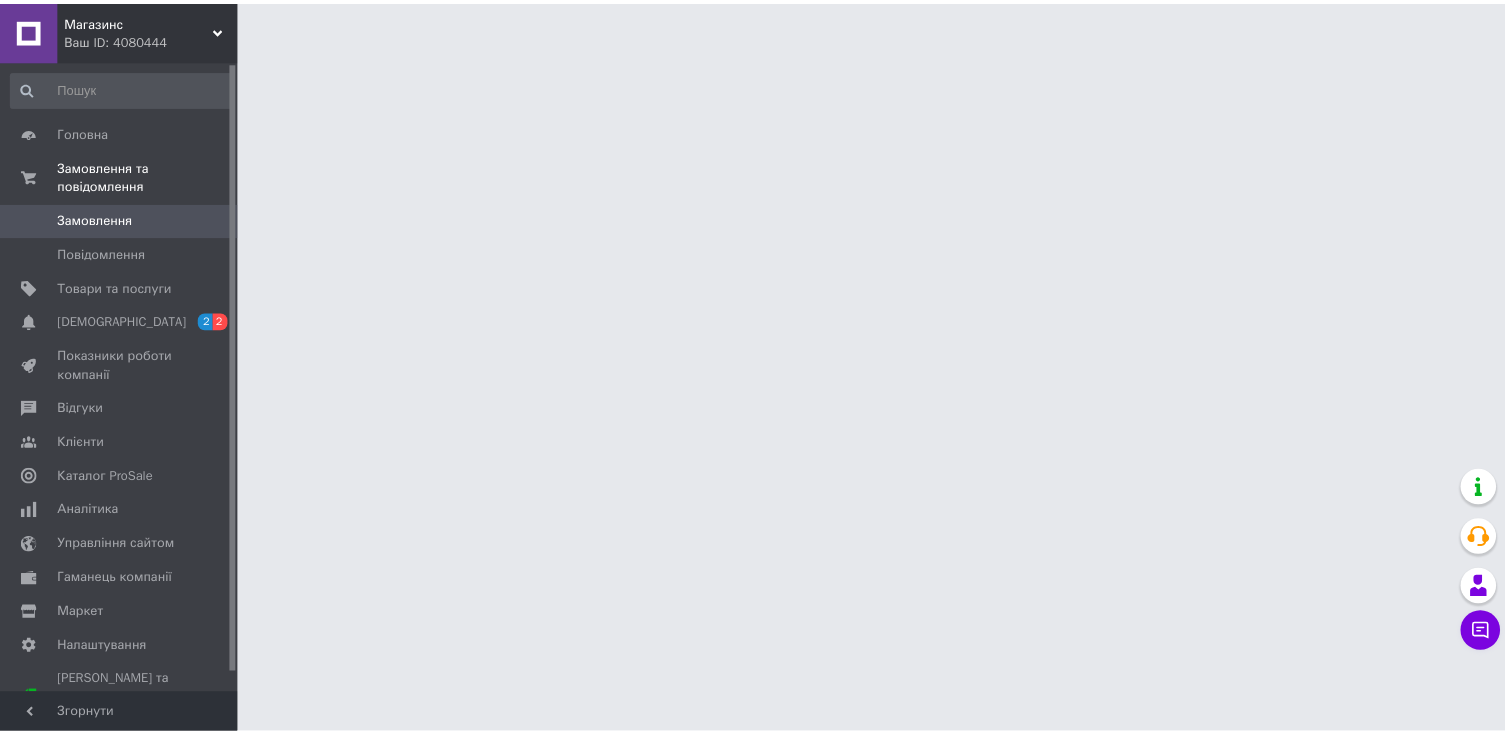 scroll, scrollTop: 0, scrollLeft: 0, axis: both 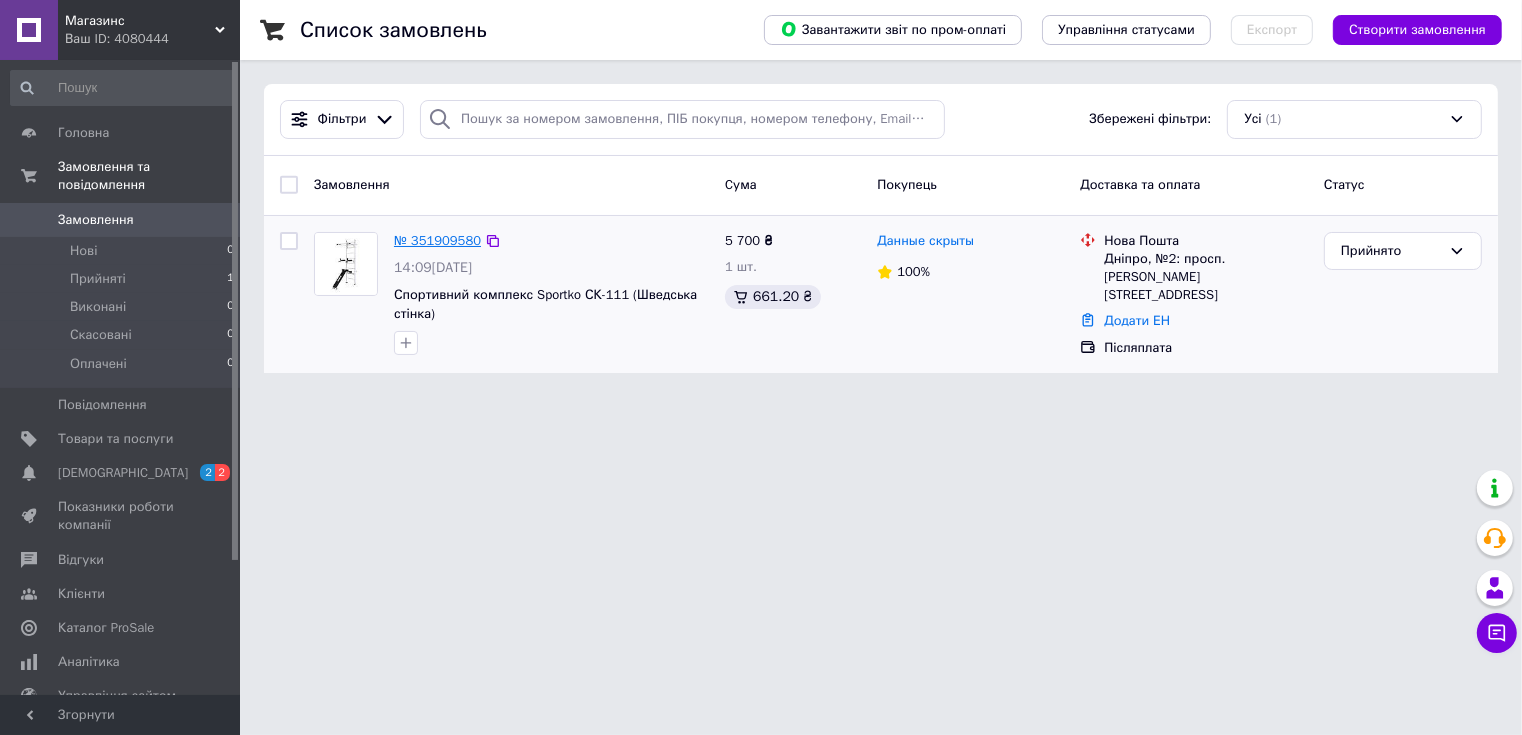 click on "№ 351909580" at bounding box center (437, 240) 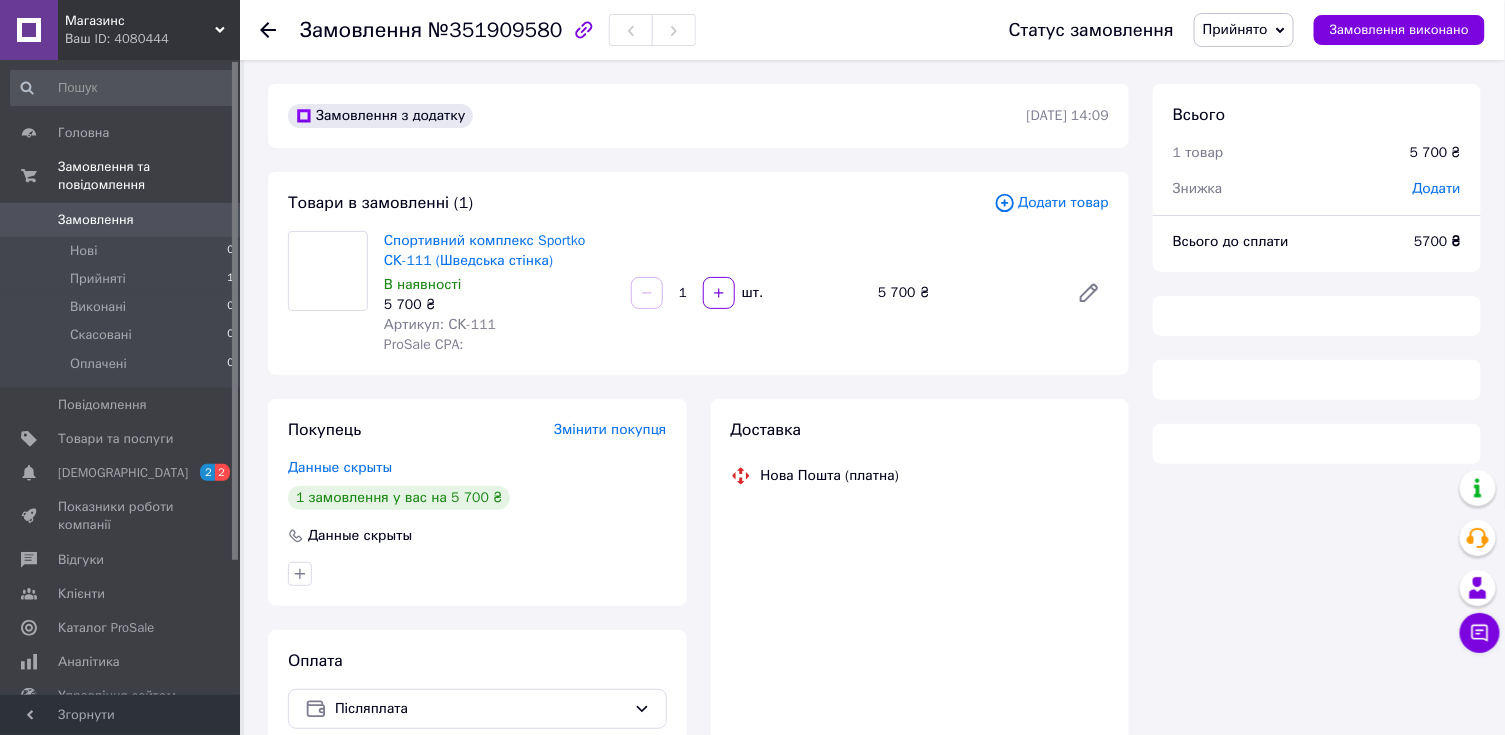 scroll, scrollTop: 101, scrollLeft: 0, axis: vertical 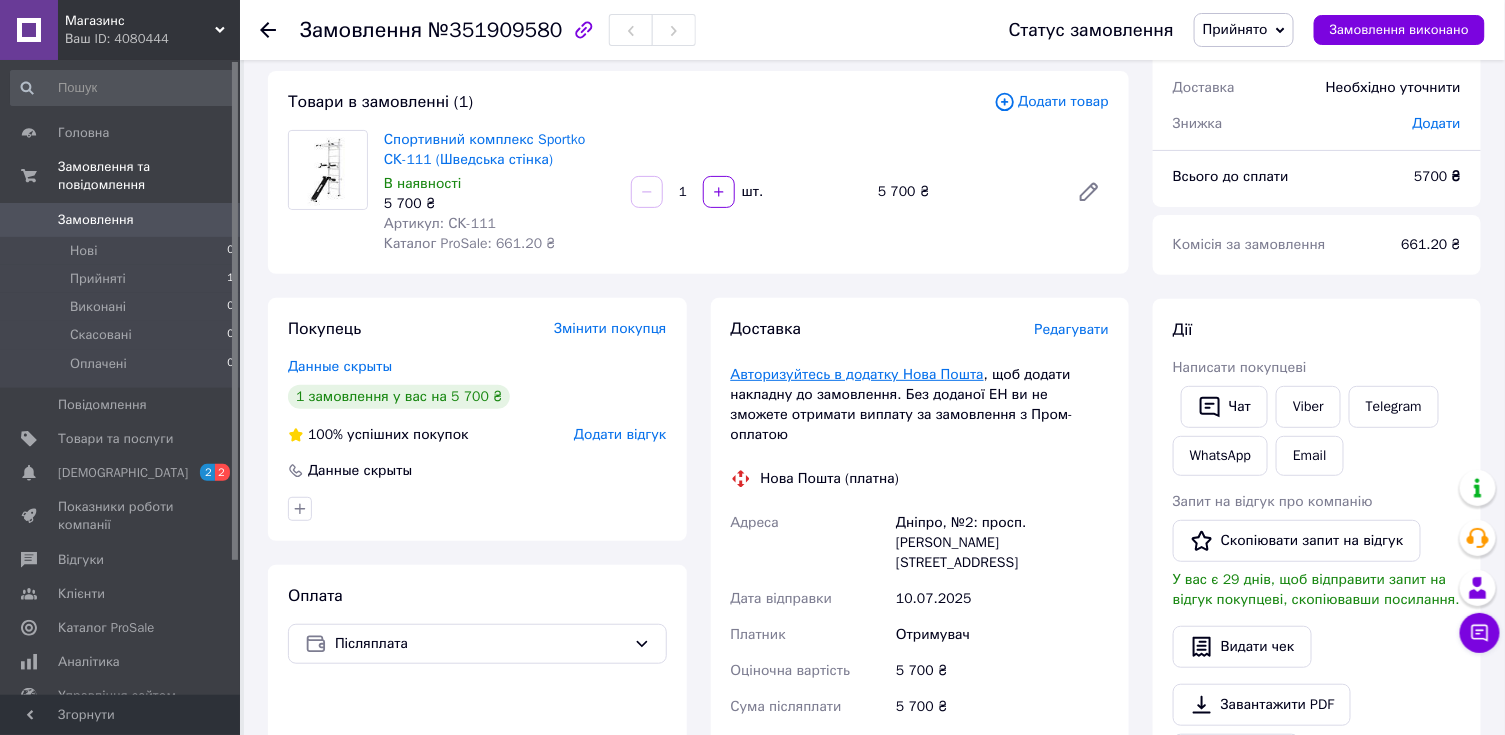click on "Авторизуйтесь в додатку Нова Пошта" at bounding box center (857, 374) 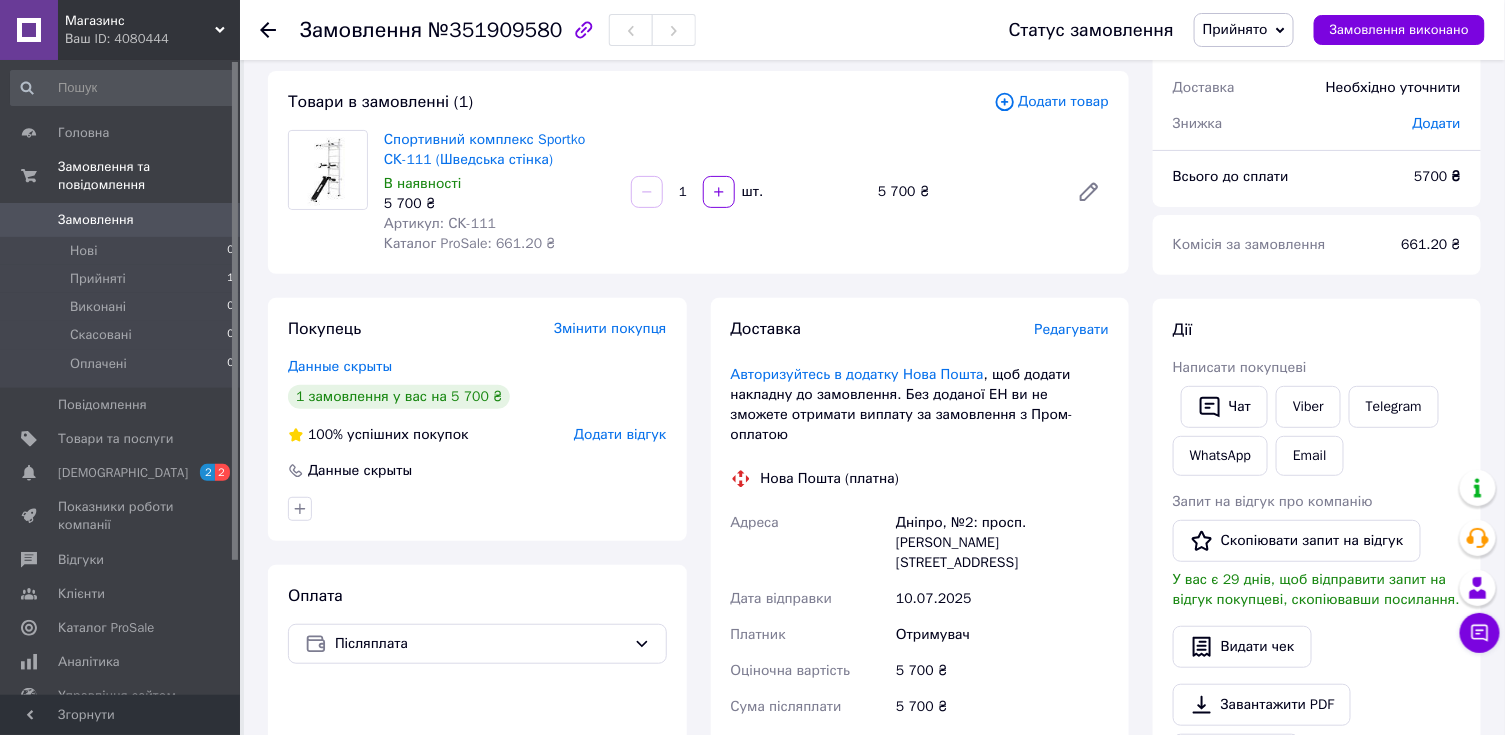 click on "Магазинс" at bounding box center [140, 21] 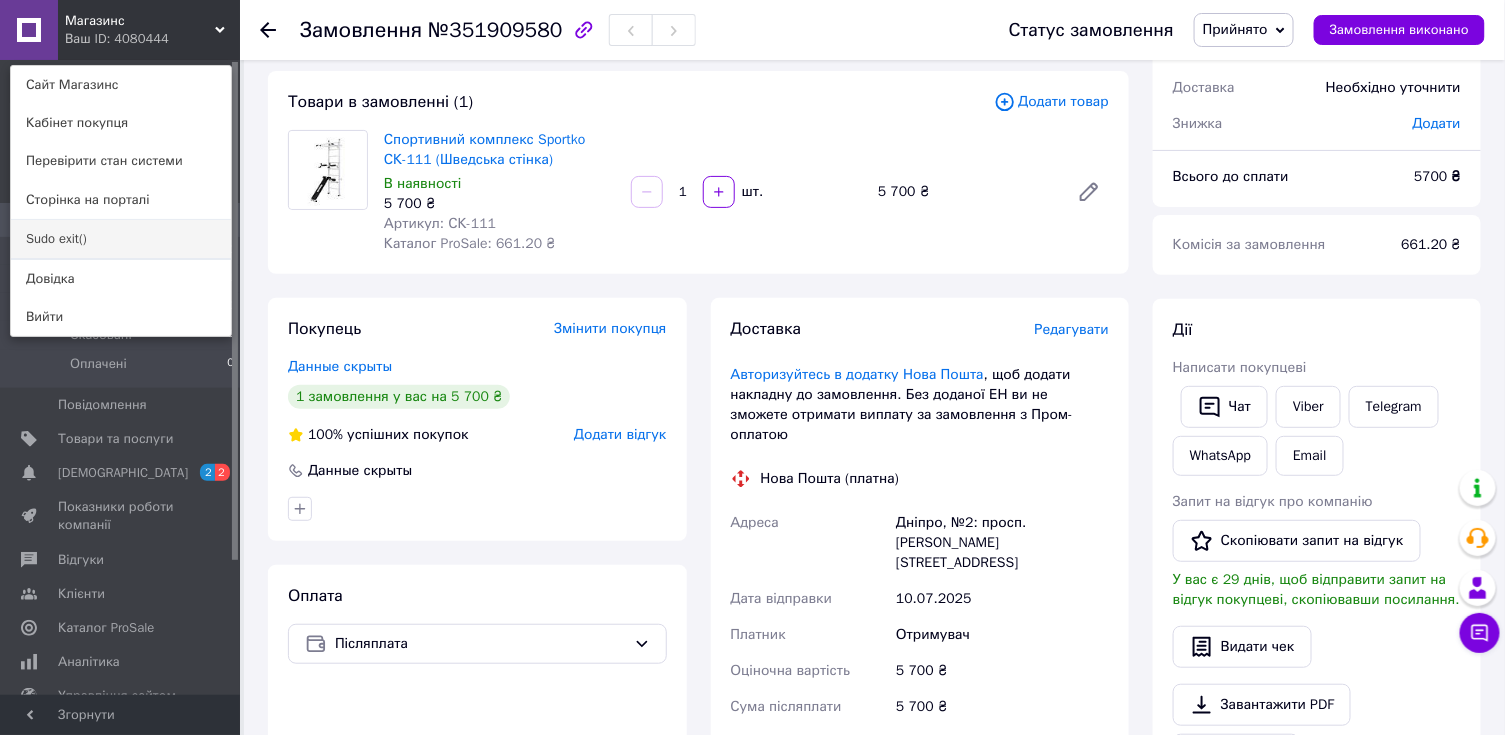 click on "Sudo exit()" at bounding box center [121, 239] 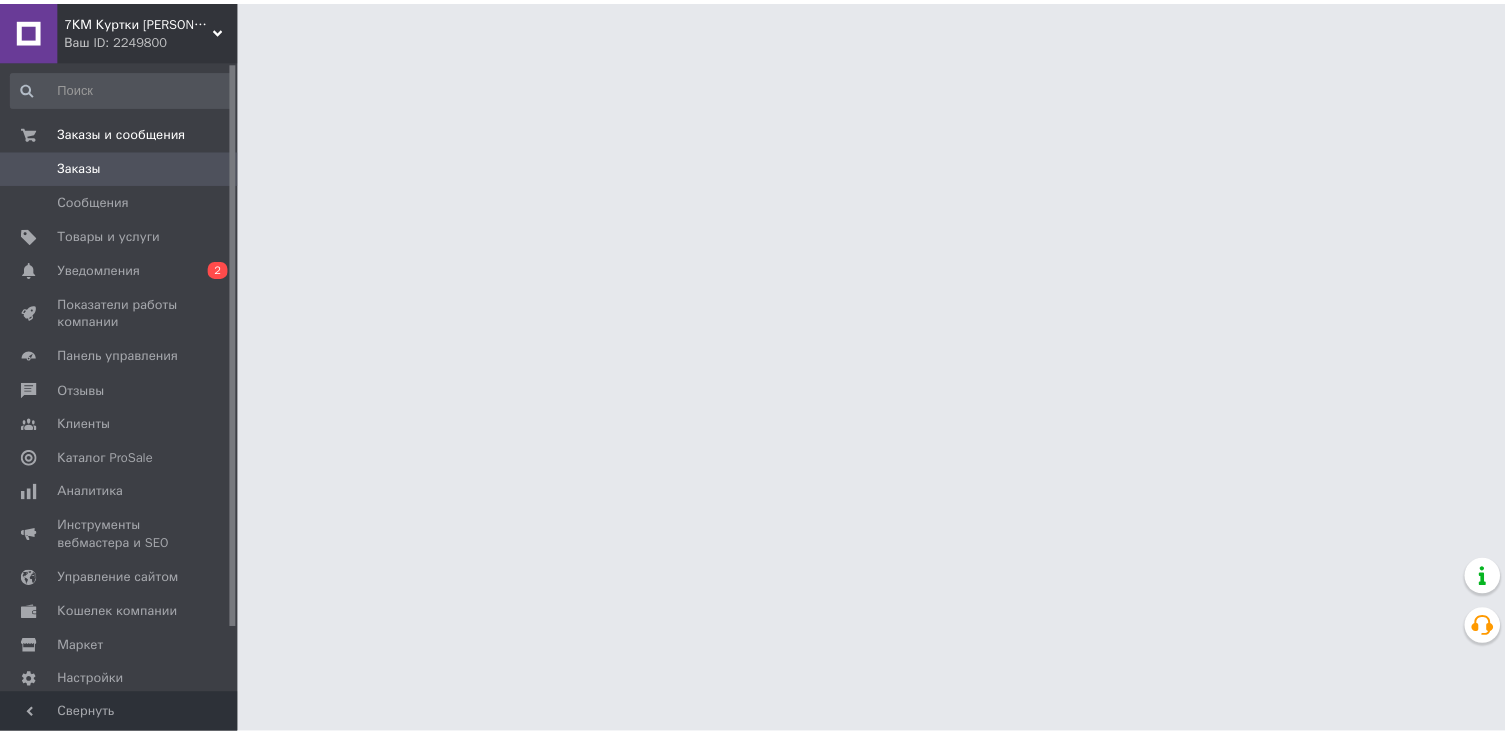 scroll, scrollTop: 0, scrollLeft: 0, axis: both 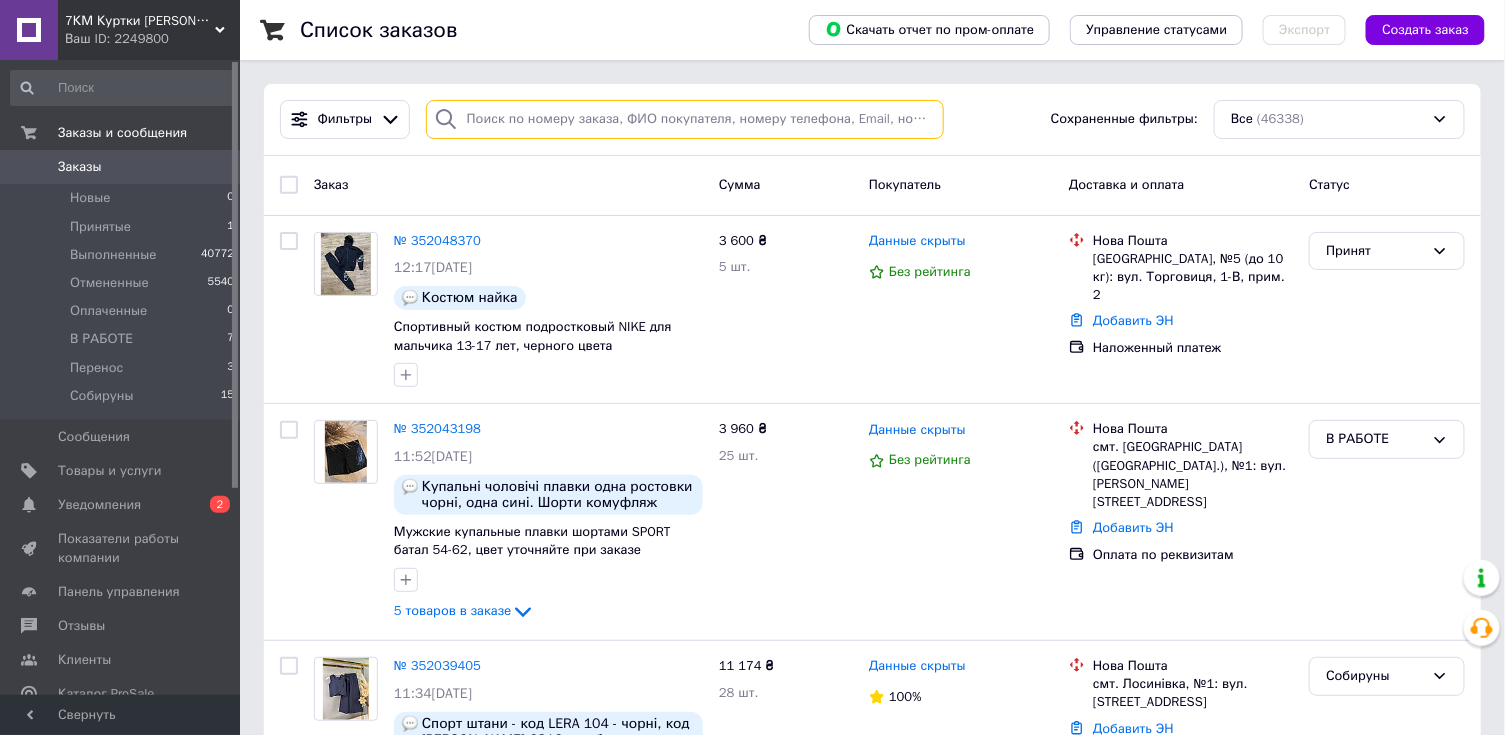 click at bounding box center [685, 119] 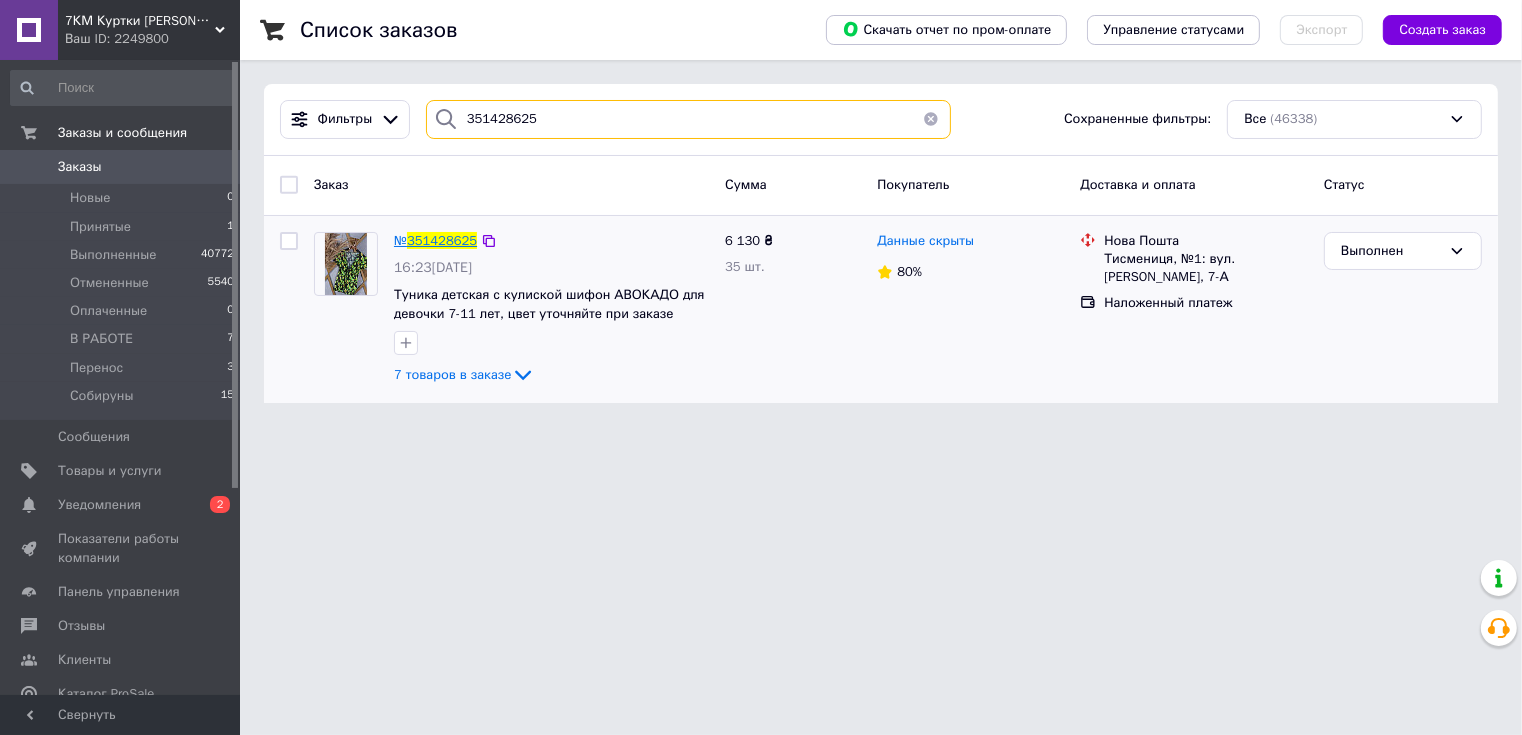 type on "351428625" 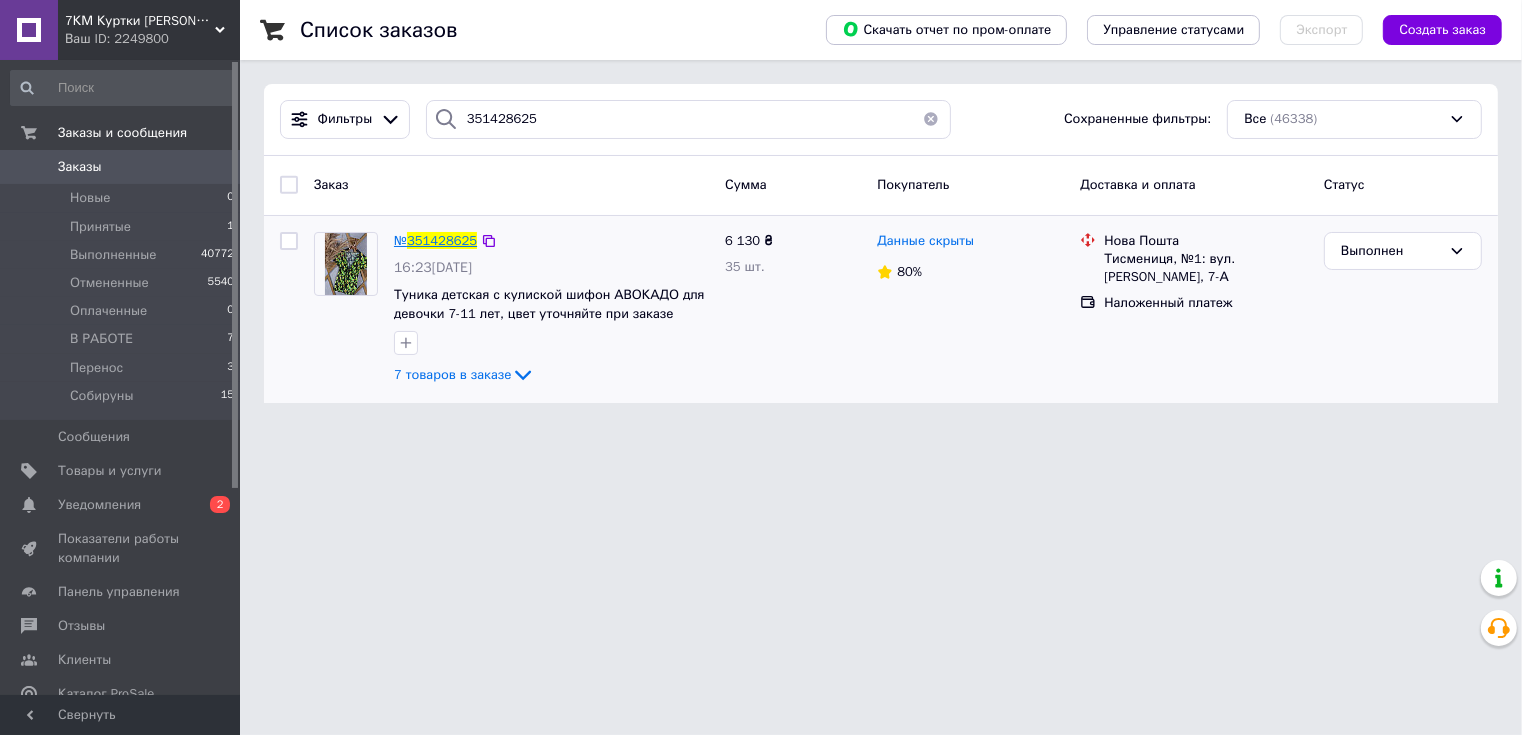 click on "351428625" at bounding box center (442, 240) 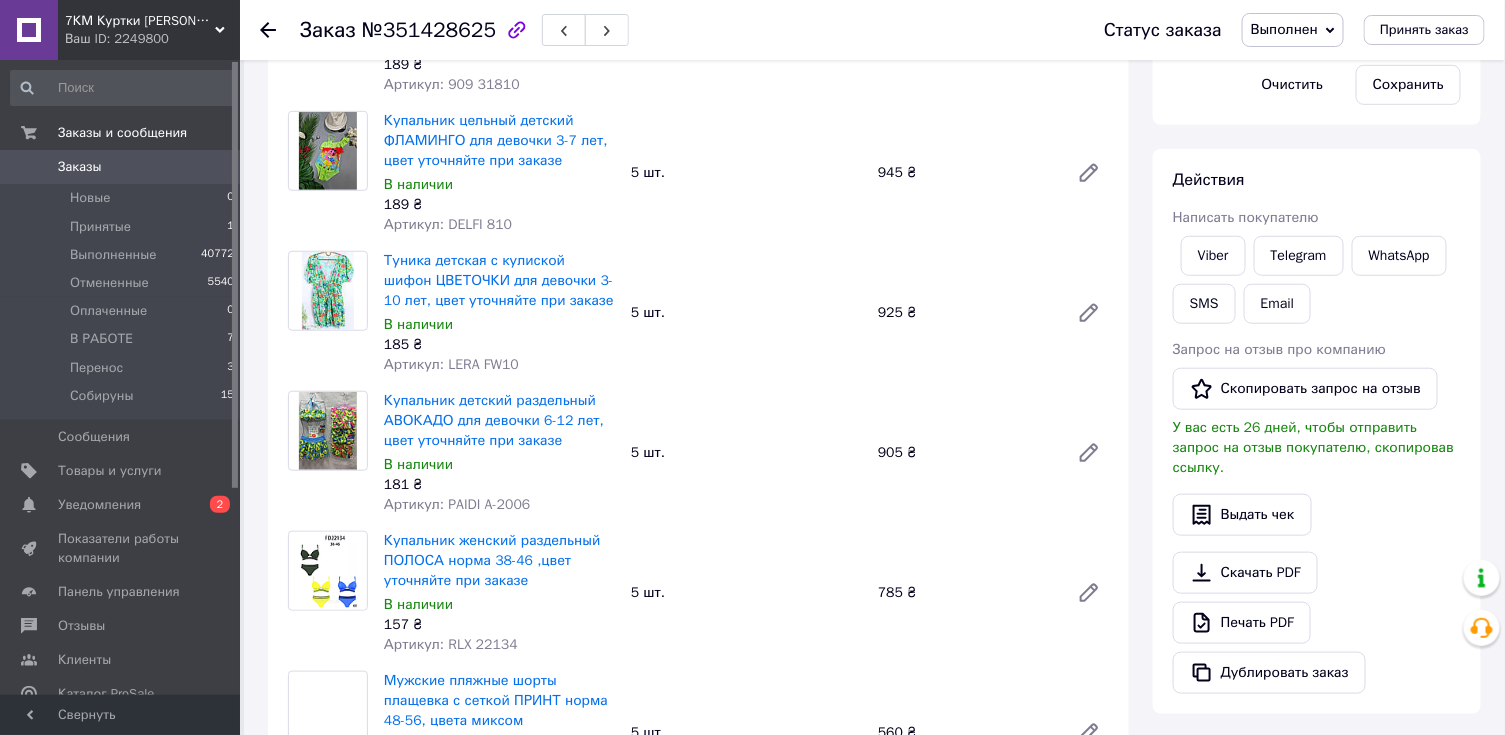 scroll, scrollTop: 391, scrollLeft: 0, axis: vertical 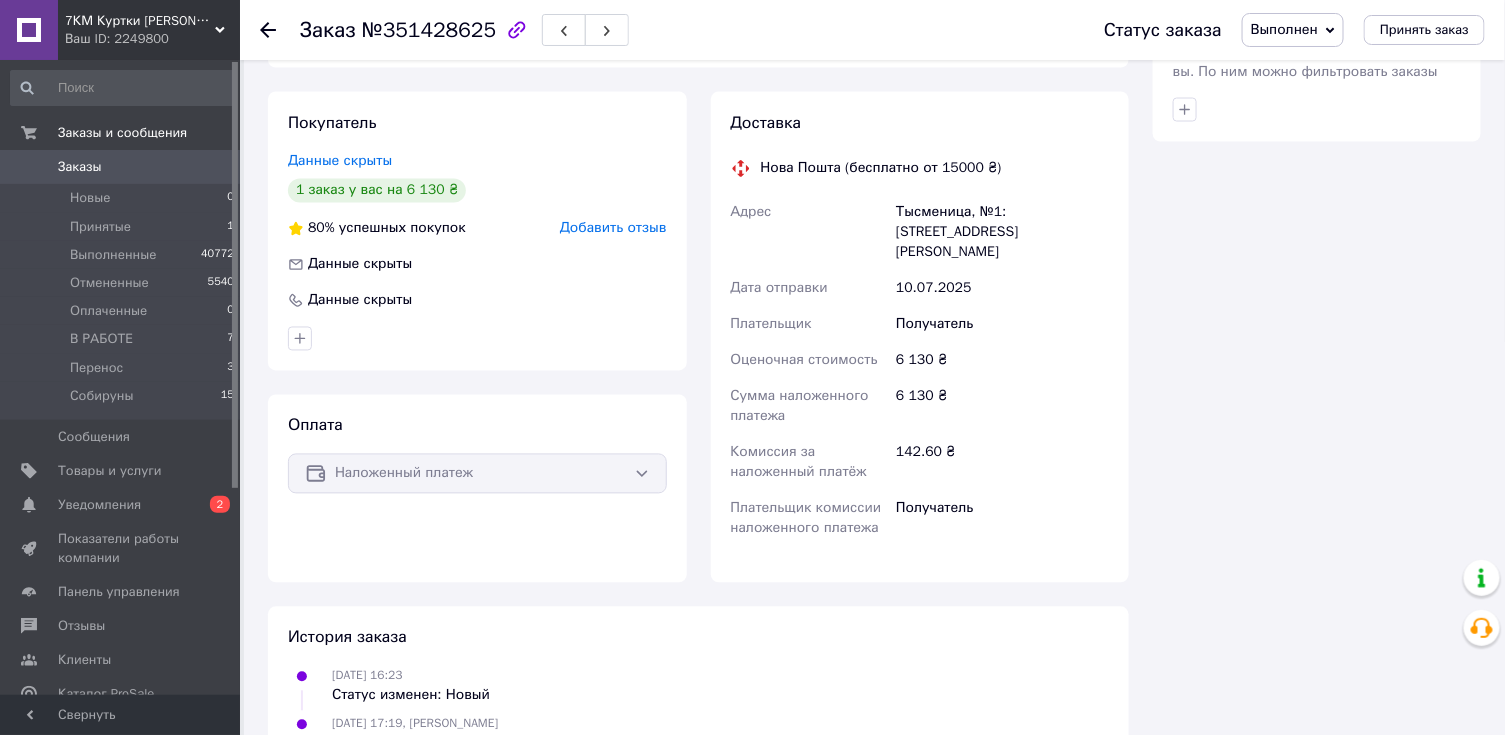 click on "Ваш ID: 2249800" at bounding box center [152, 39] 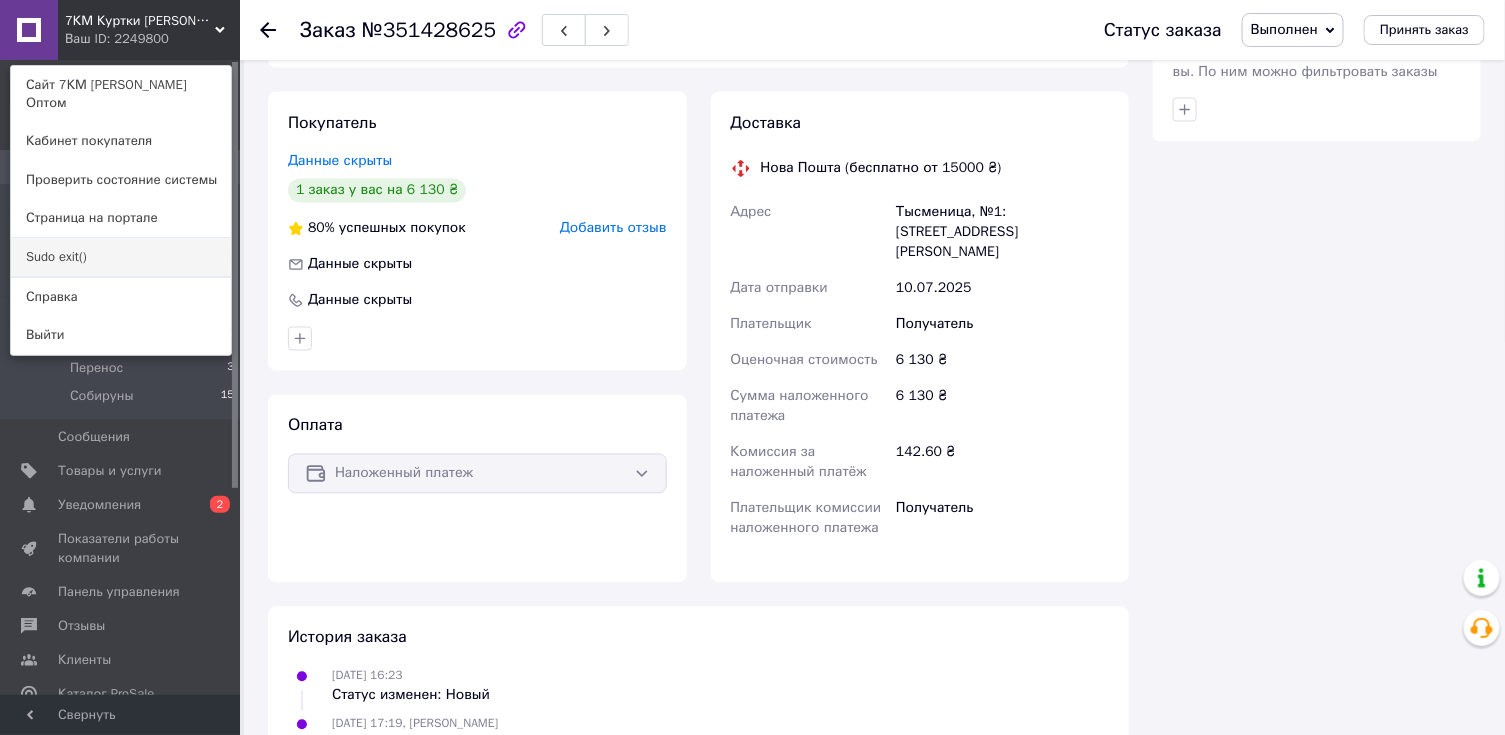 click on "Sudo exit()" at bounding box center (121, 257) 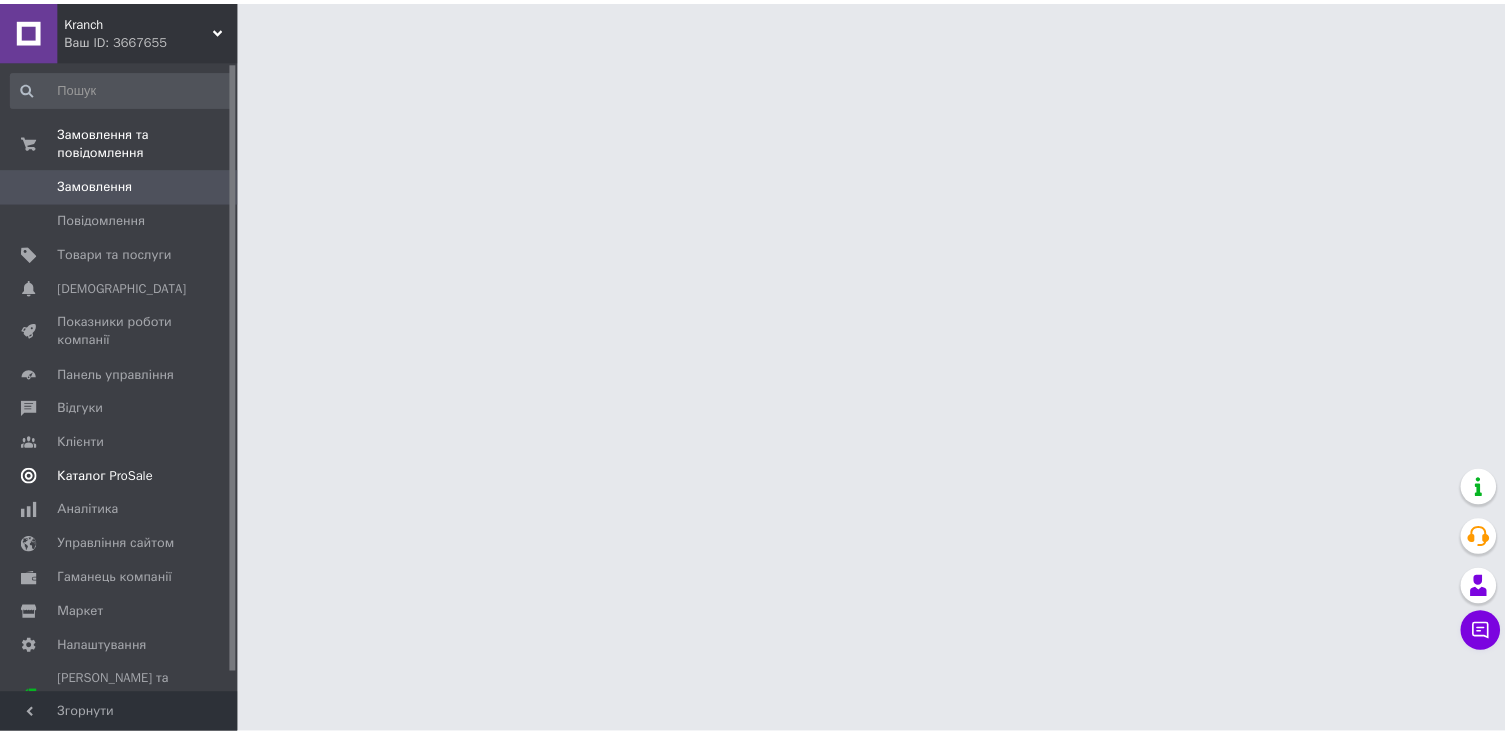 scroll, scrollTop: 0, scrollLeft: 0, axis: both 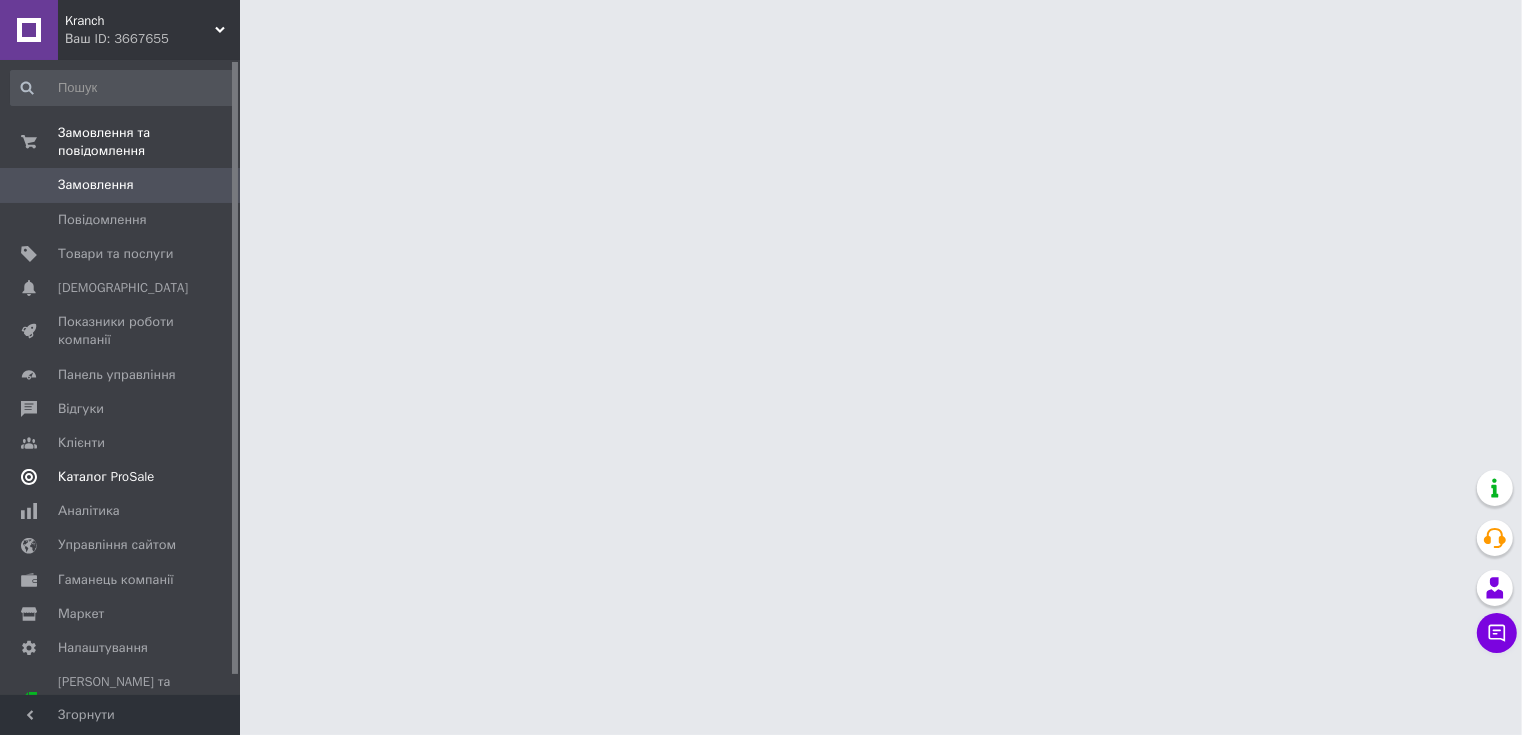 click on "Каталог ProSale" at bounding box center (123, 477) 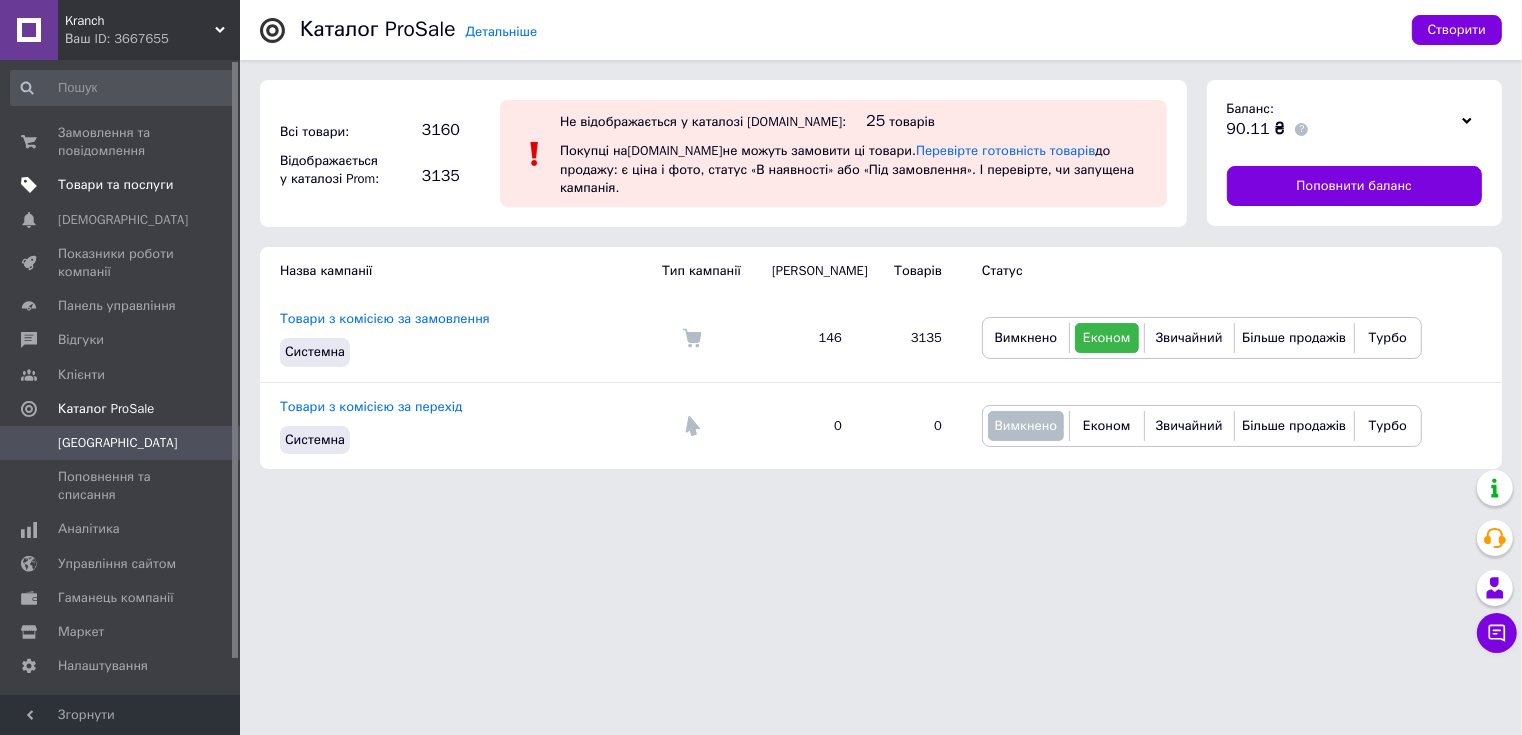 click on "Товари та послуги" at bounding box center (115, 185) 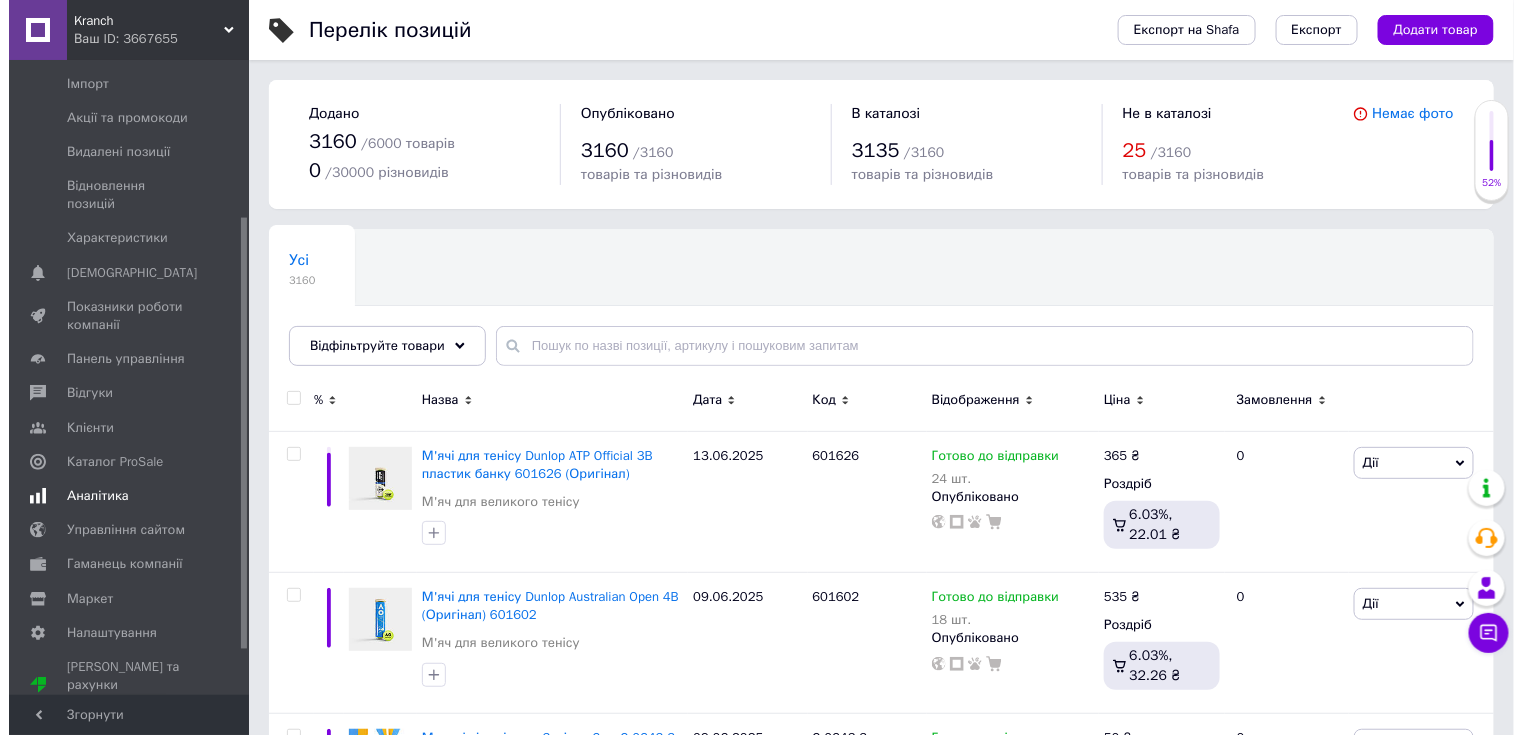 scroll, scrollTop: 297, scrollLeft: 0, axis: vertical 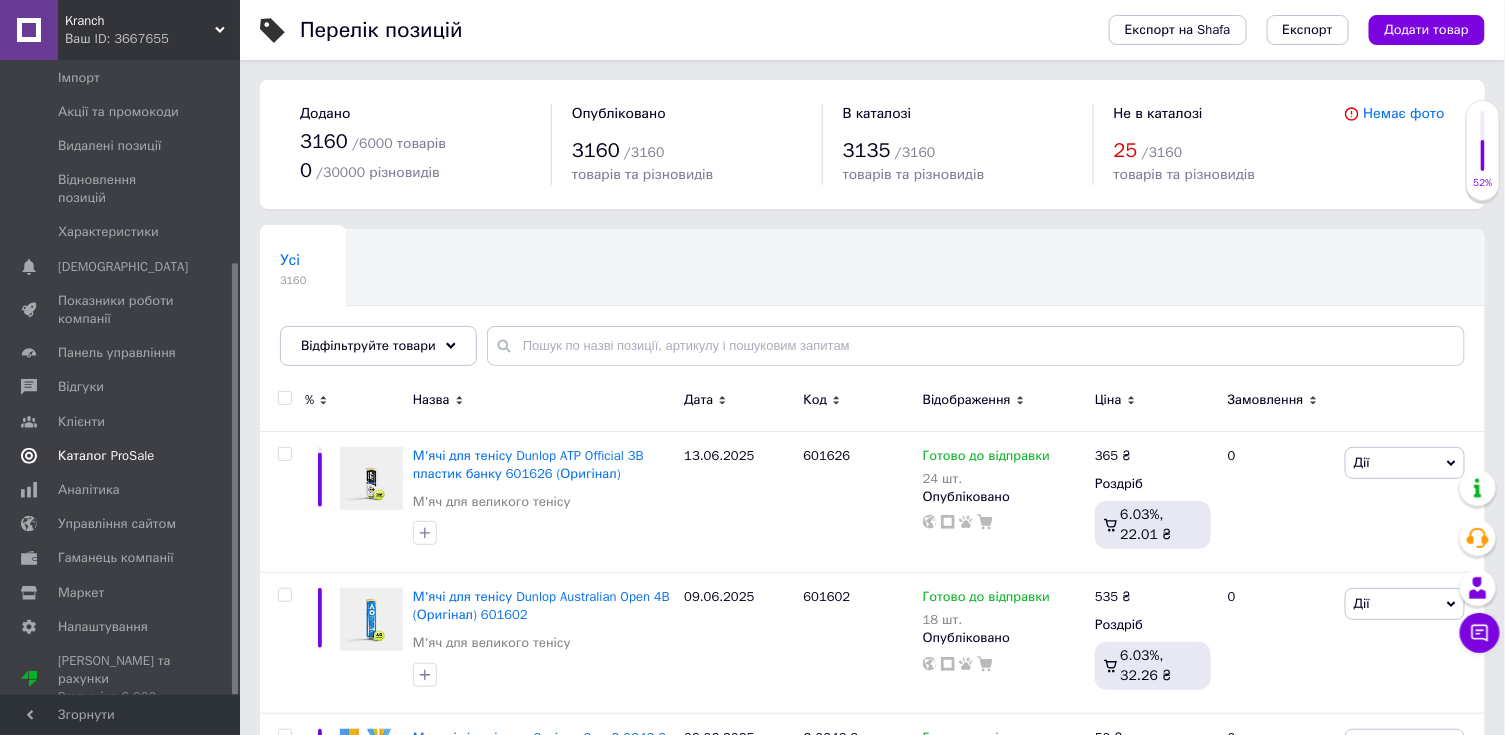 click on "Каталог ProSale" at bounding box center (106, 456) 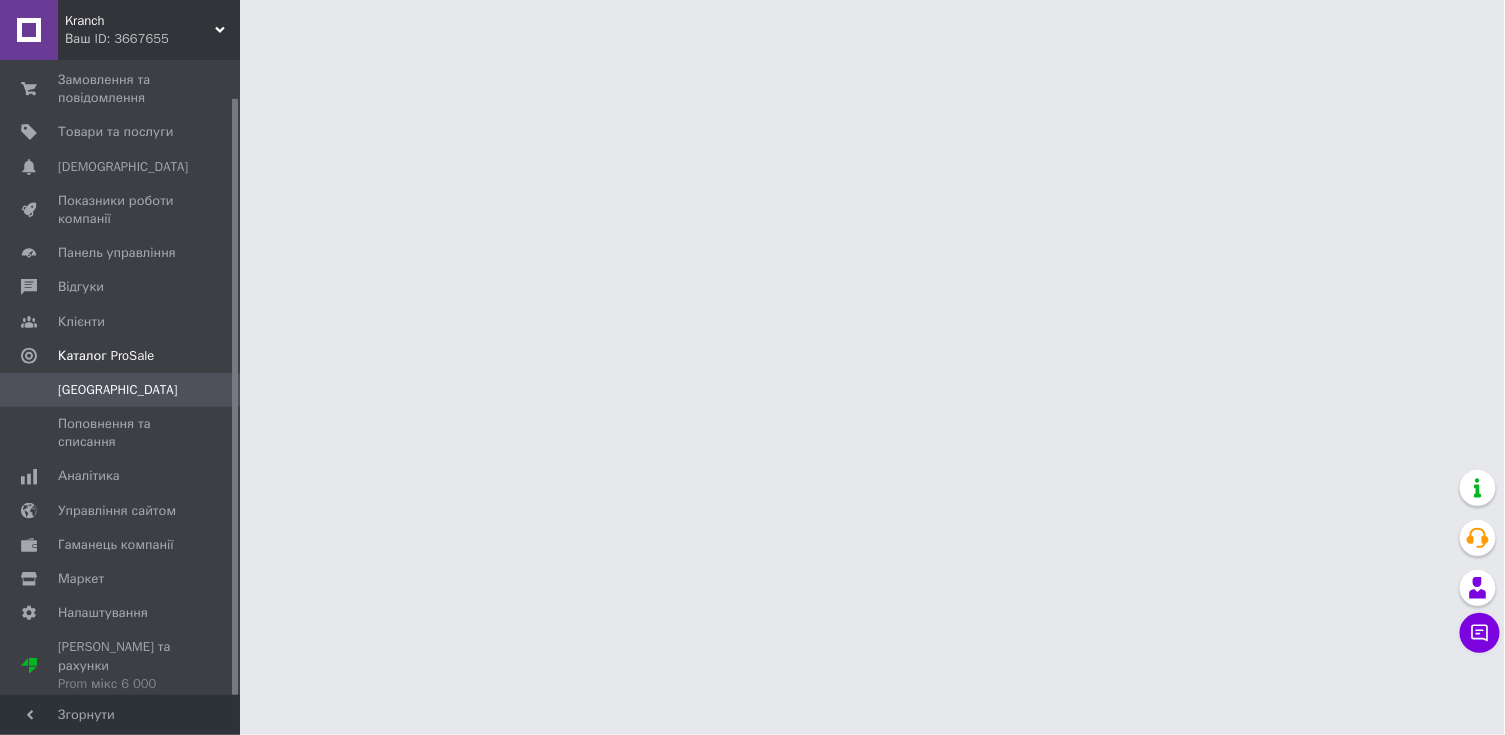 scroll, scrollTop: 40, scrollLeft: 0, axis: vertical 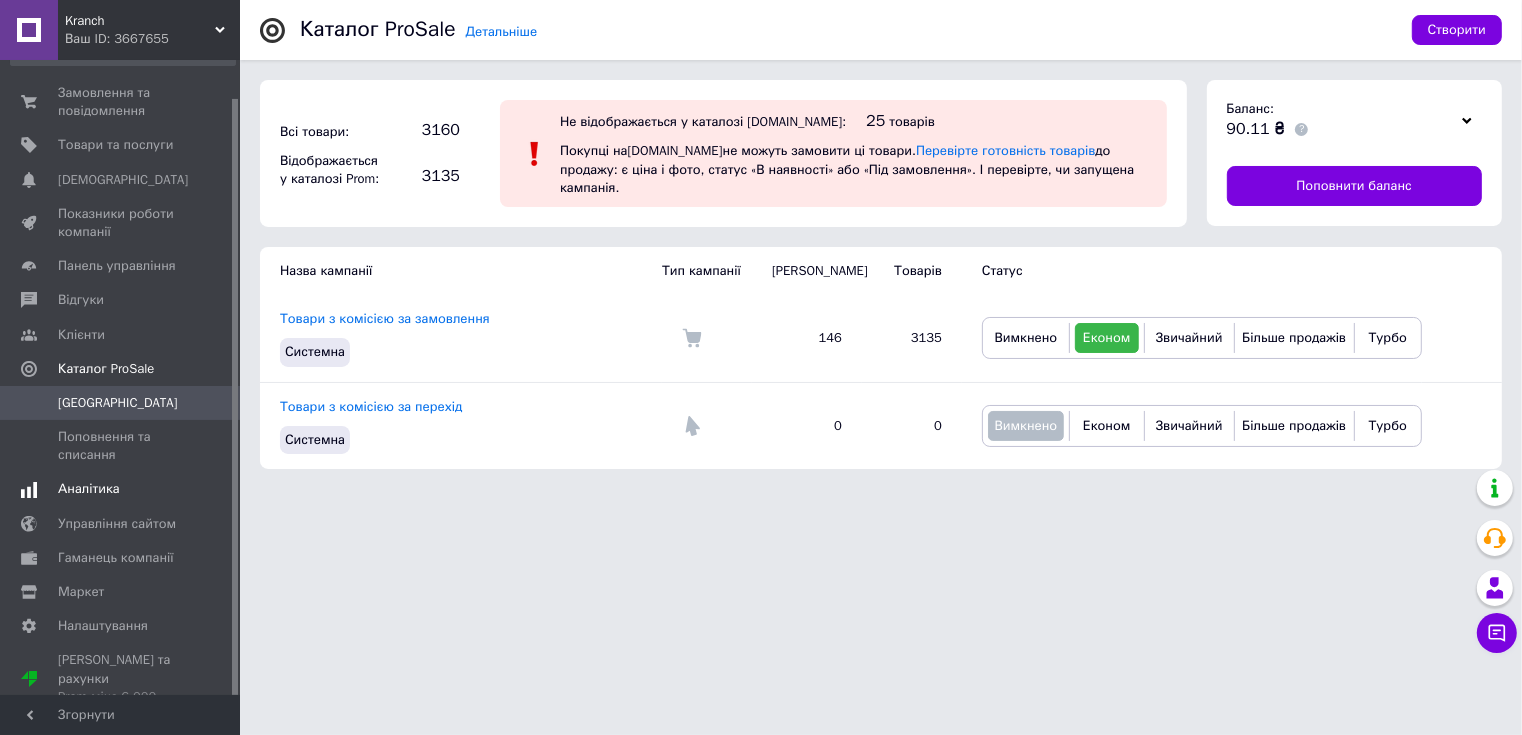 click on "Аналітика" at bounding box center [89, 489] 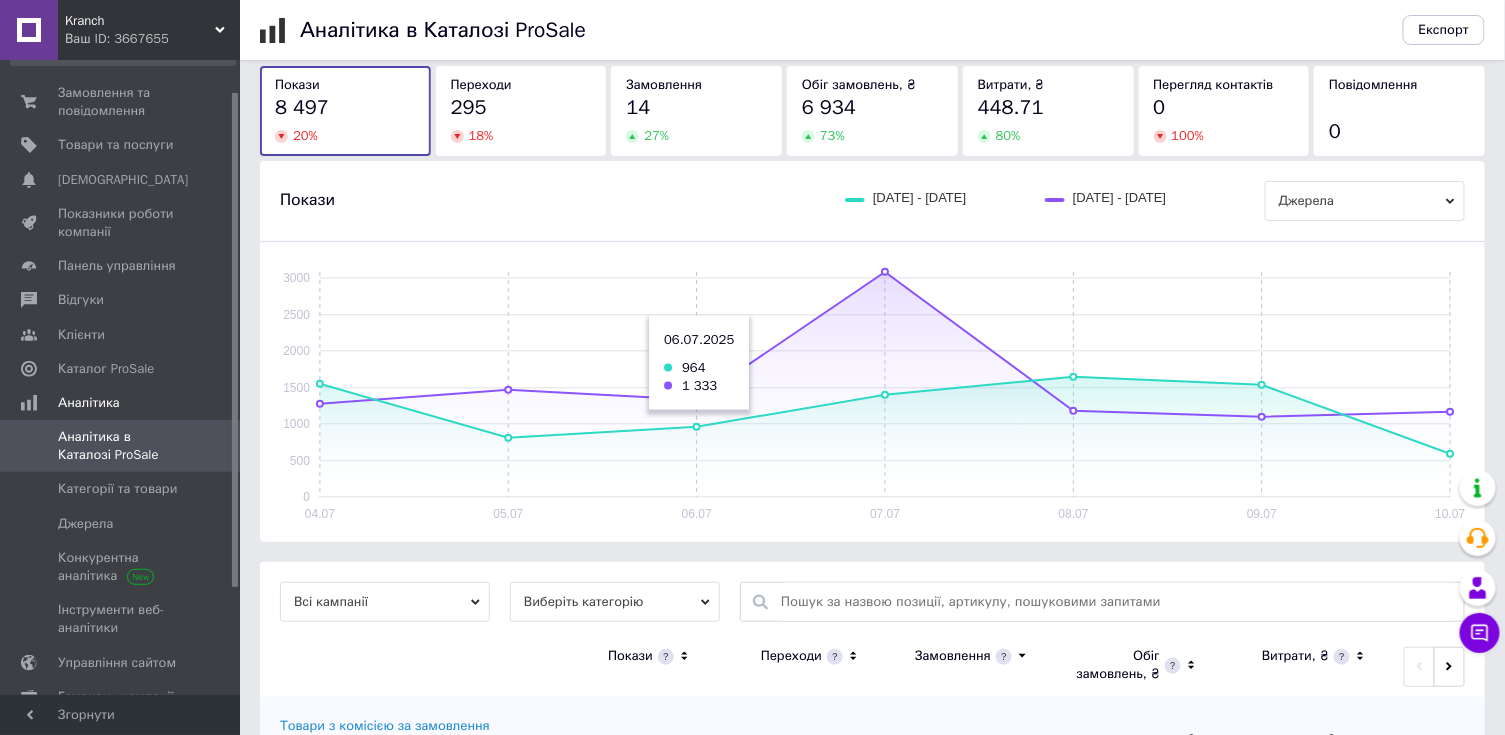 scroll, scrollTop: 0, scrollLeft: 0, axis: both 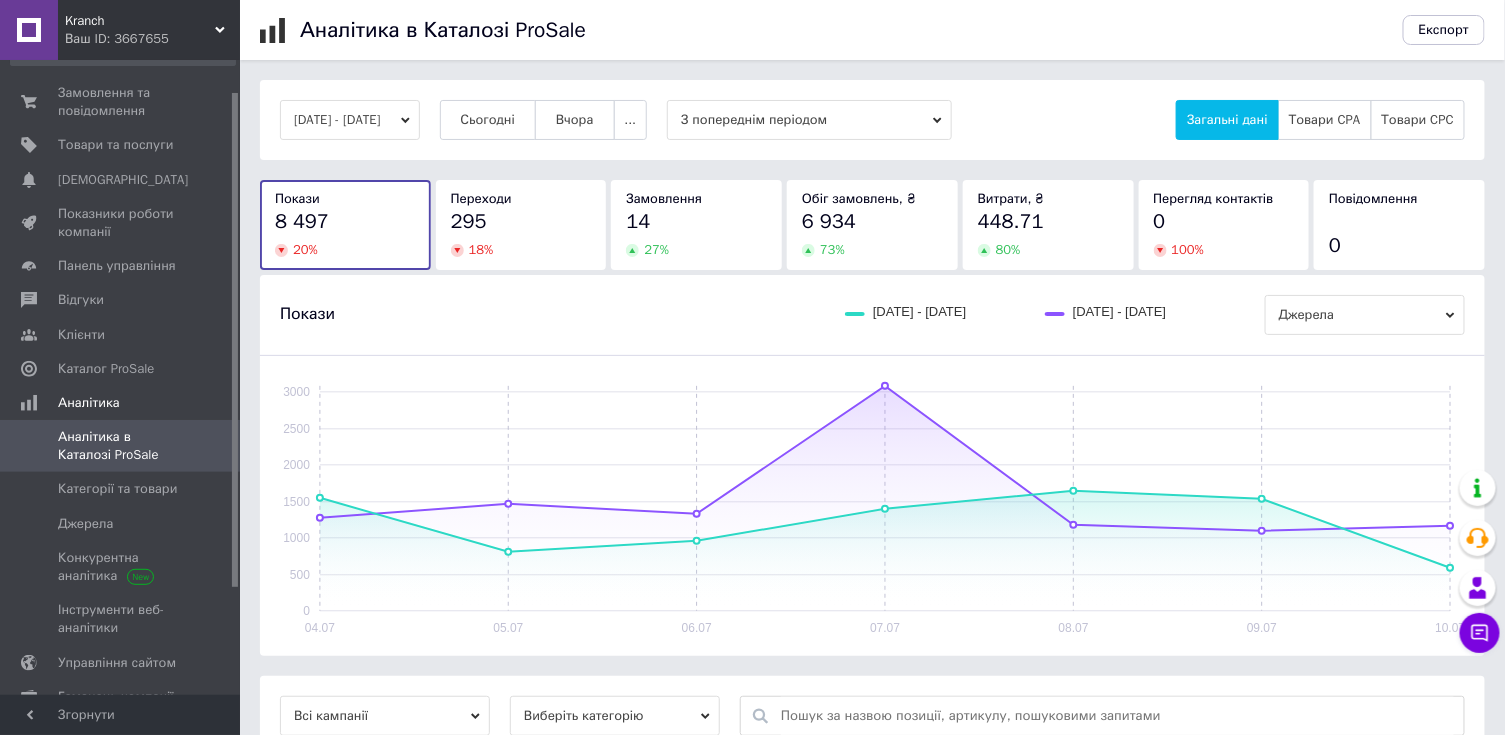 drag, startPoint x: 401, startPoint y: 101, endPoint x: 401, endPoint y: 125, distance: 24 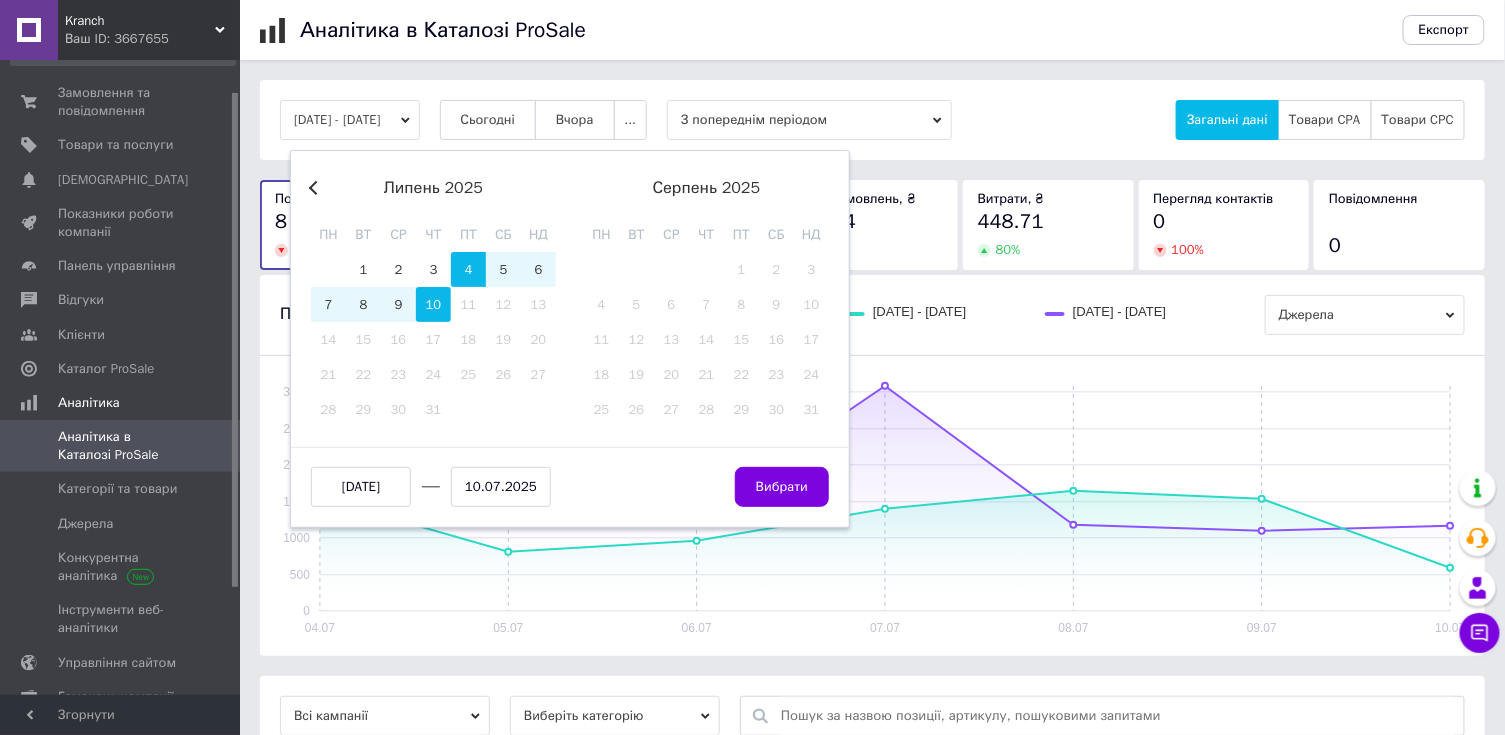 click on "10" at bounding box center [433, 304] 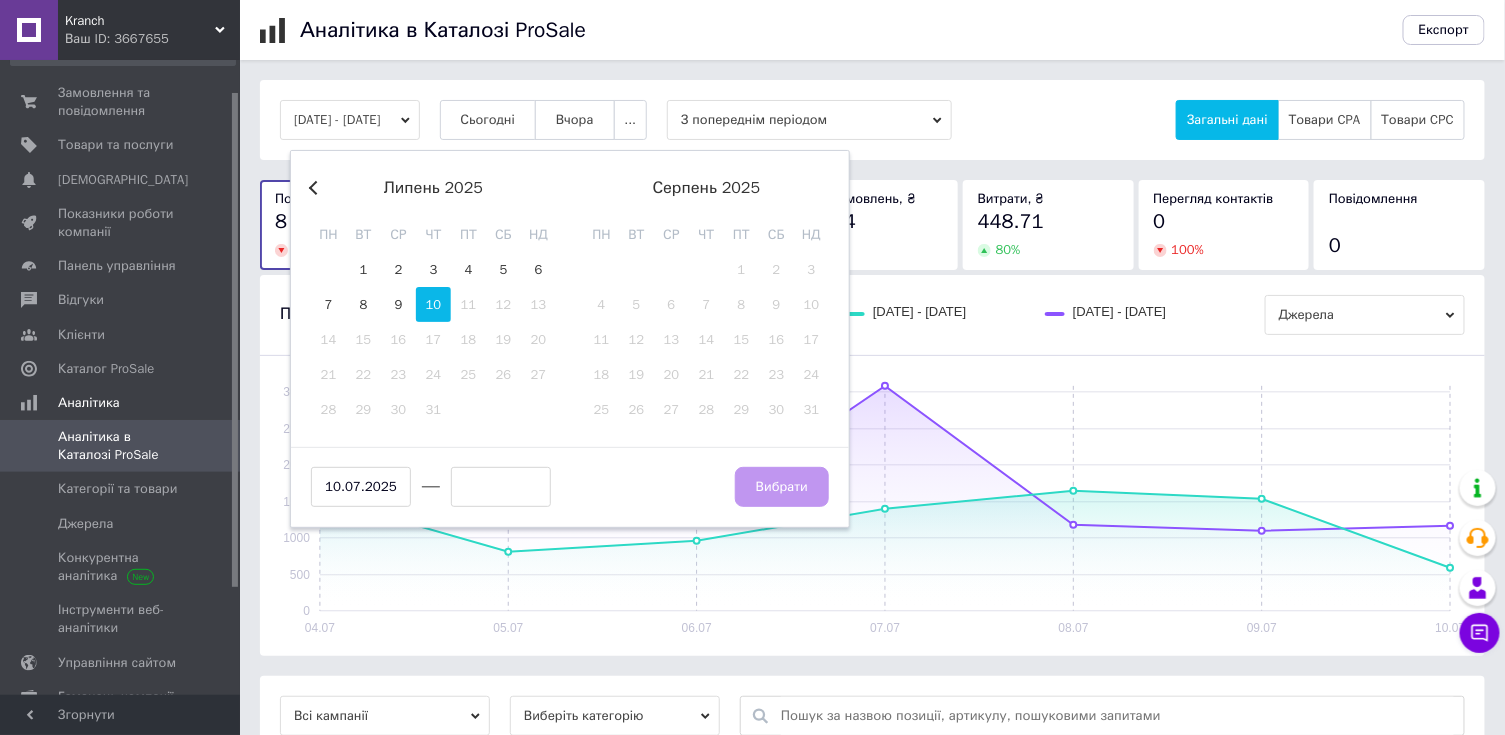 click on "10" at bounding box center [433, 304] 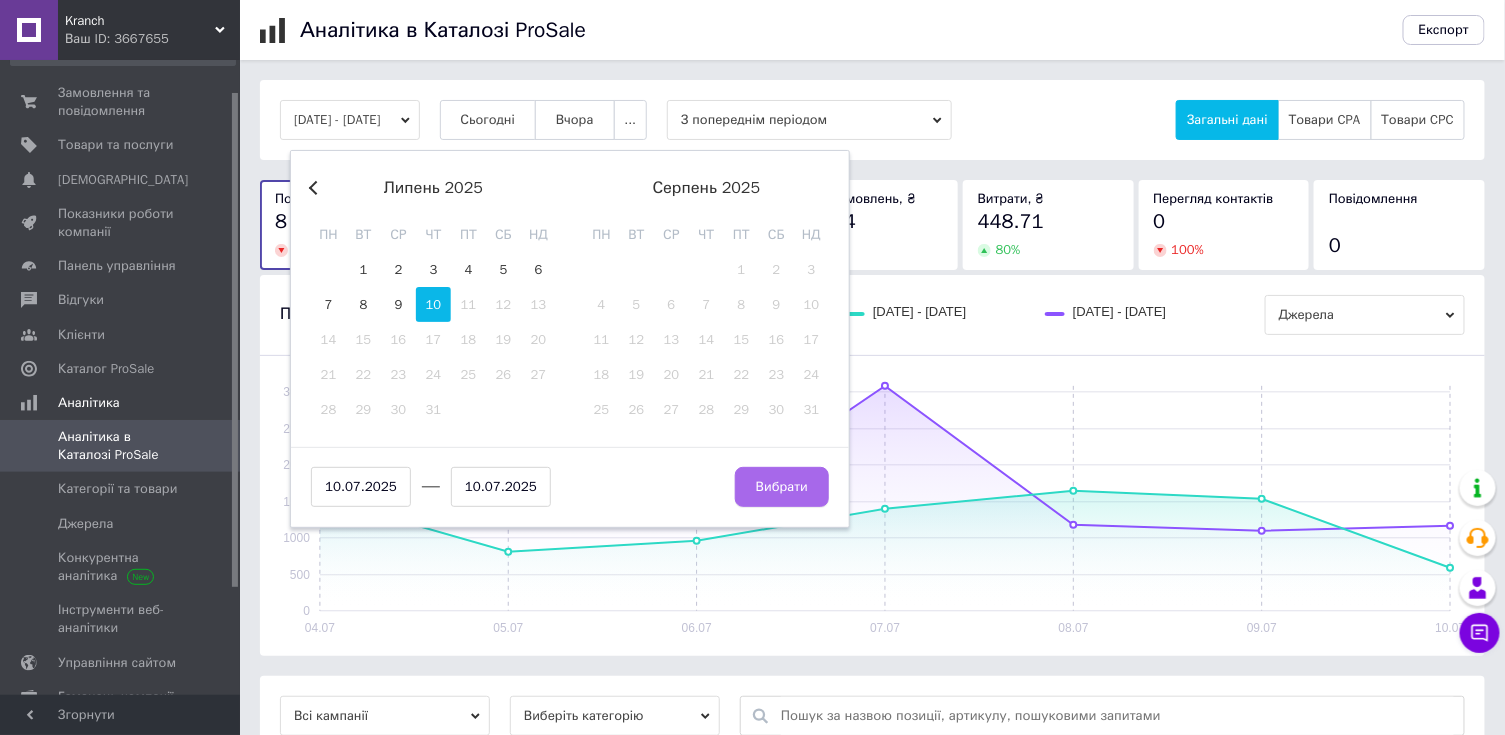 click on "Вибрати" at bounding box center [782, 487] 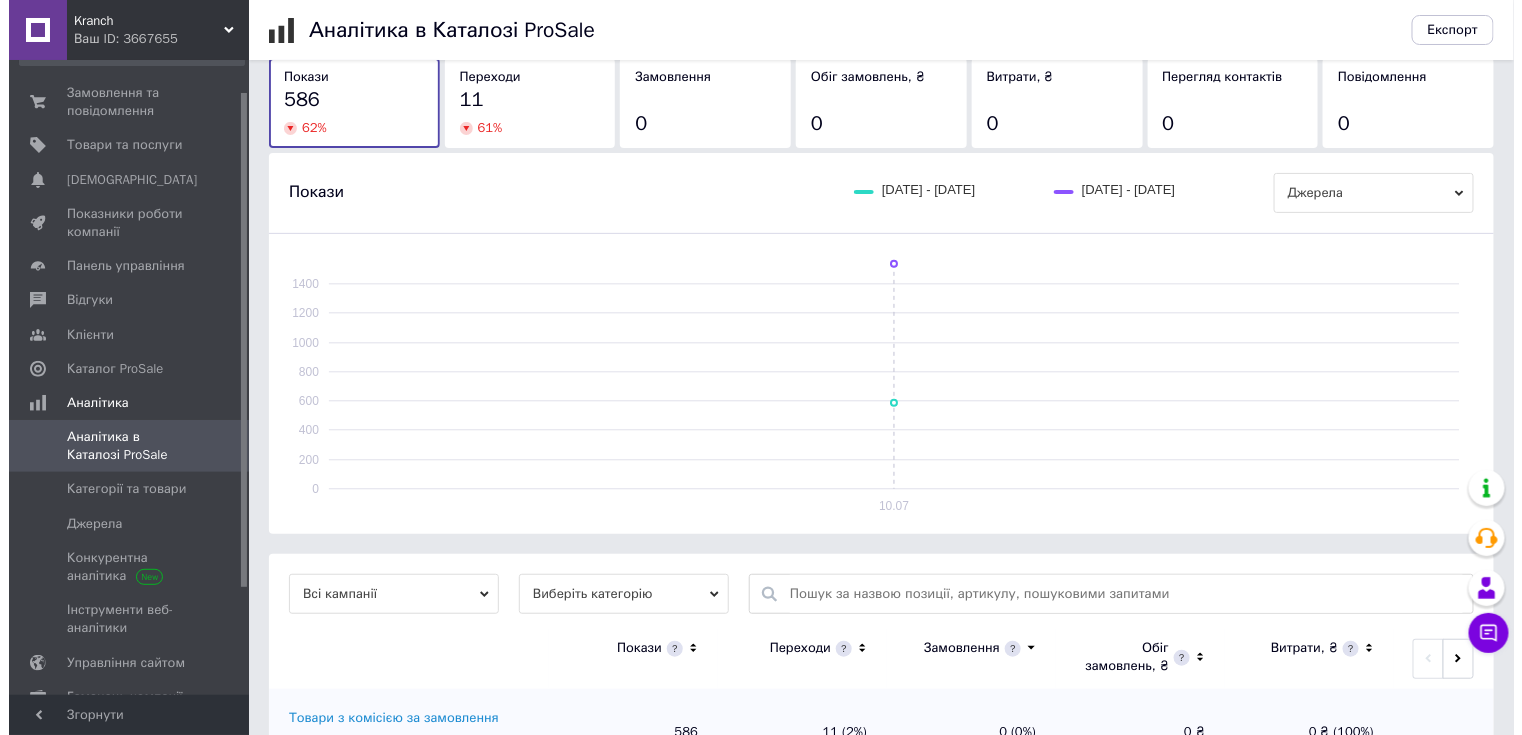 scroll, scrollTop: 0, scrollLeft: 0, axis: both 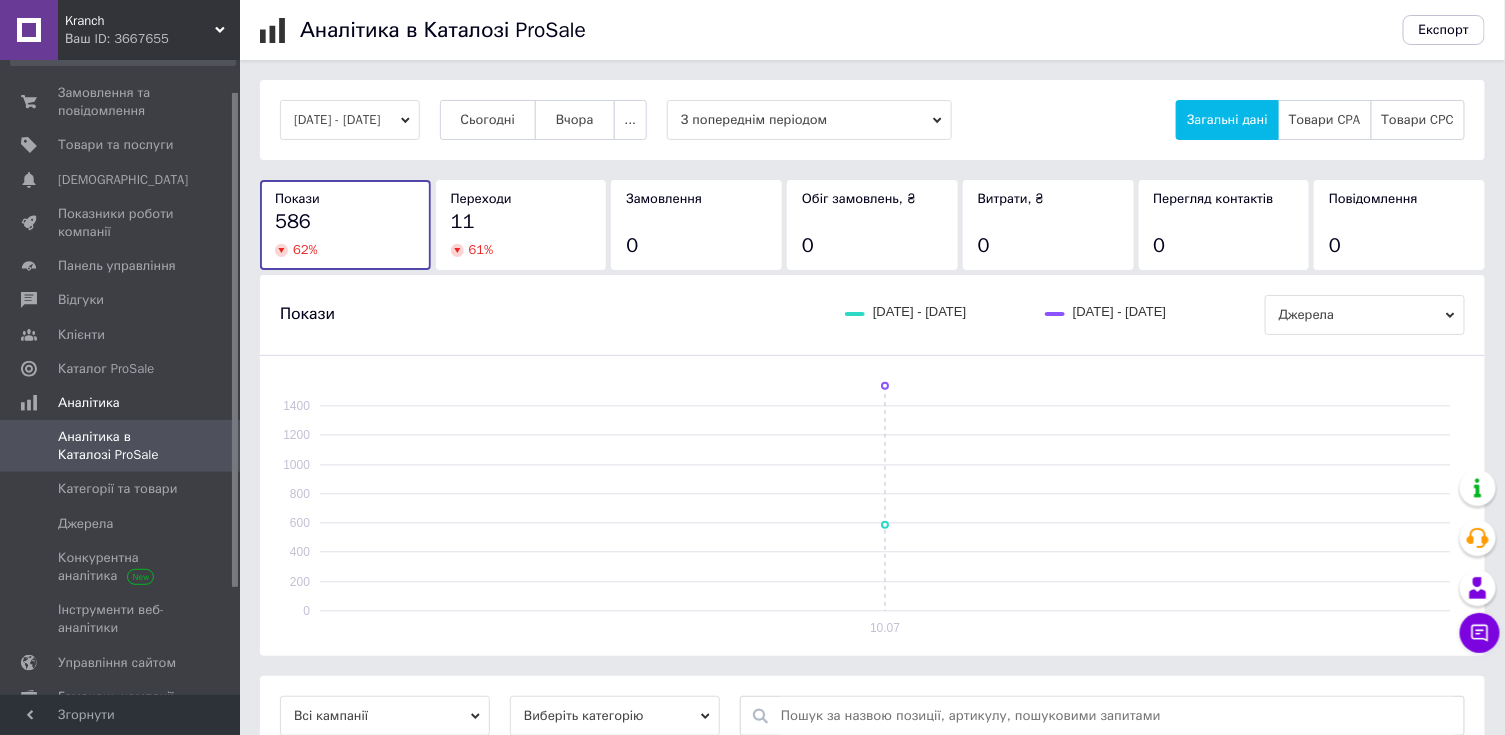click on "10.07.2025 - 10.07.2025 Сьогодні Вчора ... З попереднім періодом Загальні дані Товари CPA Товари CPC" at bounding box center (872, 120) 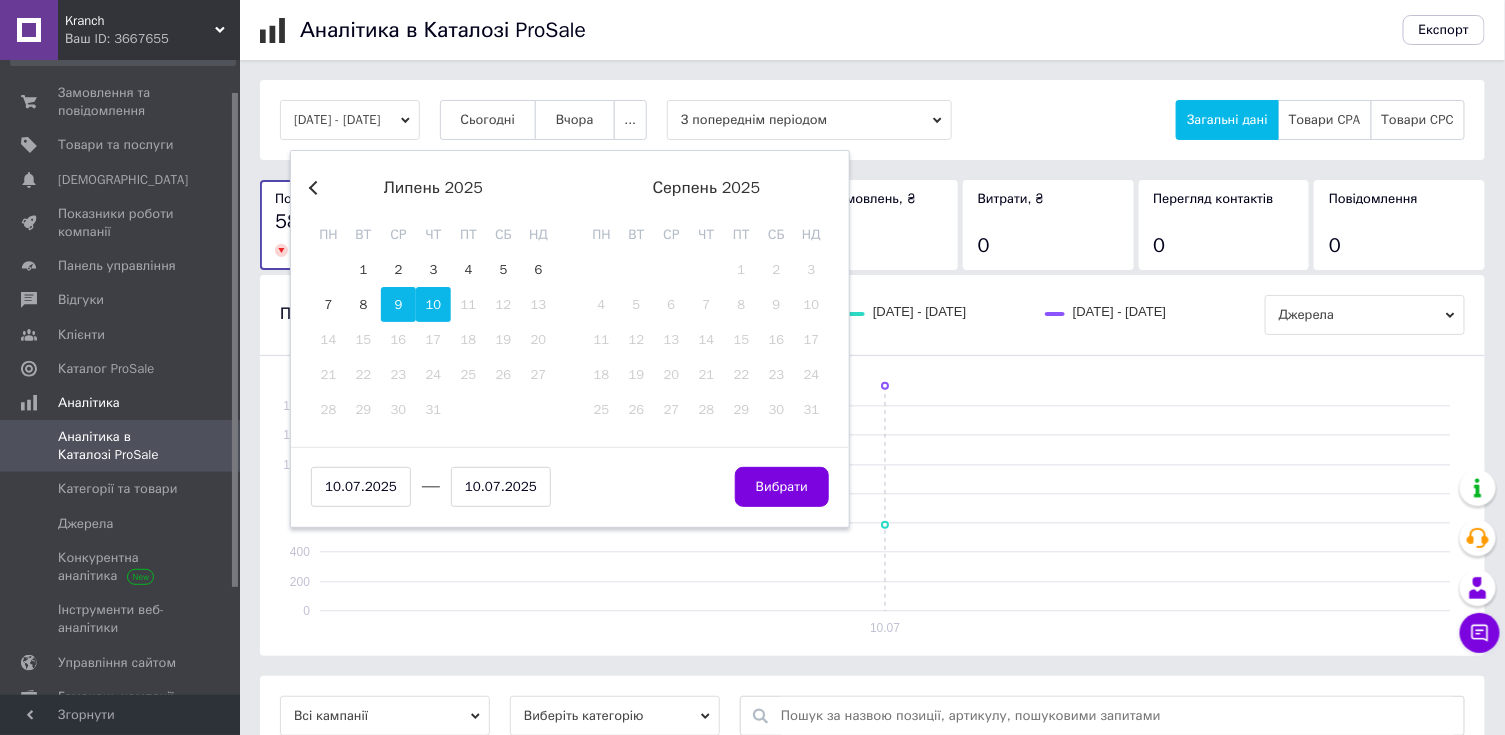 click on "9" at bounding box center (398, 304) 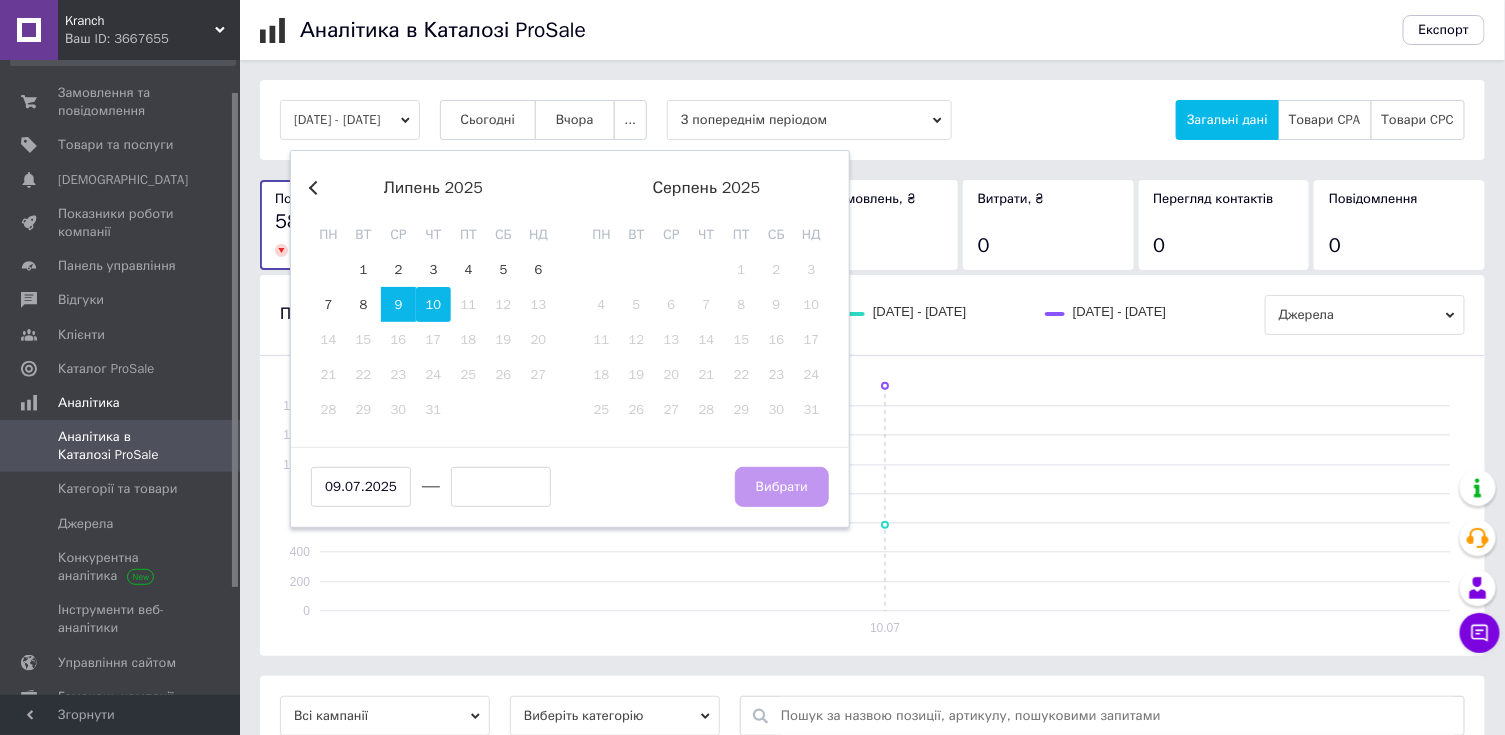 drag, startPoint x: 434, startPoint y: 306, endPoint x: 442, endPoint y: 313, distance: 10.630146 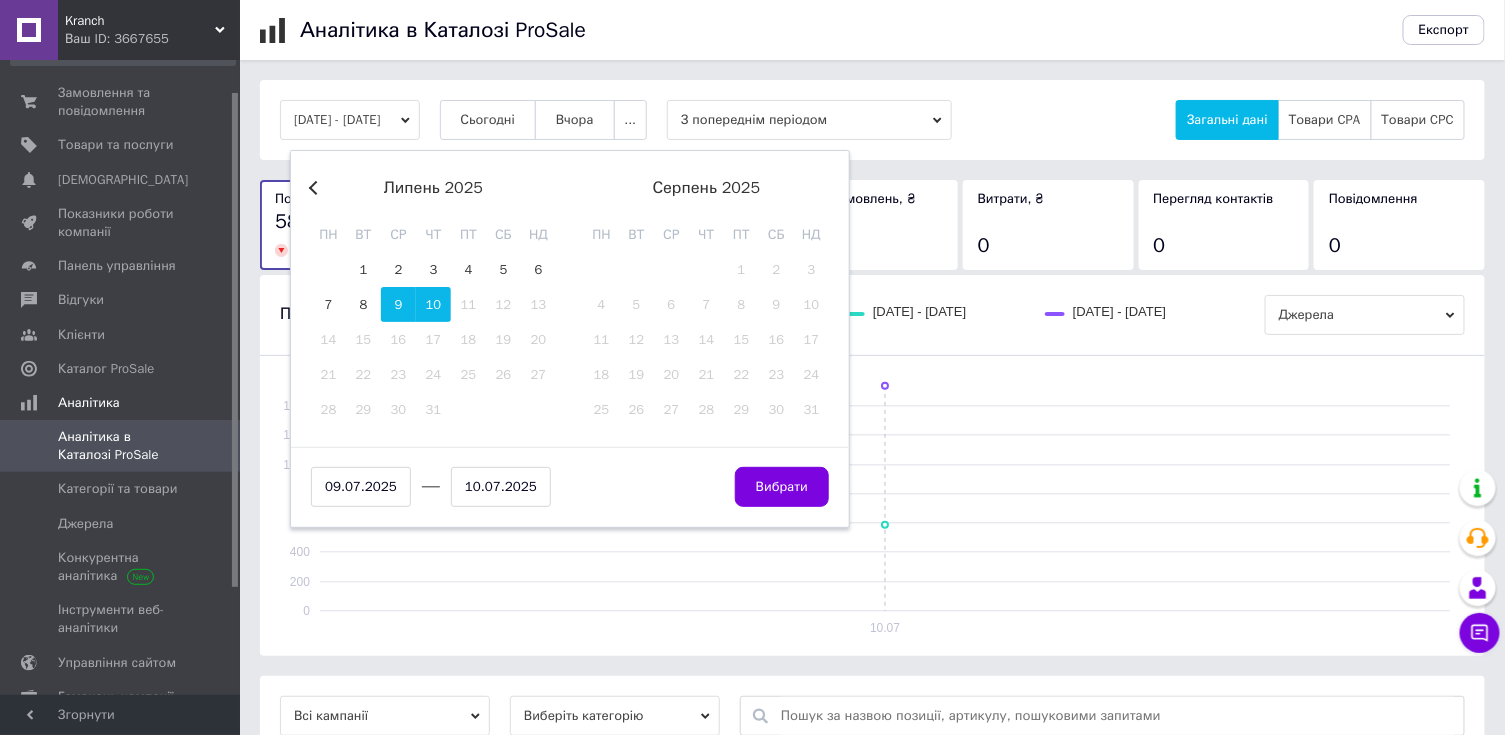 click on "Вибрати" at bounding box center (782, 487) 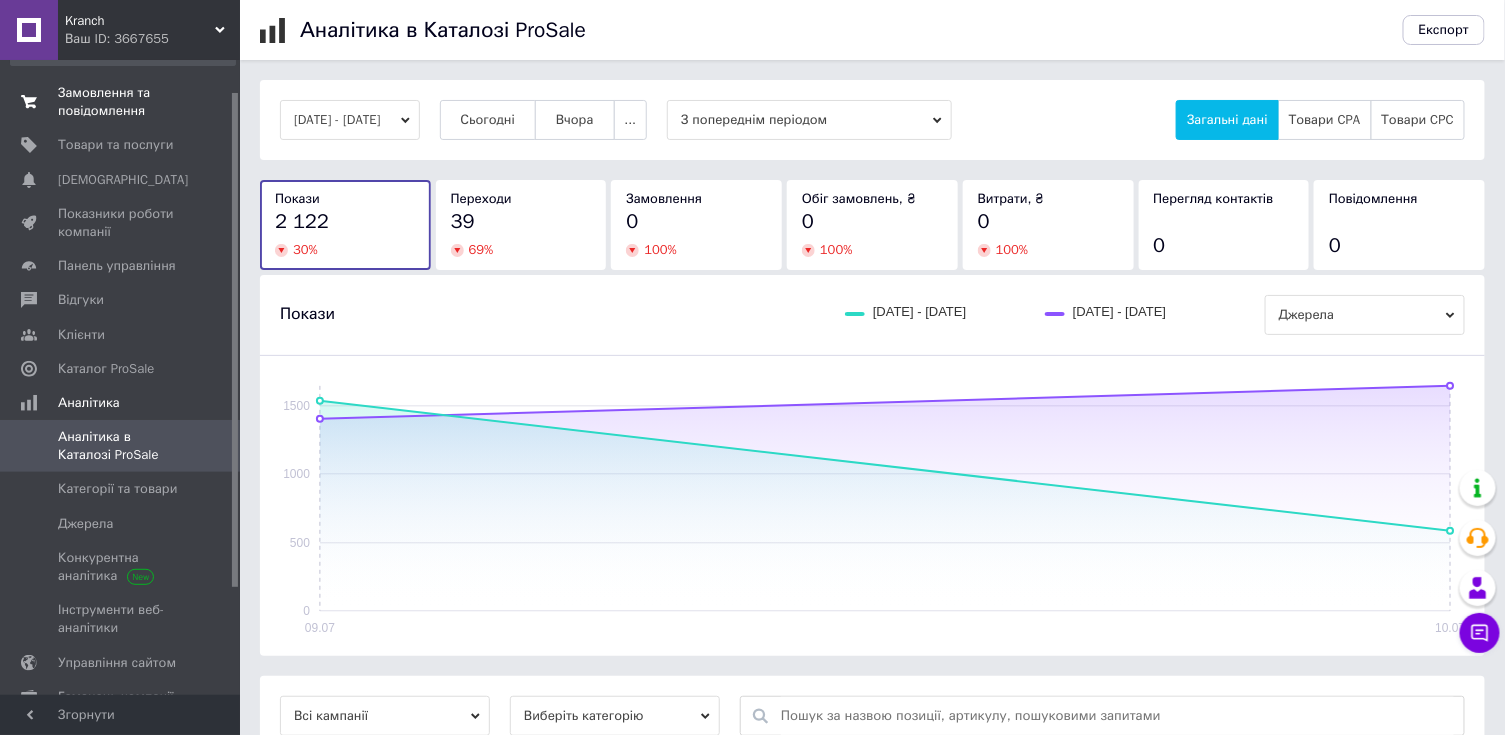 click on "Замовлення та повідомлення" at bounding box center (121, 102) 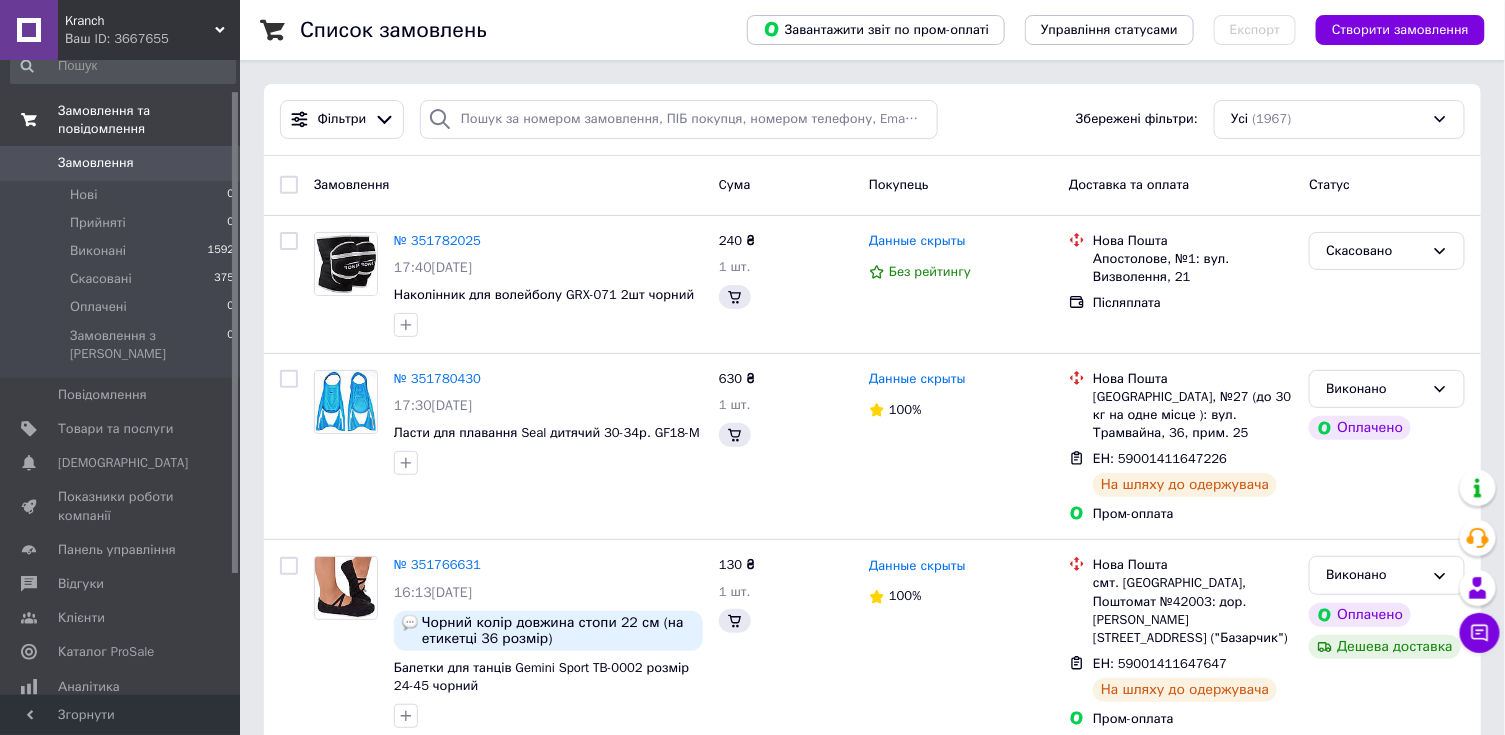scroll, scrollTop: 40, scrollLeft: 0, axis: vertical 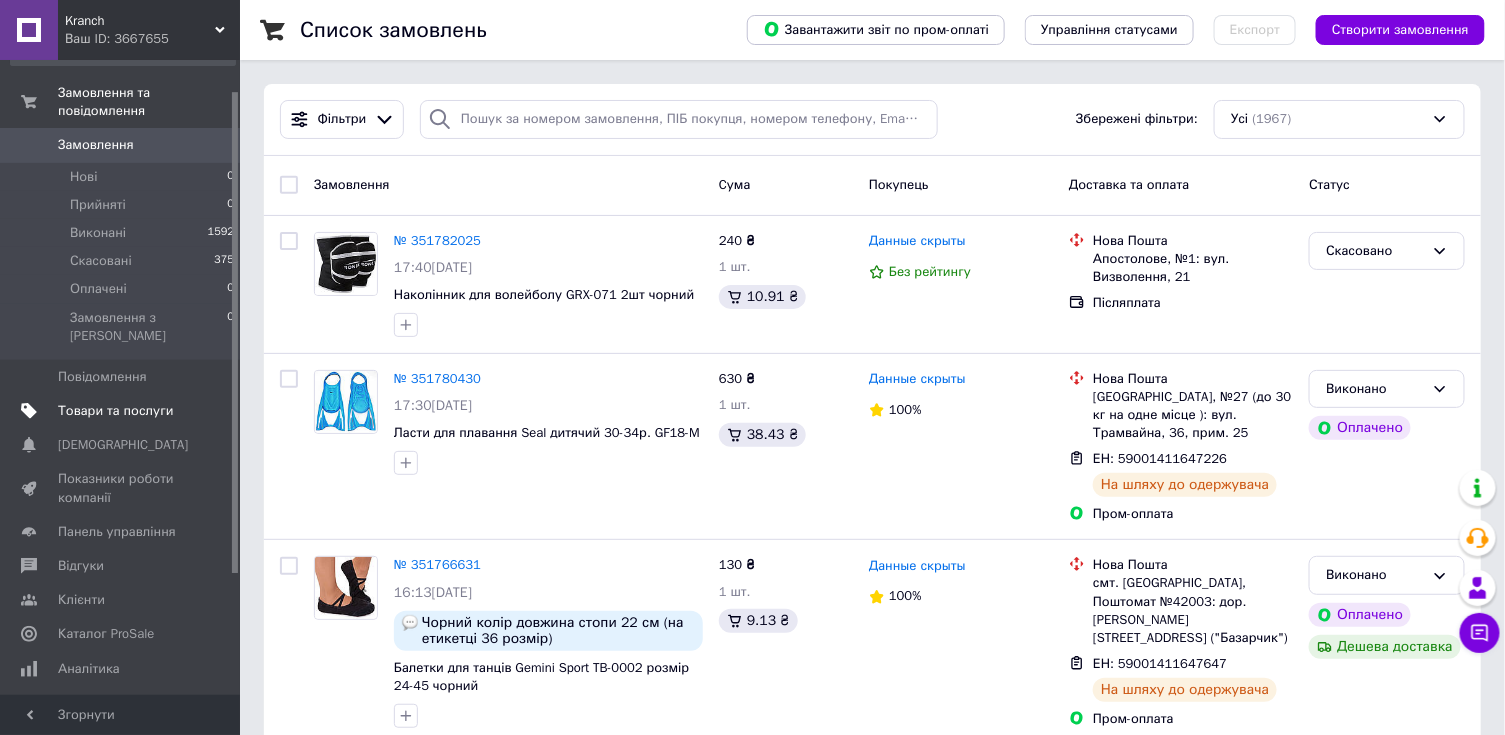 click on "Товари та послуги" at bounding box center [115, 411] 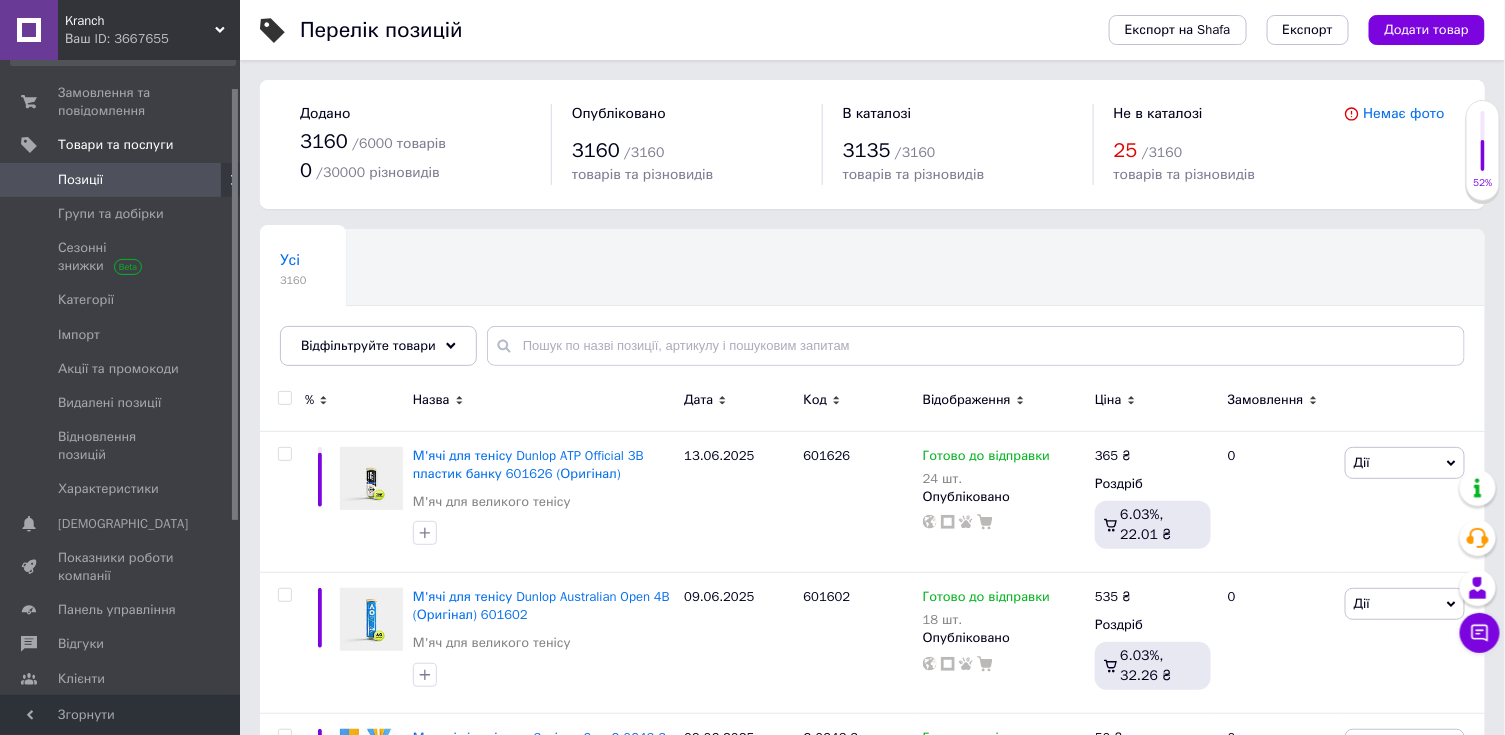 click on "Ваш ID: 3667655" at bounding box center (152, 39) 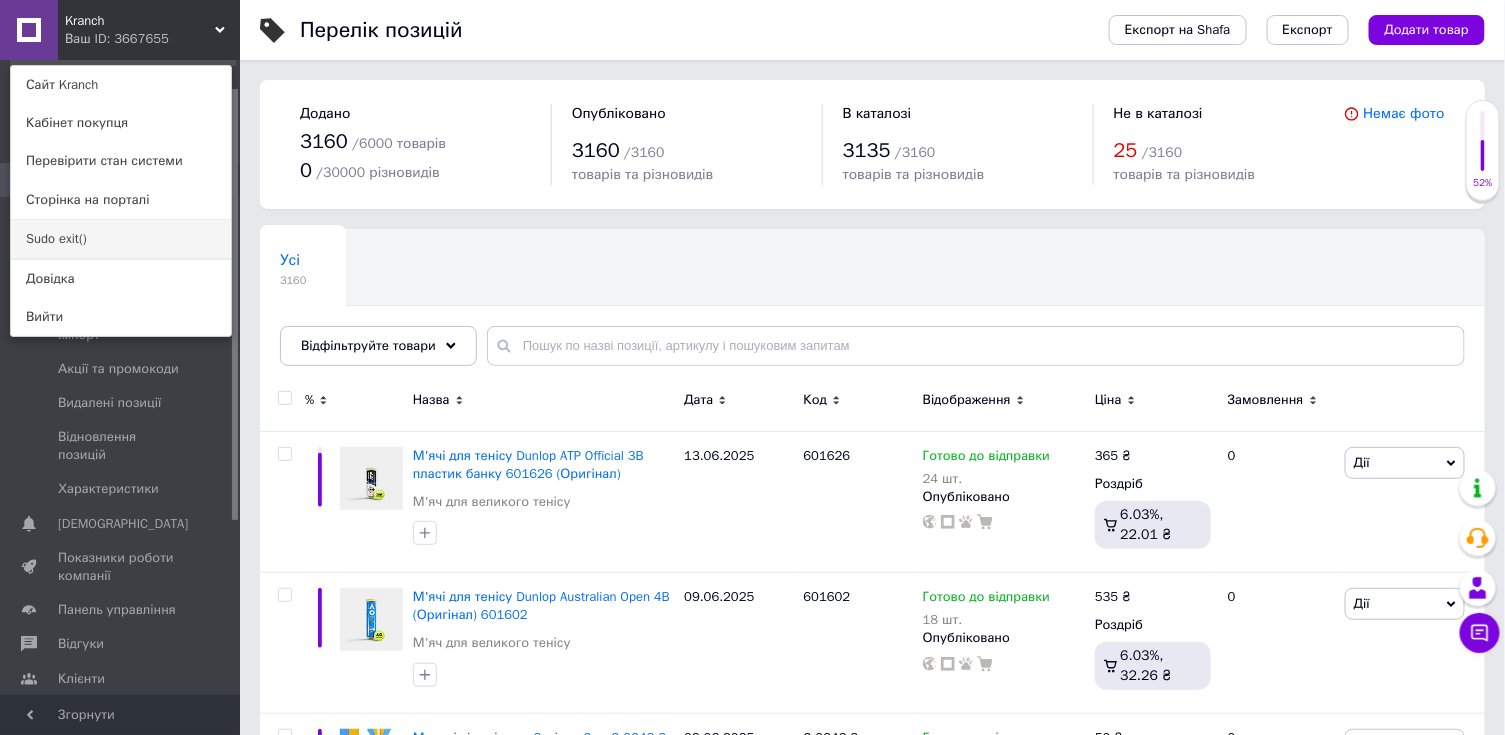 click on "Sudo exit()" at bounding box center (121, 239) 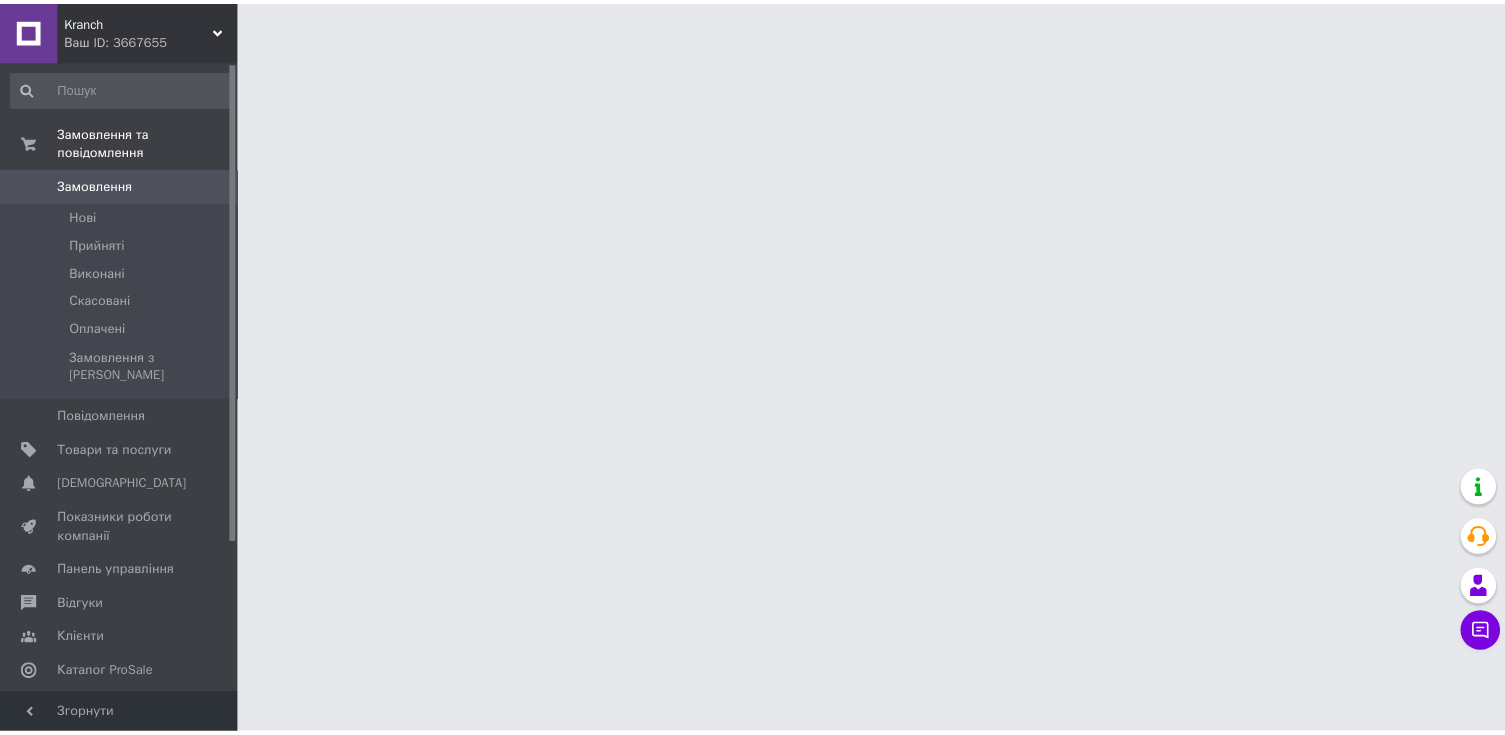 scroll, scrollTop: 0, scrollLeft: 0, axis: both 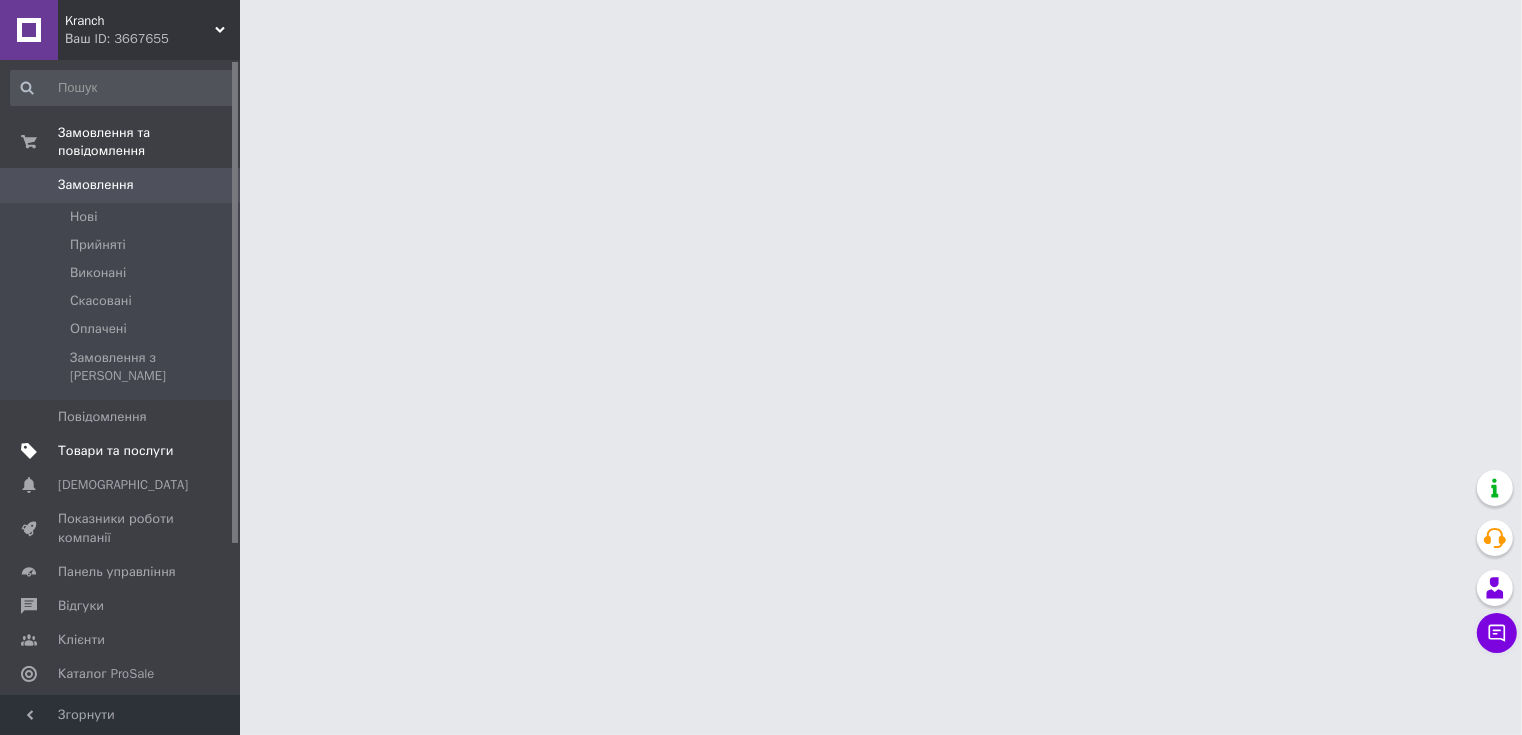 click on "Товари та послуги" at bounding box center (115, 451) 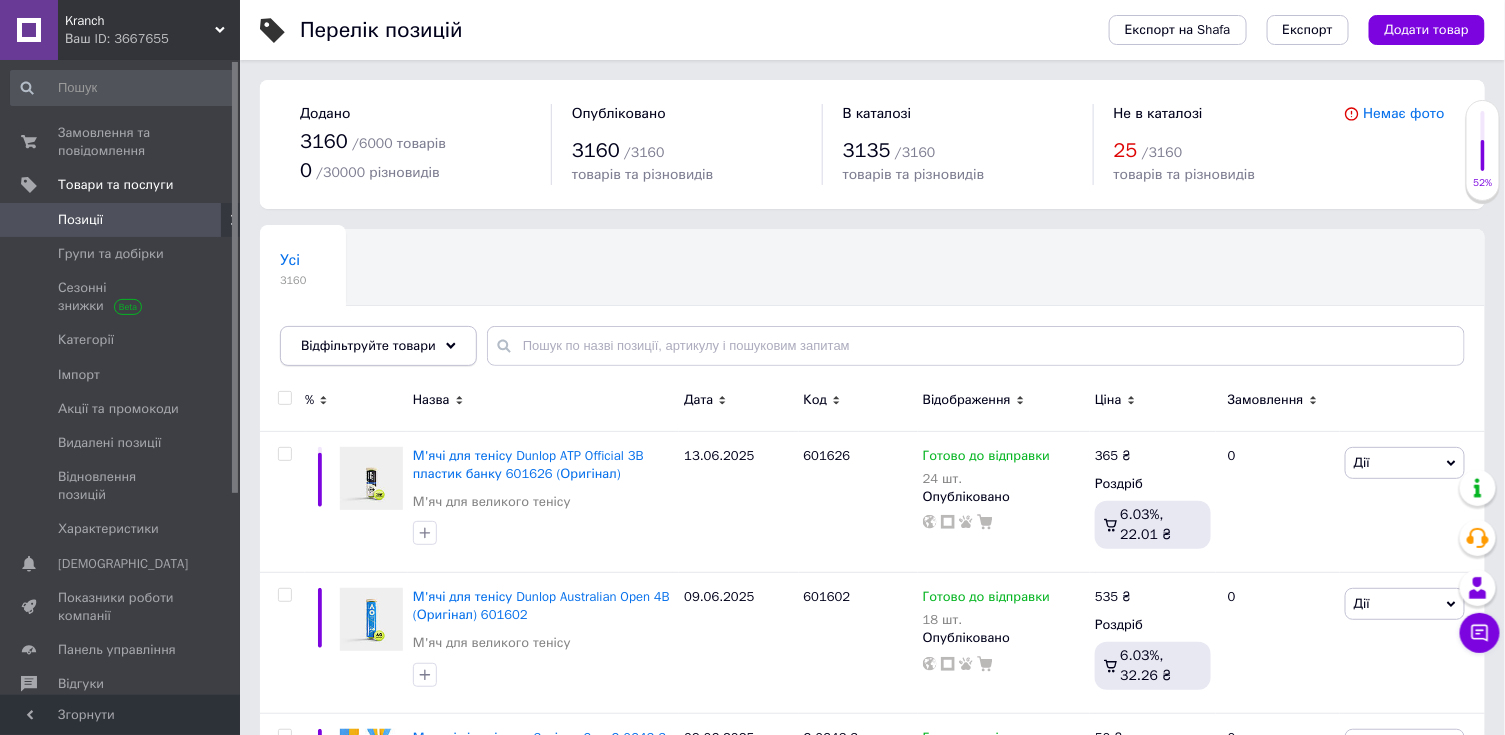 click on "Відфільтруйте товари" at bounding box center (368, 345) 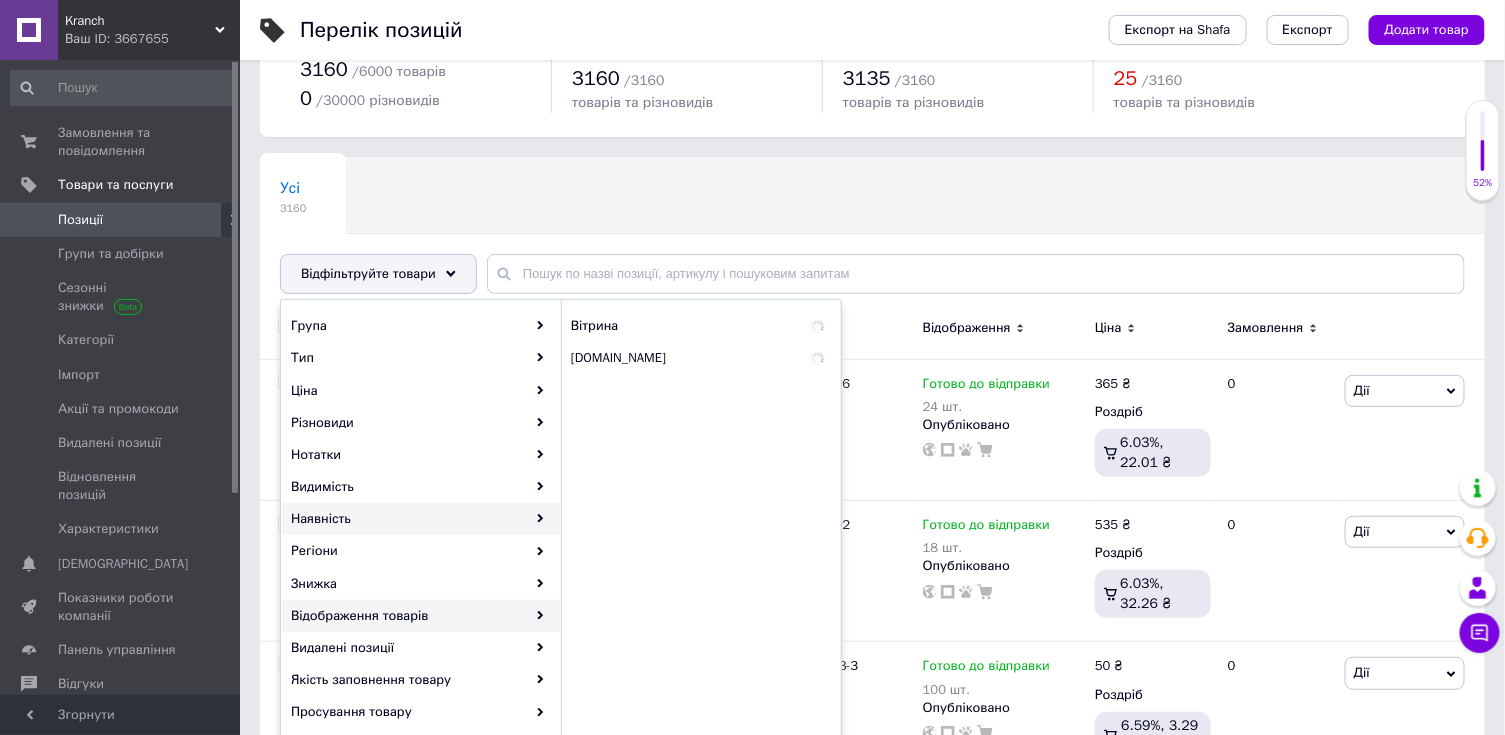 scroll, scrollTop: 133, scrollLeft: 0, axis: vertical 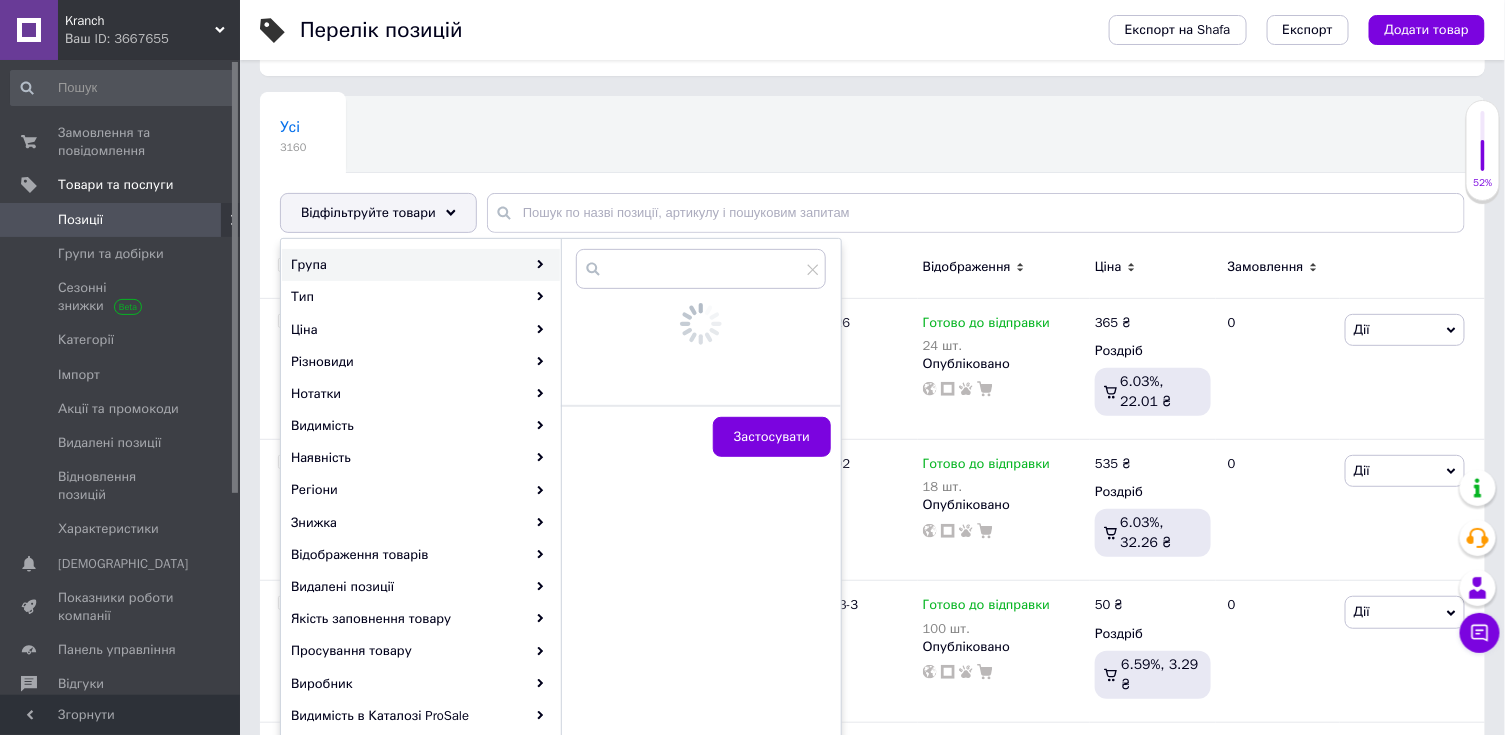 click on "Ваш ID: 3667655" at bounding box center [152, 39] 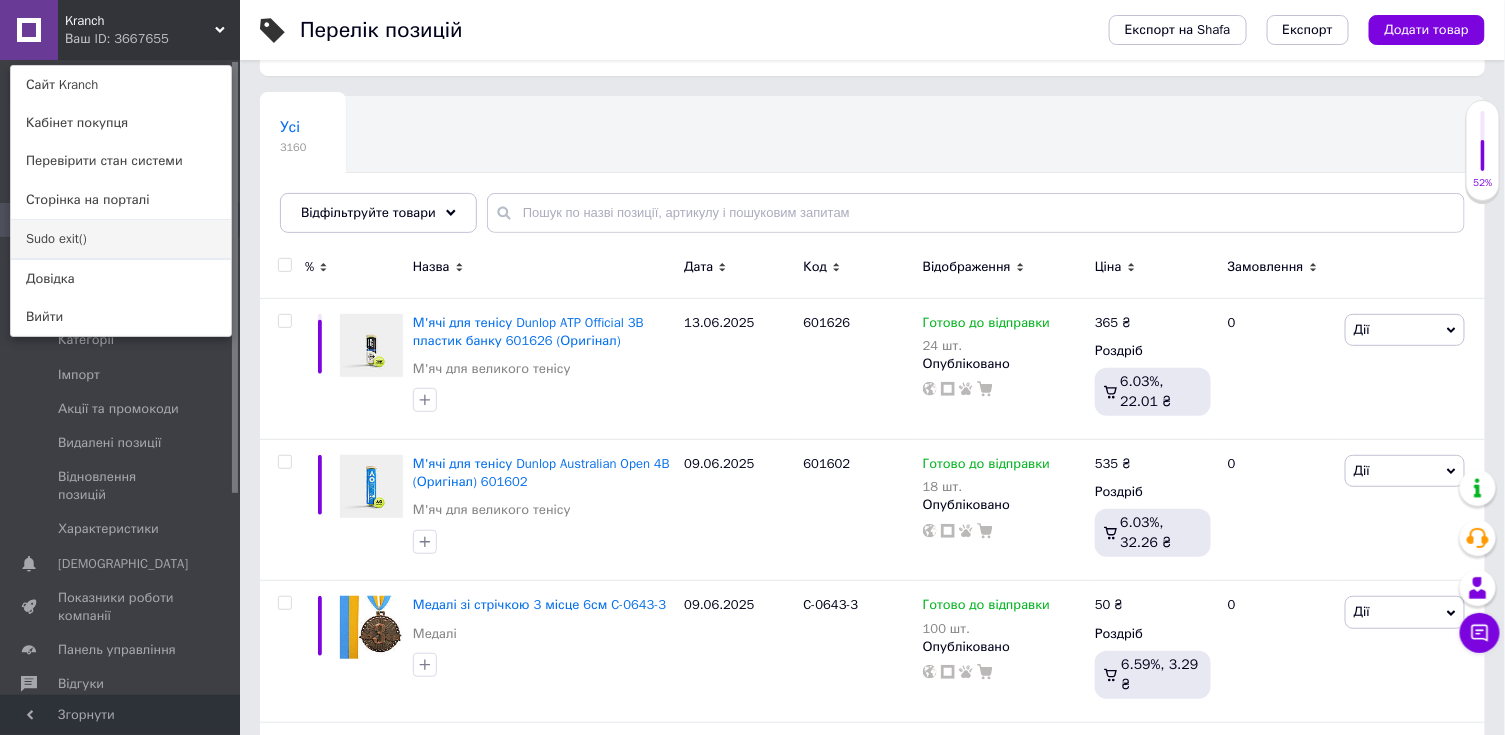 click on "Sudo exit()" at bounding box center [121, 239] 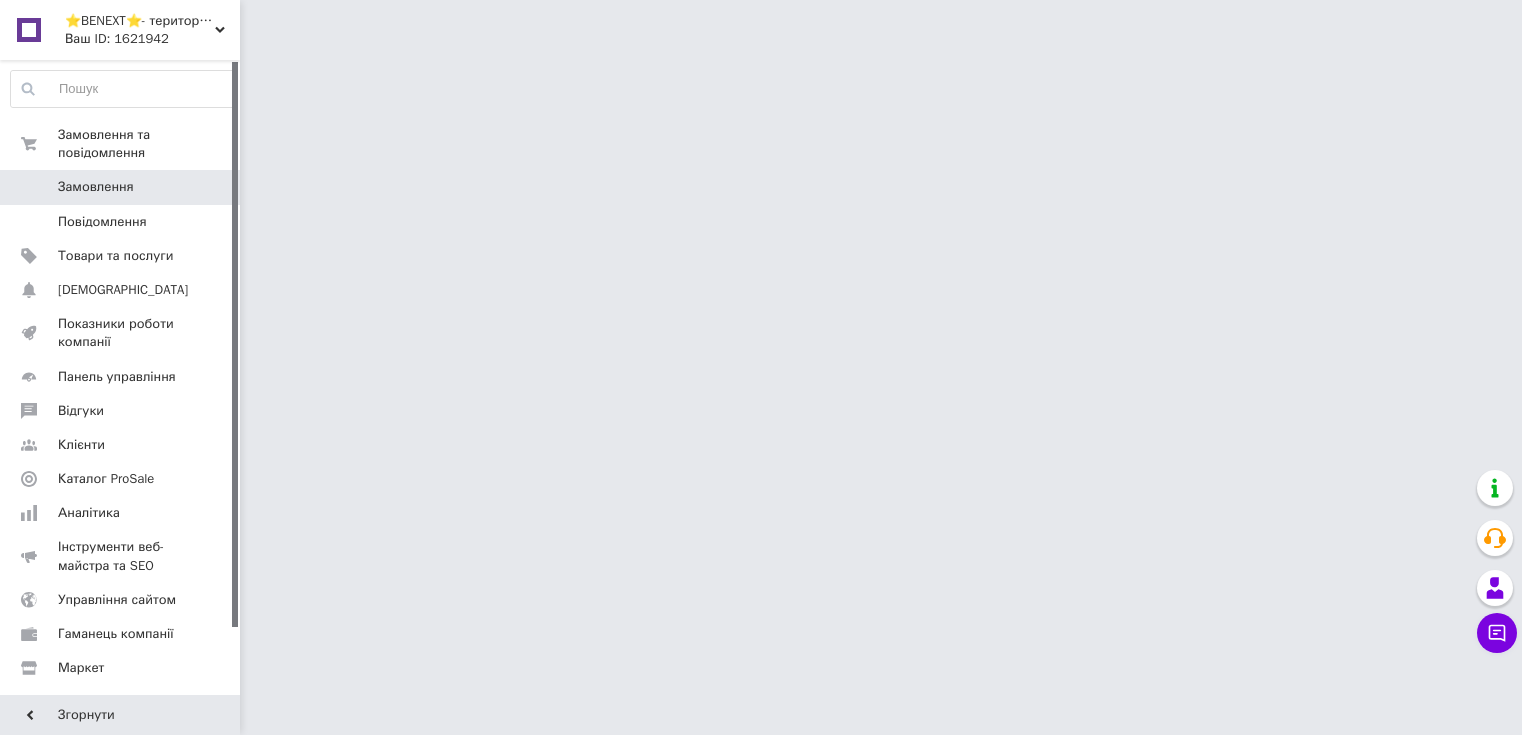 scroll, scrollTop: 0, scrollLeft: 0, axis: both 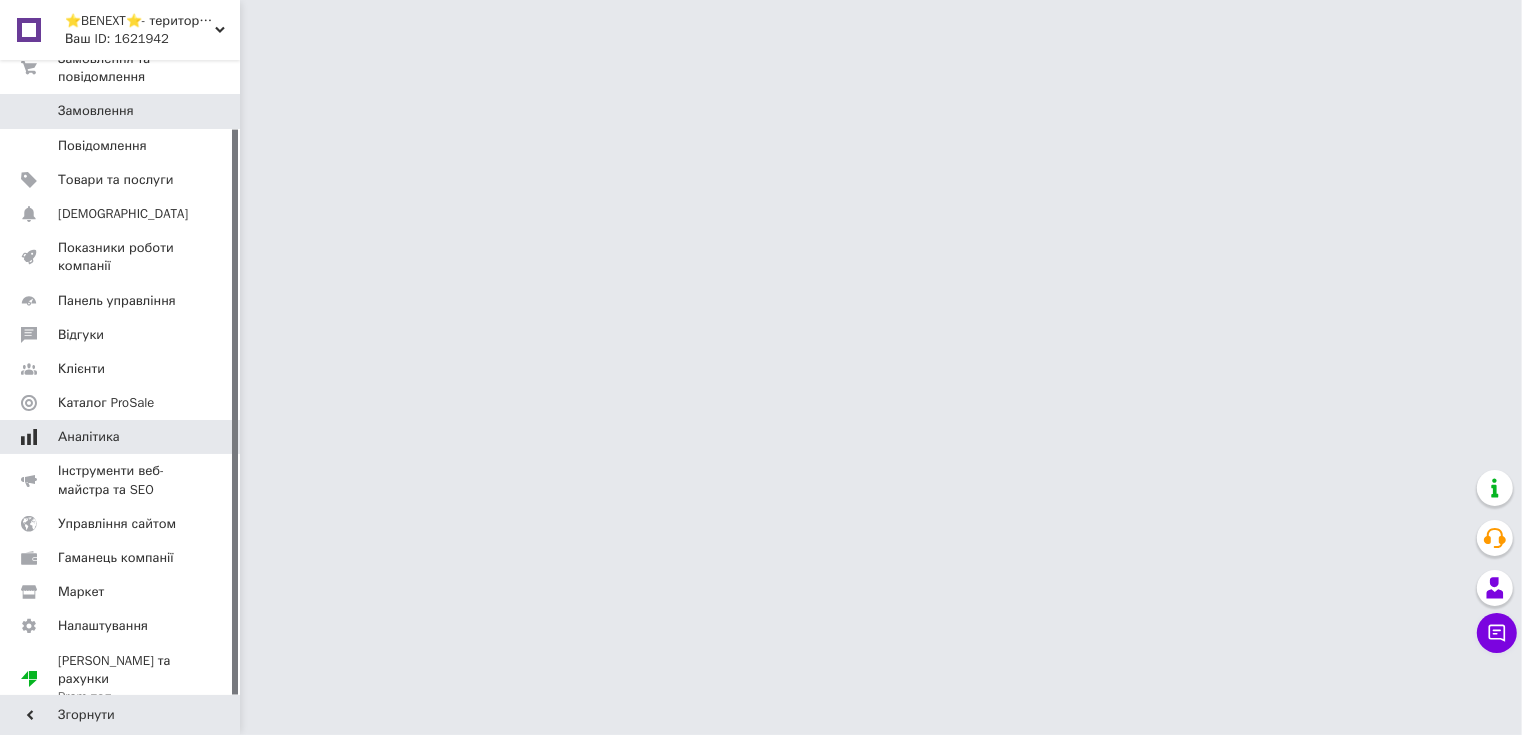 click on "Аналітика" at bounding box center [89, 437] 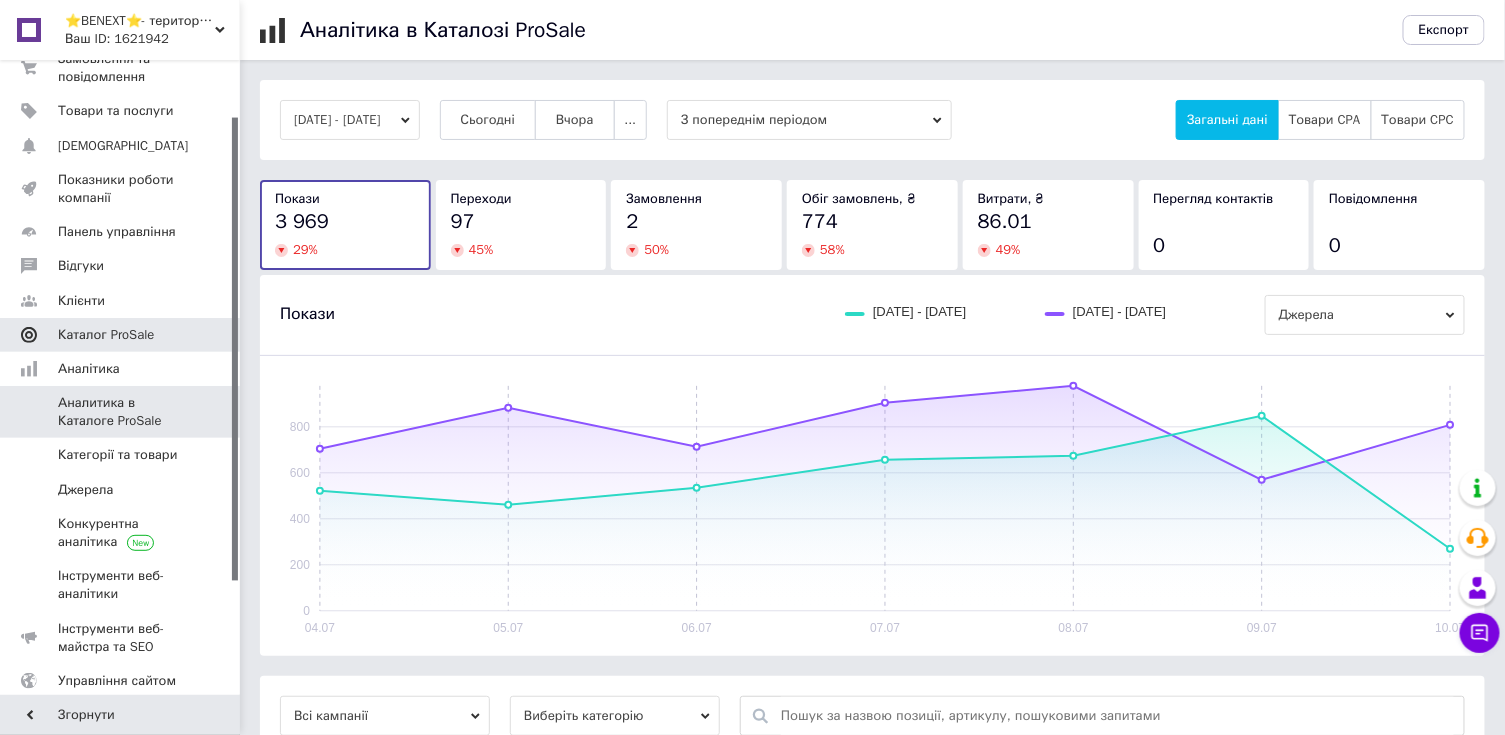 click on "Каталог ProSale" at bounding box center (106, 335) 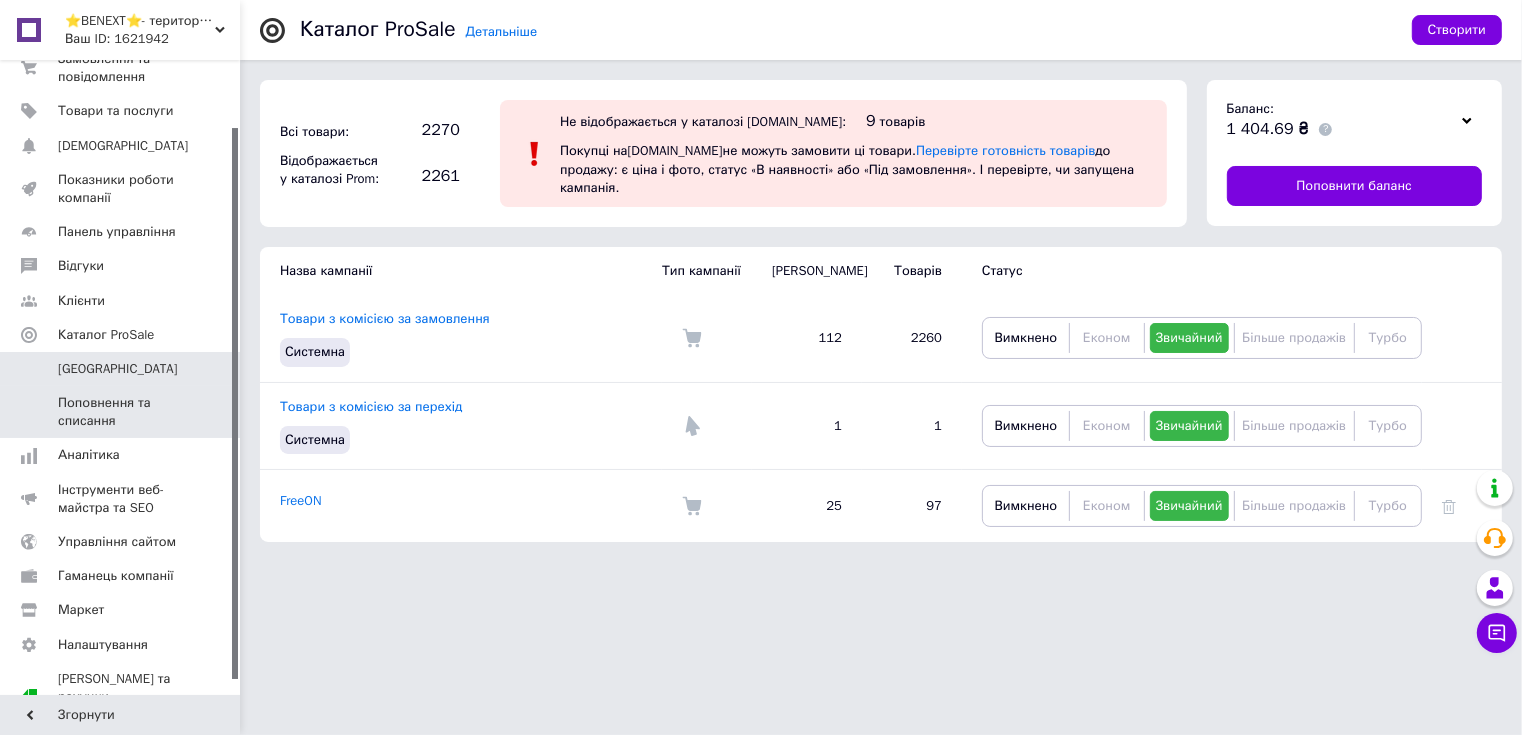 click on "Поповнення та списання" at bounding box center [121, 412] 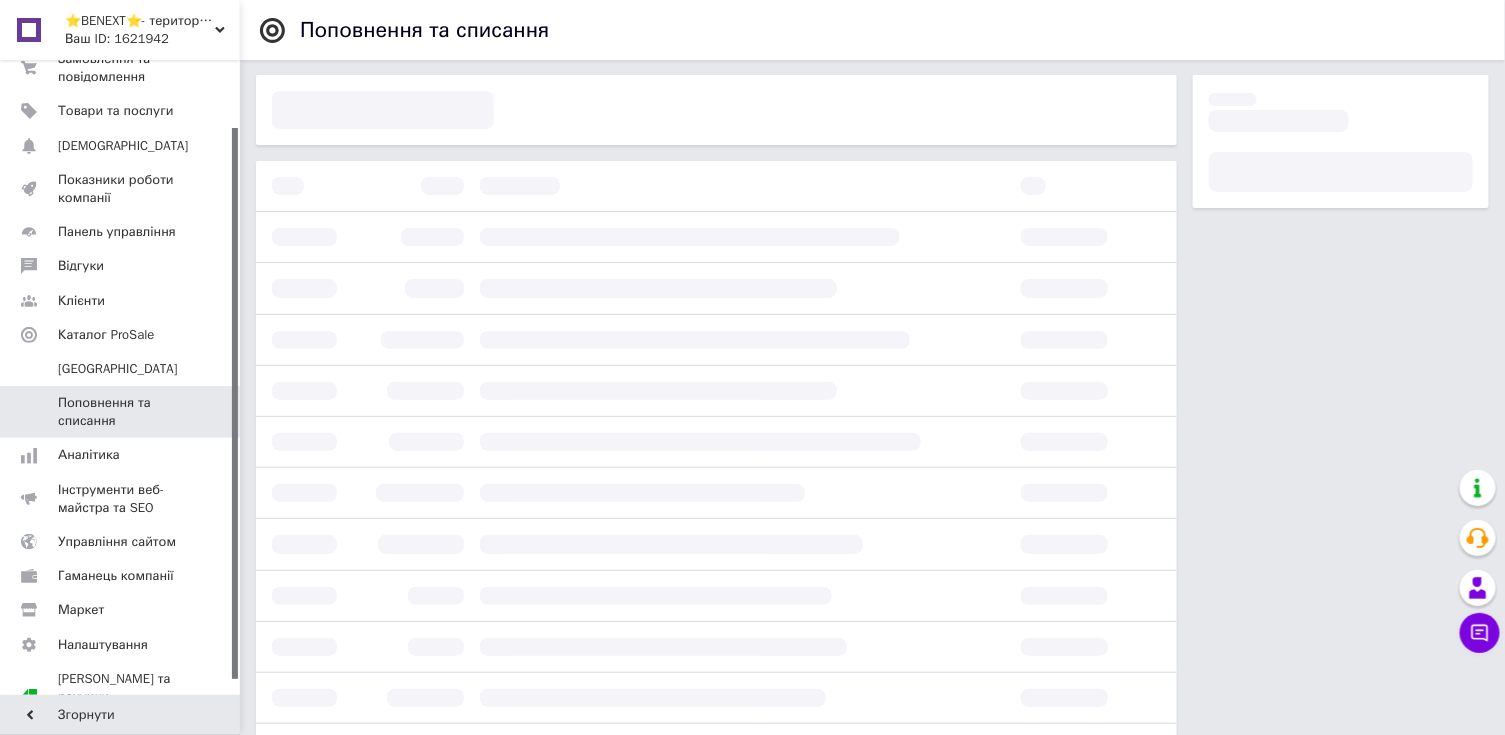 scroll, scrollTop: 0, scrollLeft: 0, axis: both 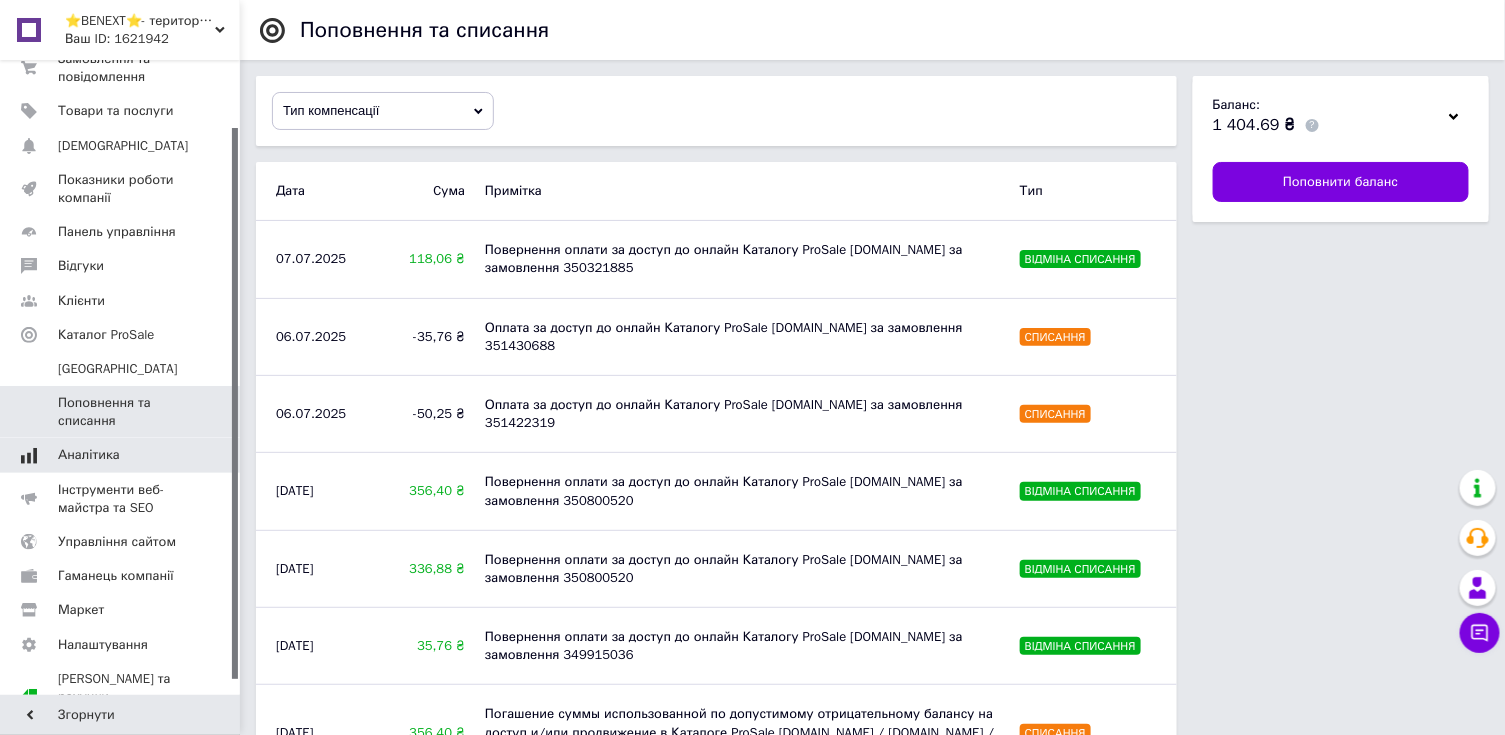 click on "Аналітика" at bounding box center (89, 455) 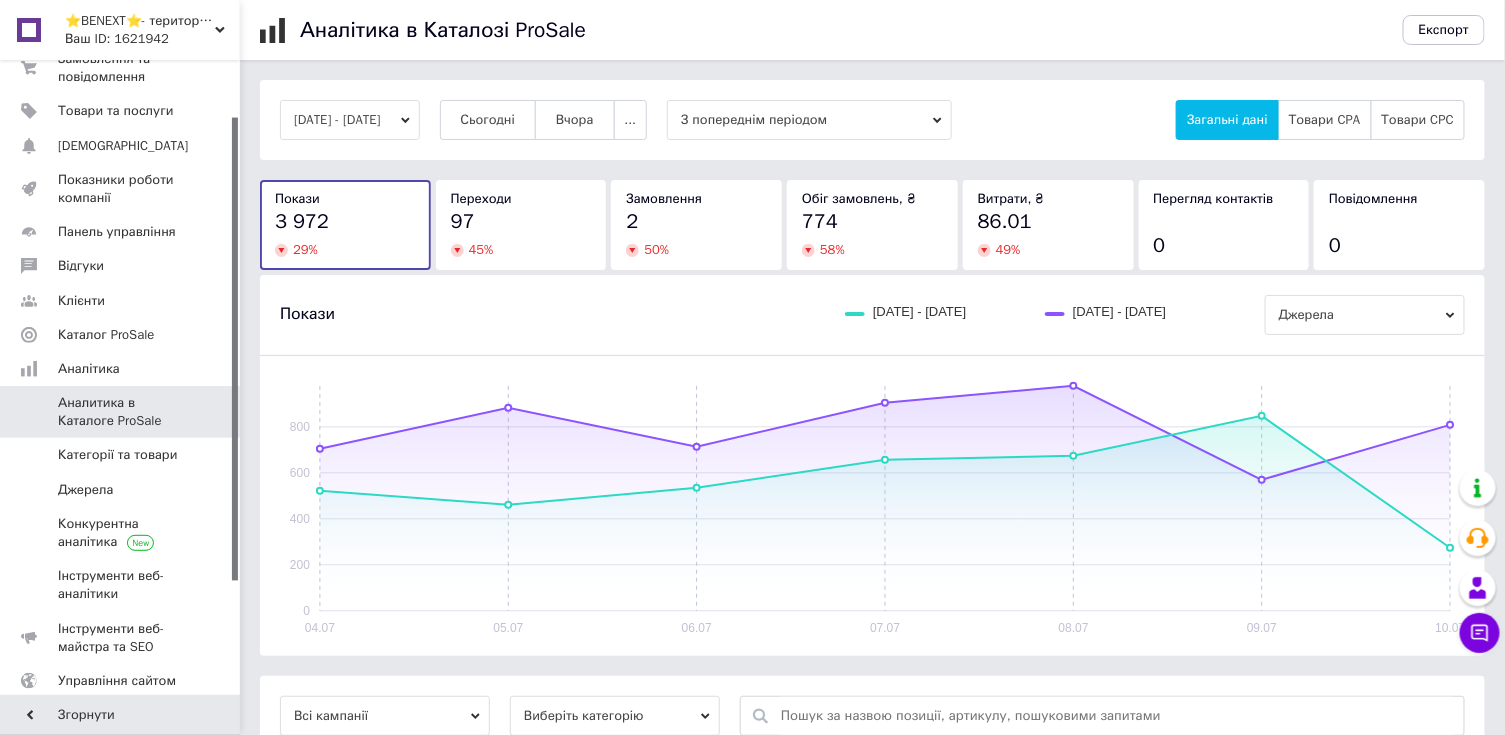 click on "Ваш ID: 1621942" at bounding box center [152, 39] 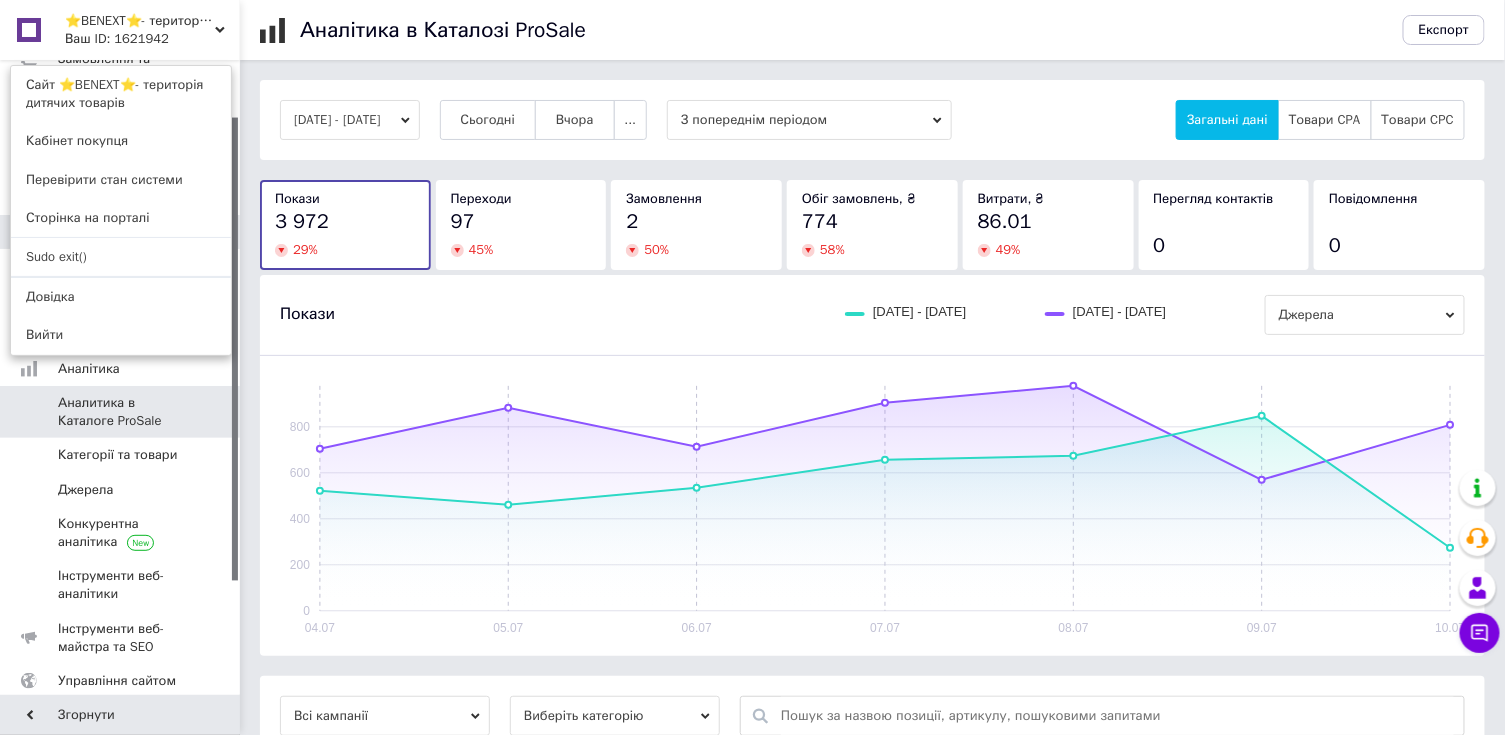 drag, startPoint x: 91, startPoint y: 260, endPoint x: 124, endPoint y: 230, distance: 44.598206 